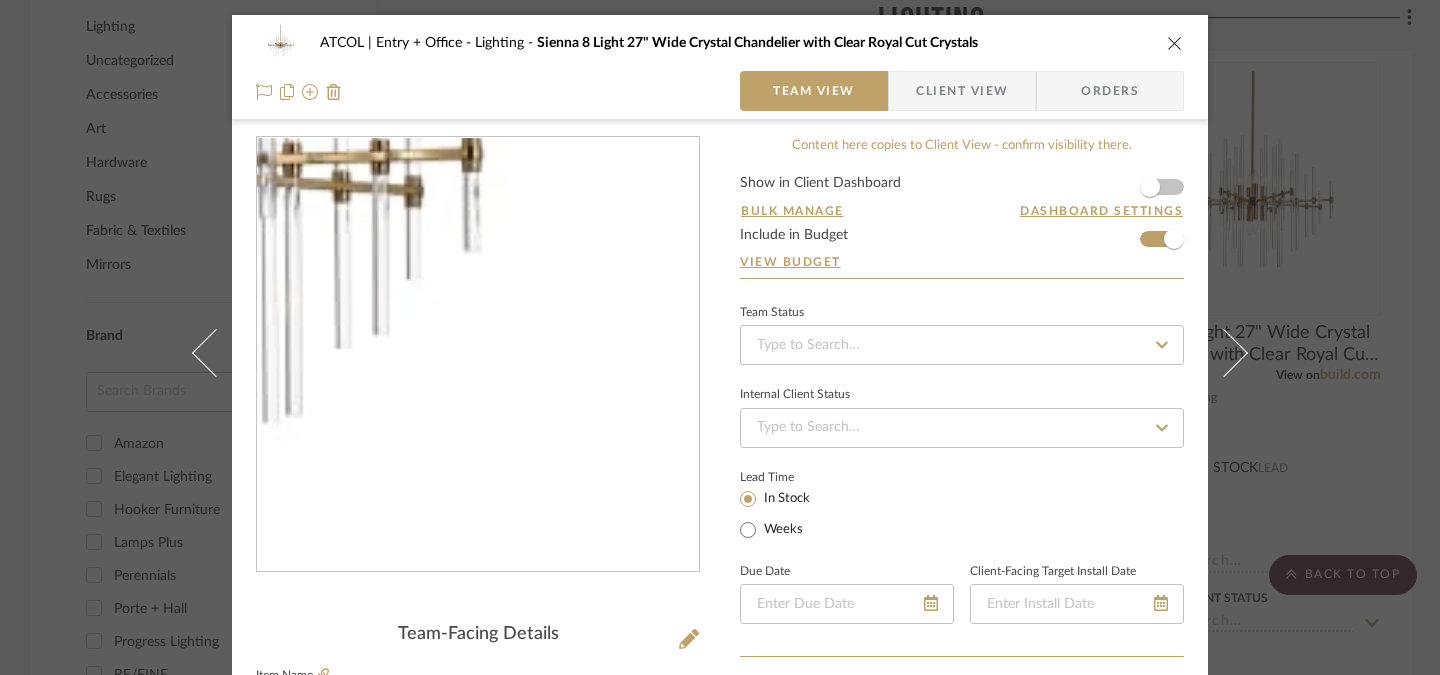 scroll, scrollTop: 0, scrollLeft: 0, axis: both 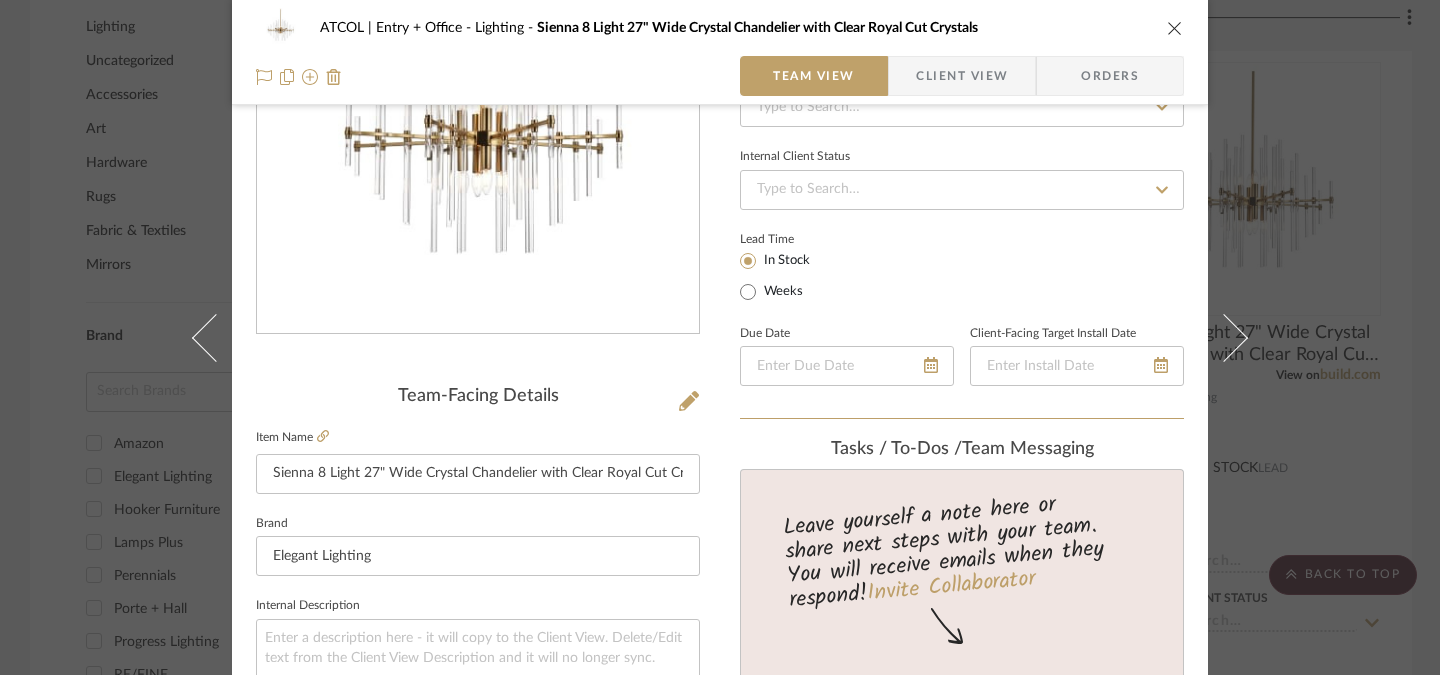 click at bounding box center [1175, 28] 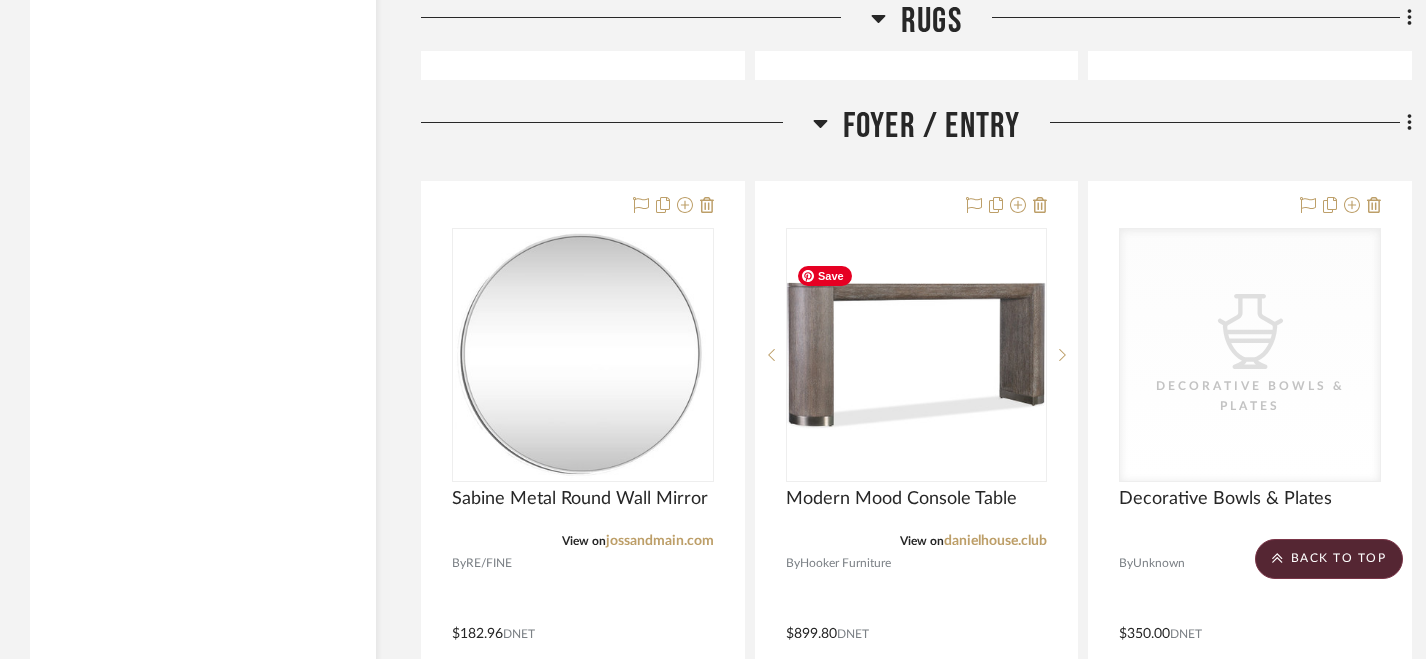 scroll, scrollTop: 3494, scrollLeft: 0, axis: vertical 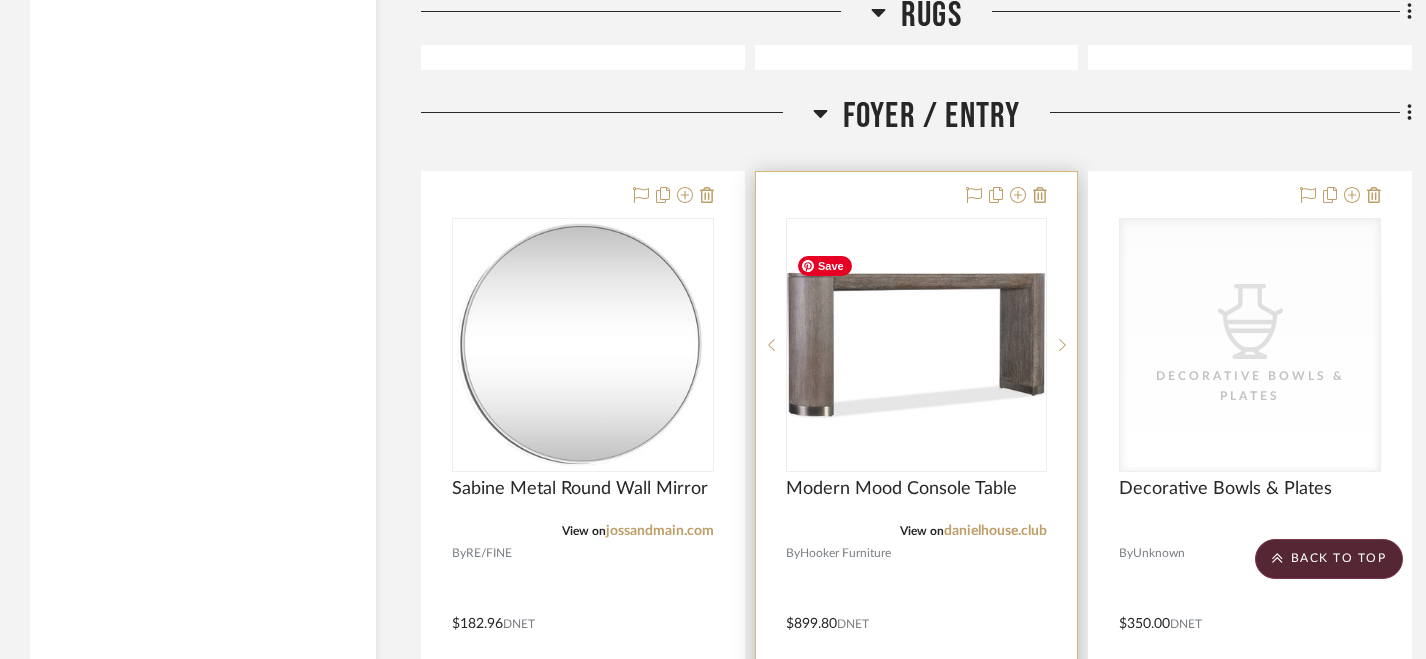 click at bounding box center [917, 609] 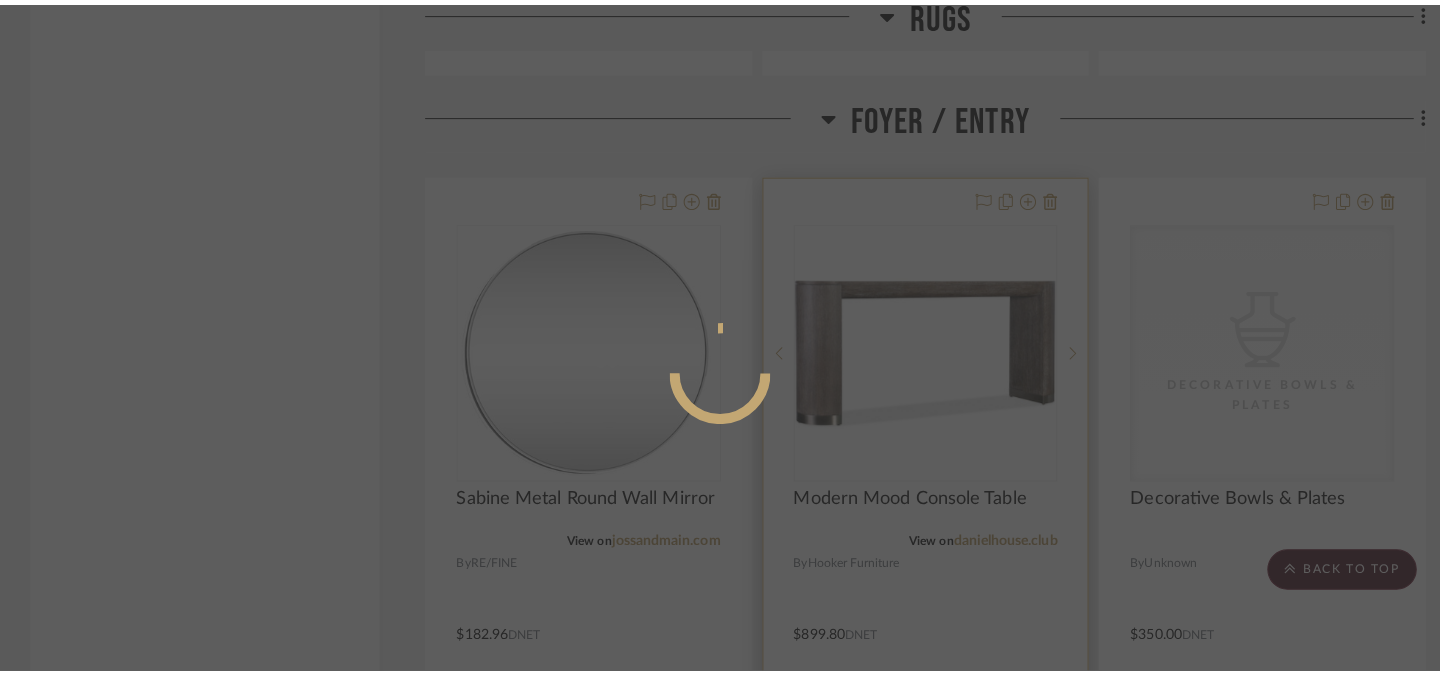 scroll, scrollTop: 0, scrollLeft: 0, axis: both 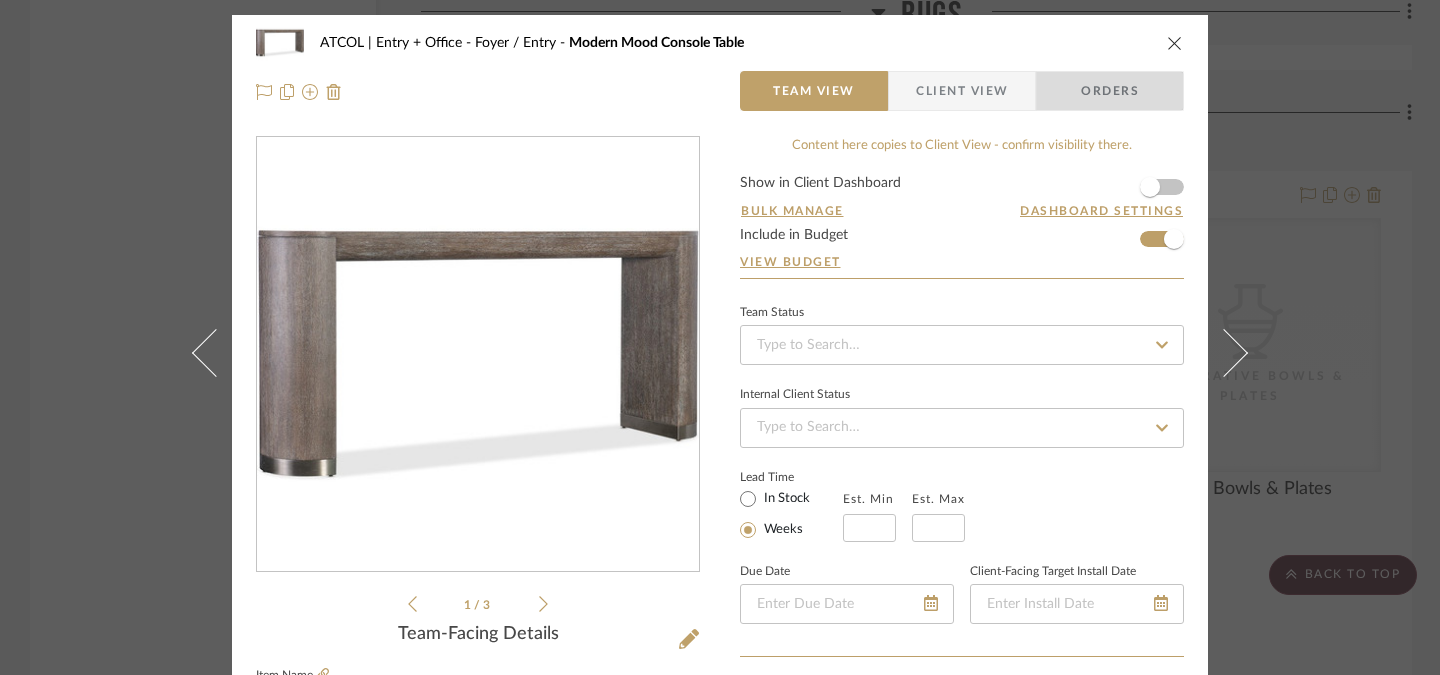 click on "Orders" at bounding box center [1110, 91] 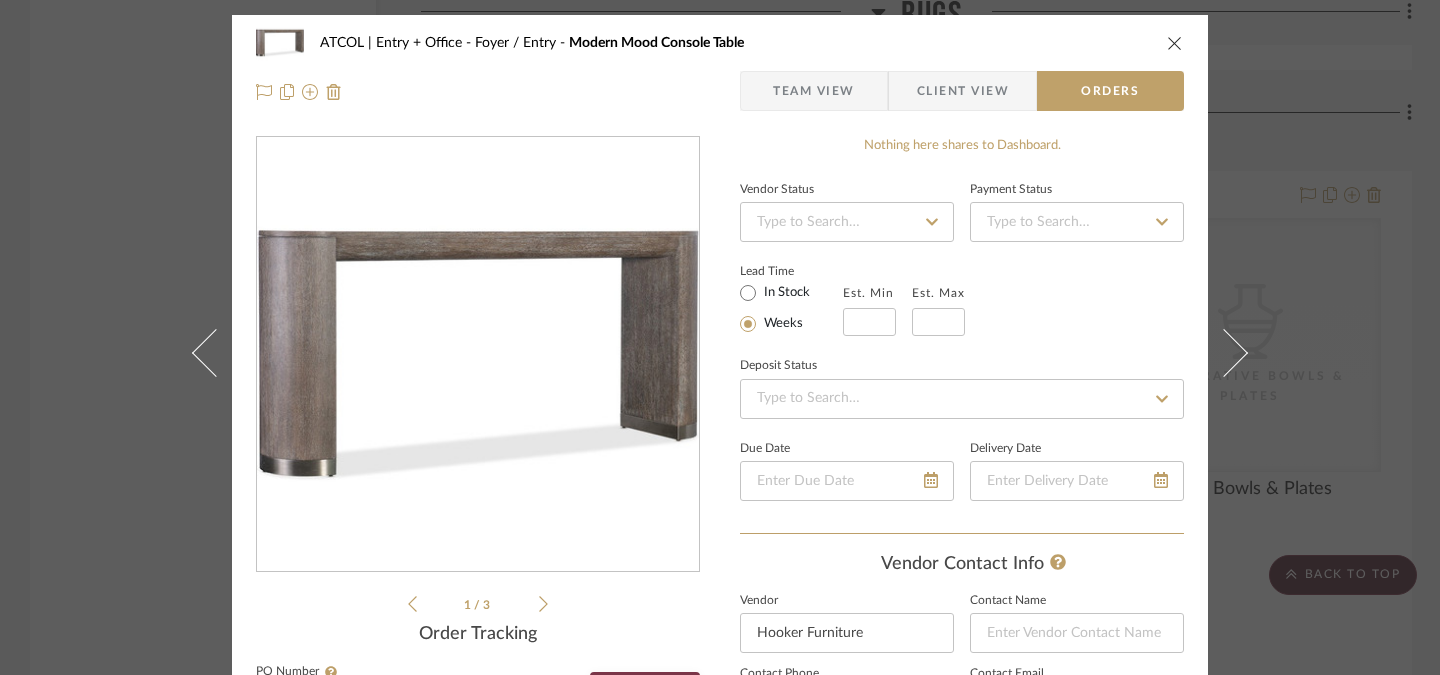 click 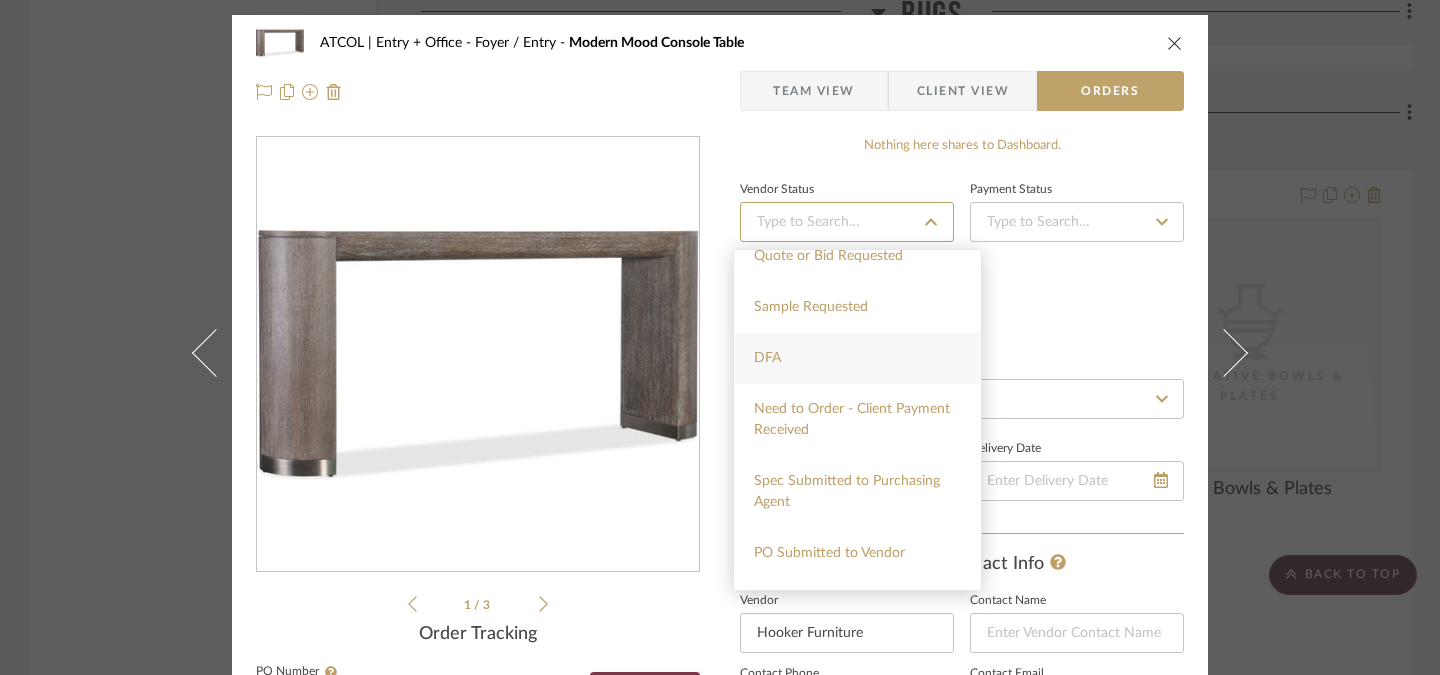 scroll, scrollTop: 0, scrollLeft: 0, axis: both 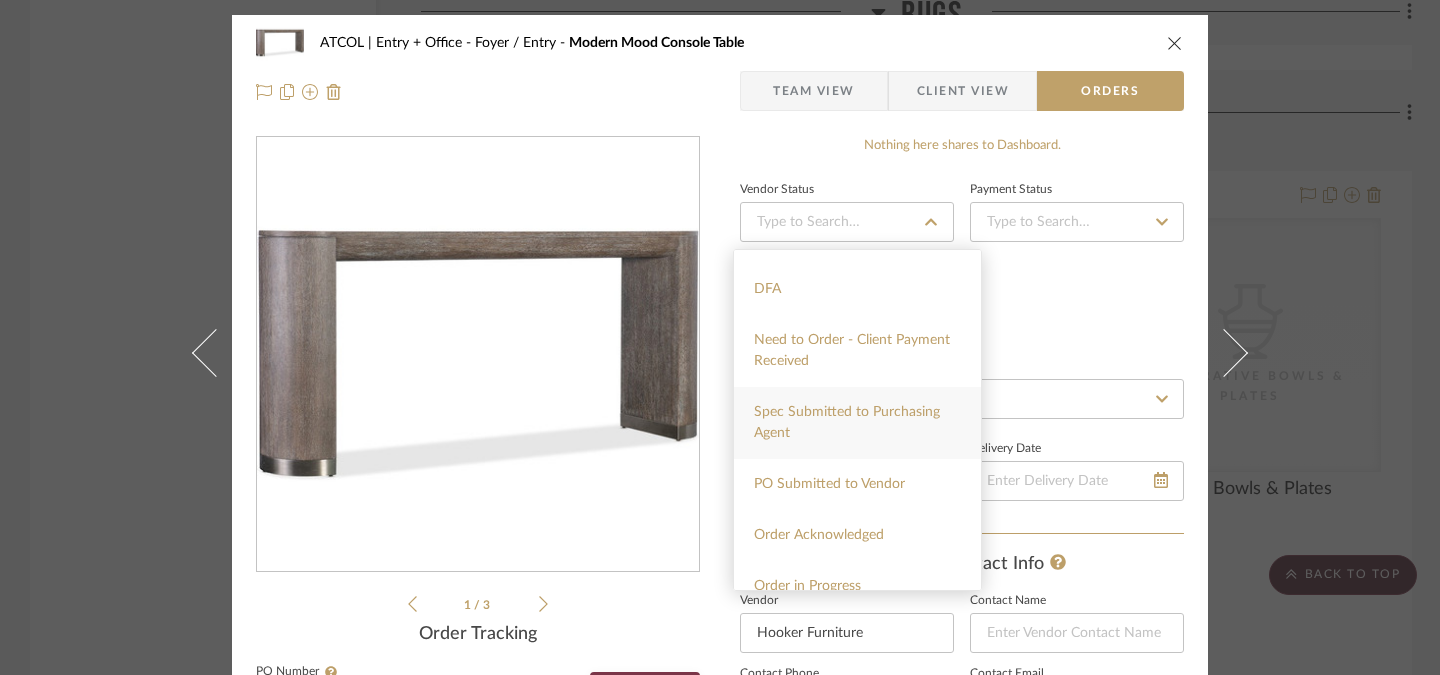 click on "Spec Submitted to Purchasing Agent" at bounding box center [857, 423] 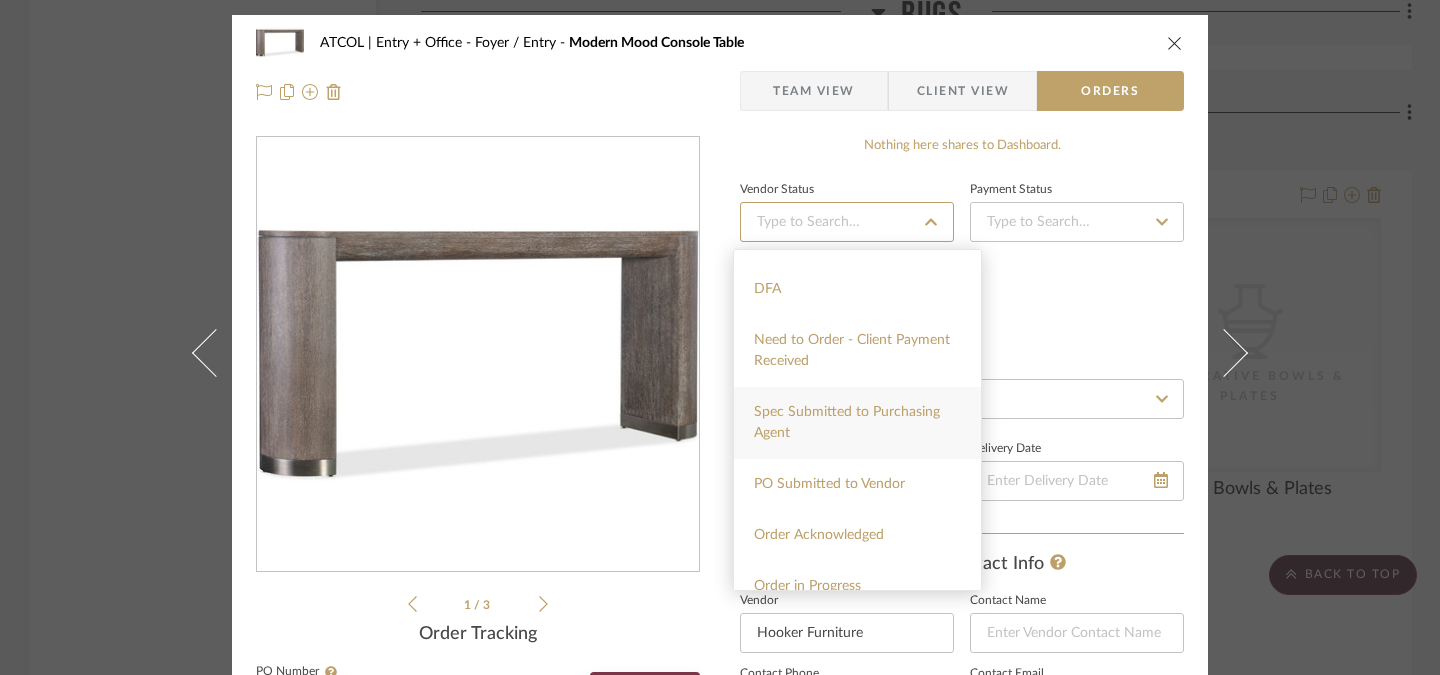 type on "8/7/2025" 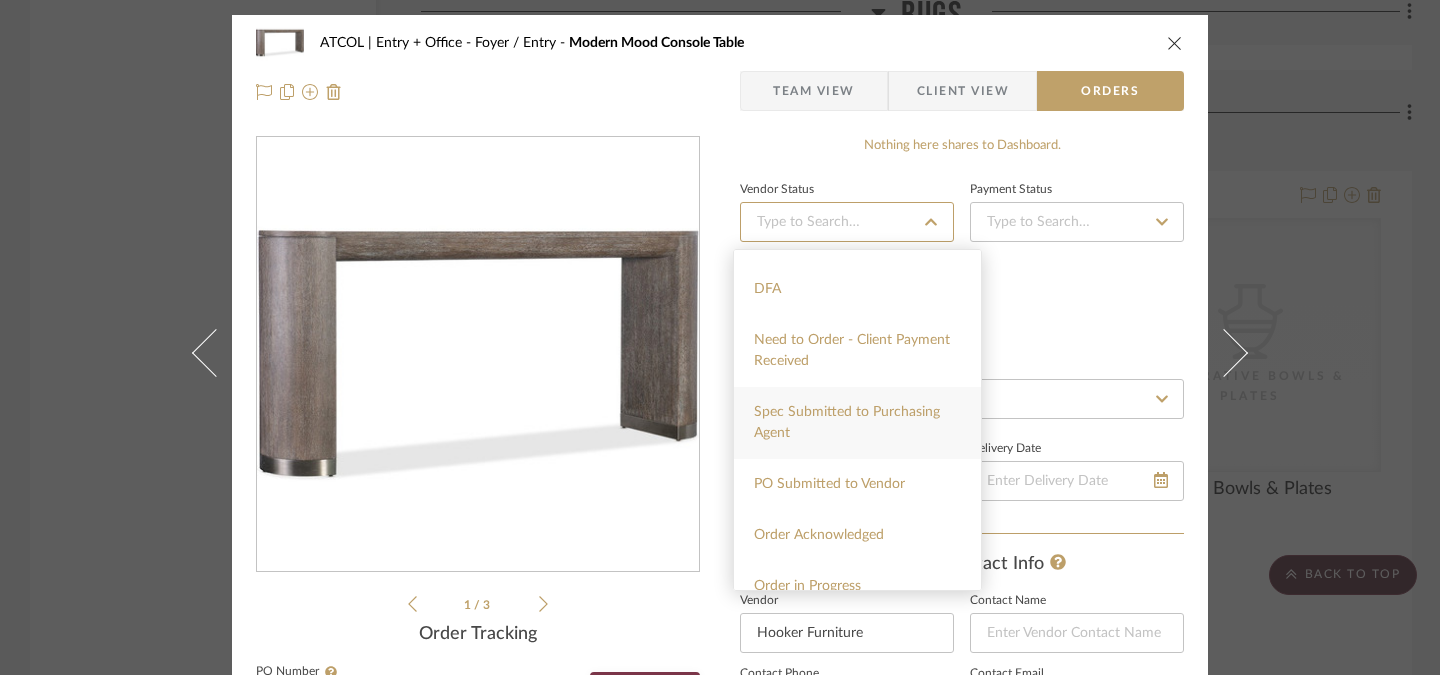 type on "Spec Submitted to Purchasing Agent" 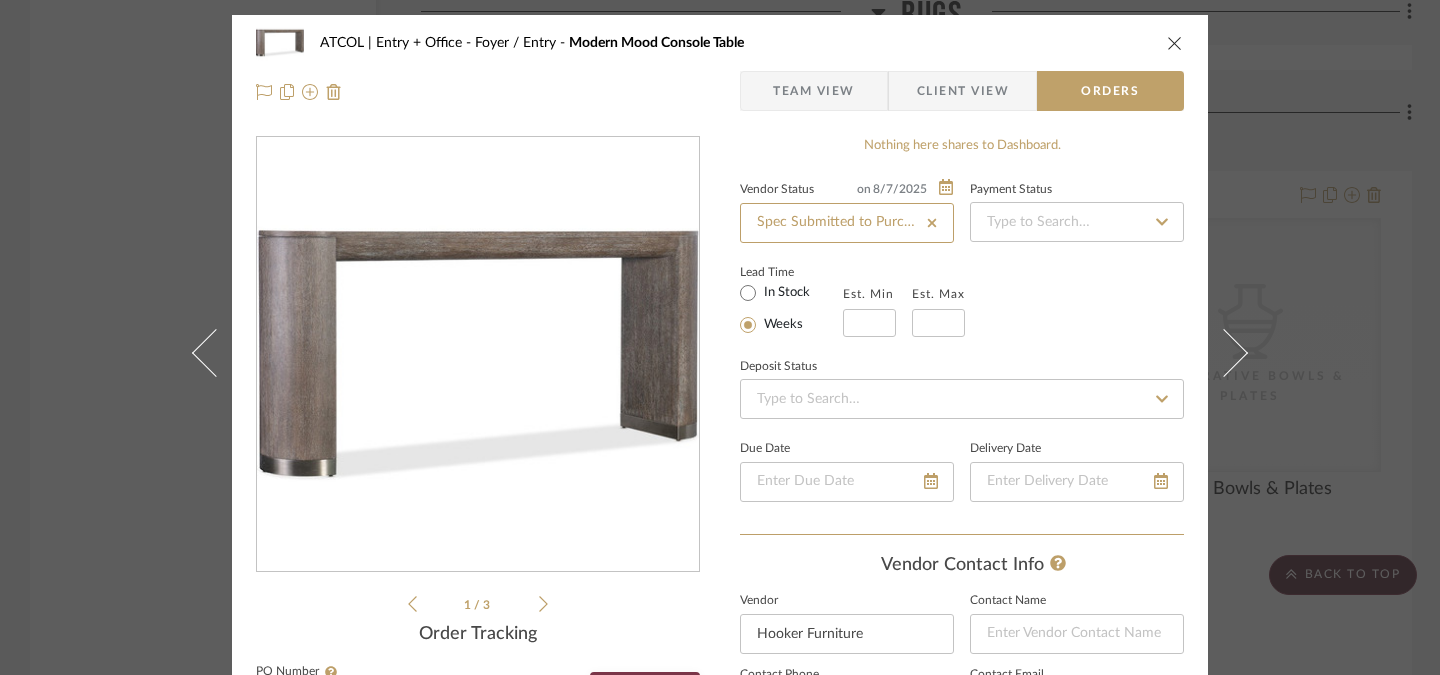 type on "8/7/2025" 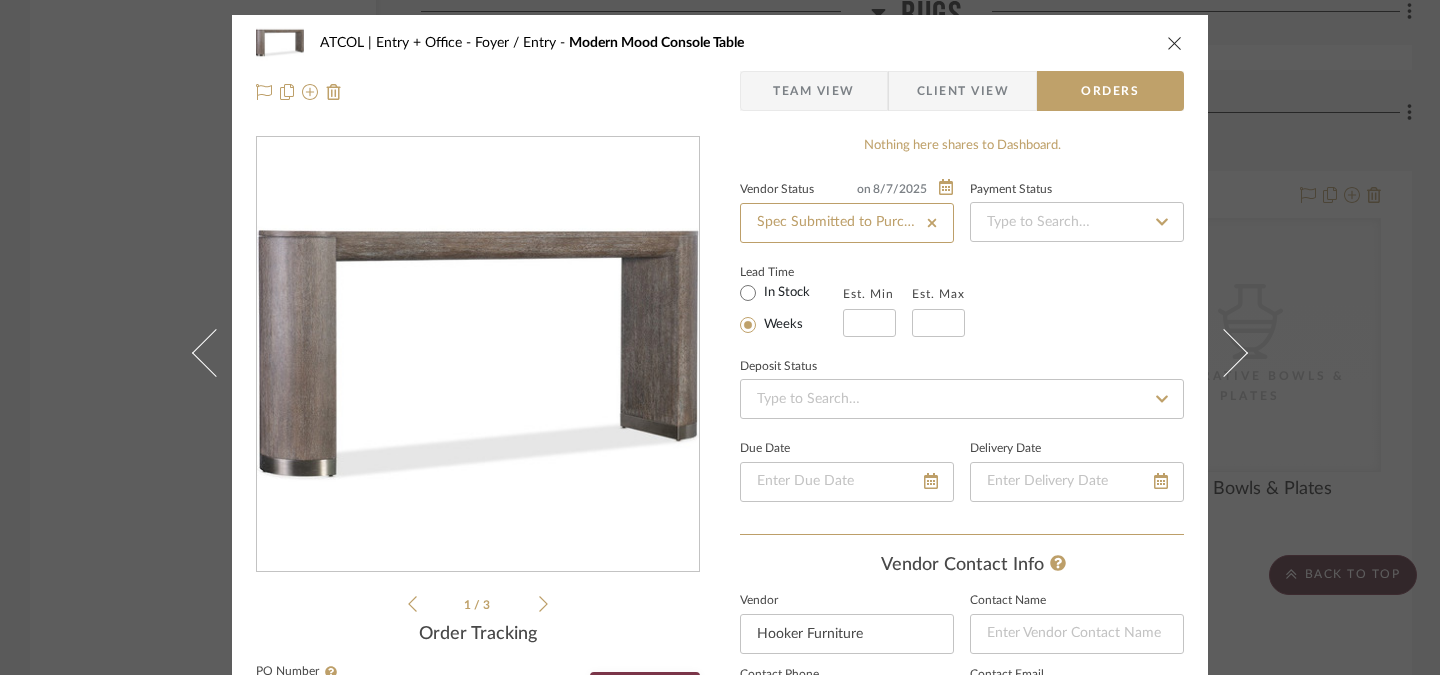 type 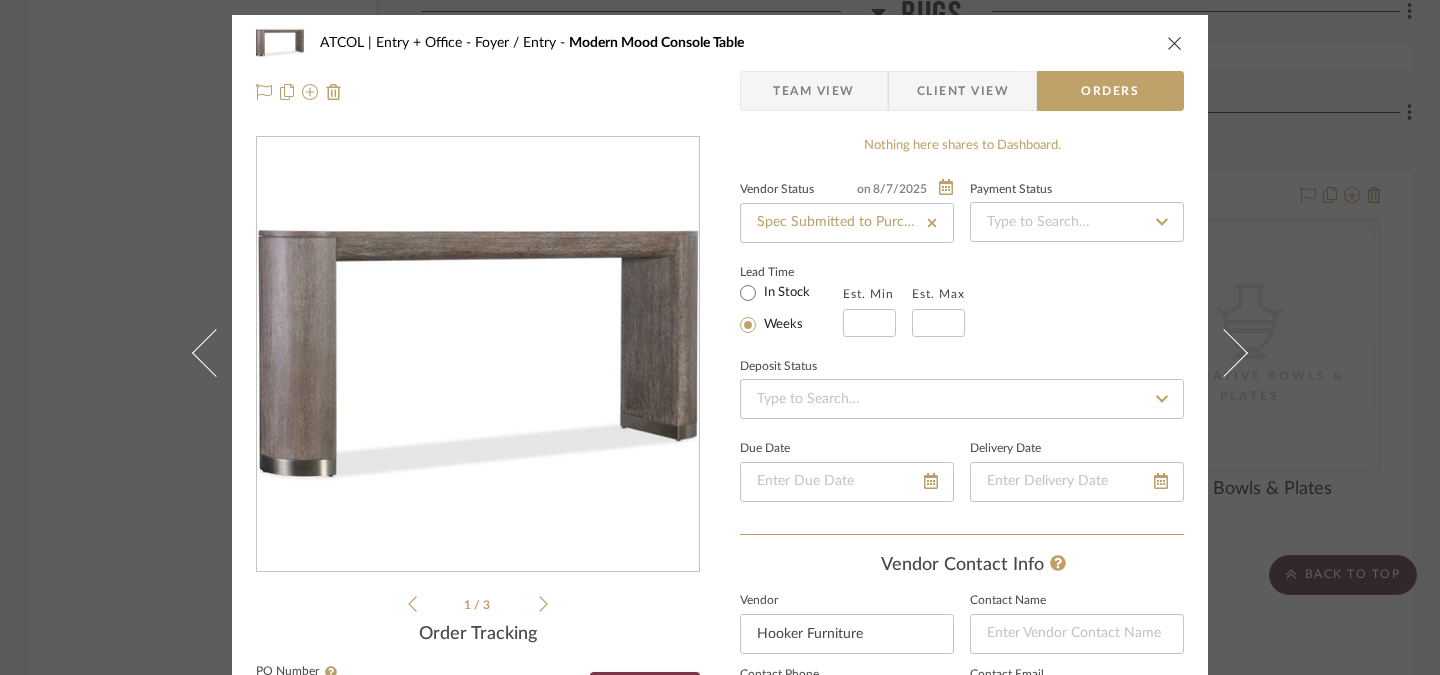 click 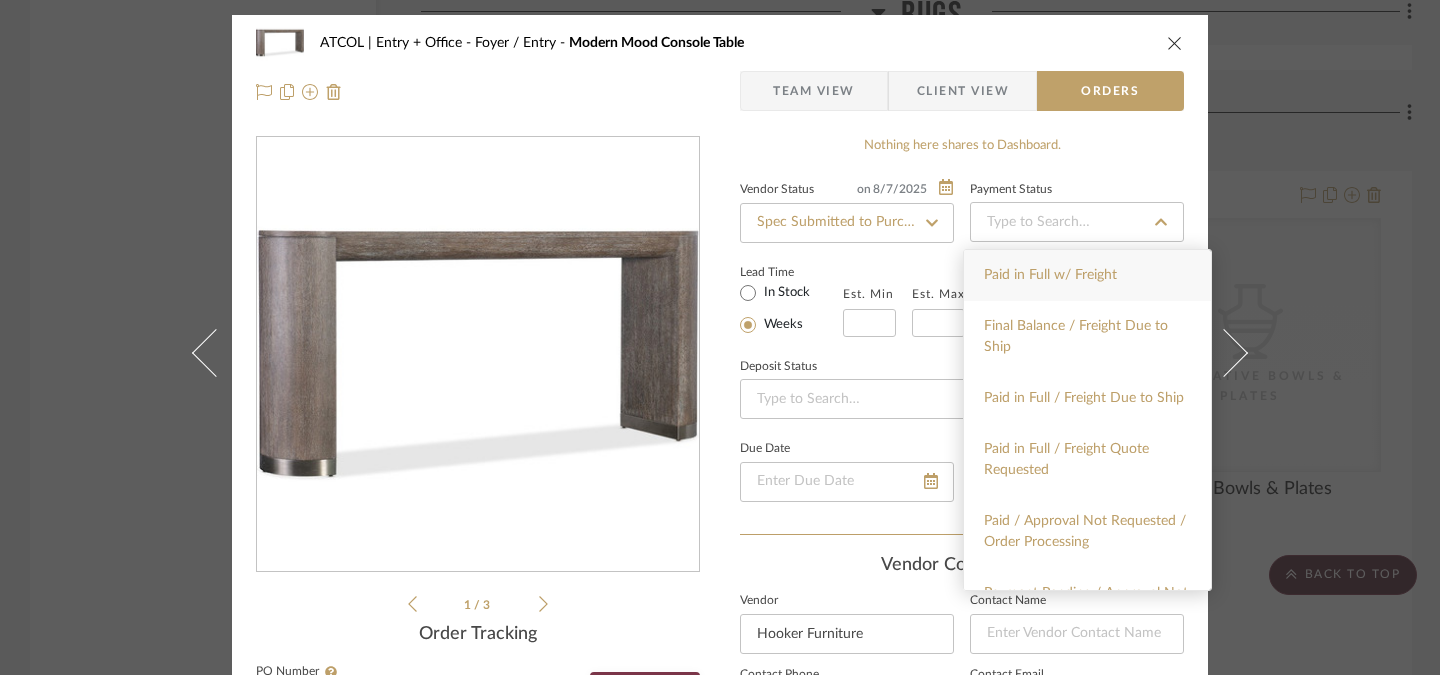 click on "Paid in Full w/ Freight" at bounding box center [1087, 275] 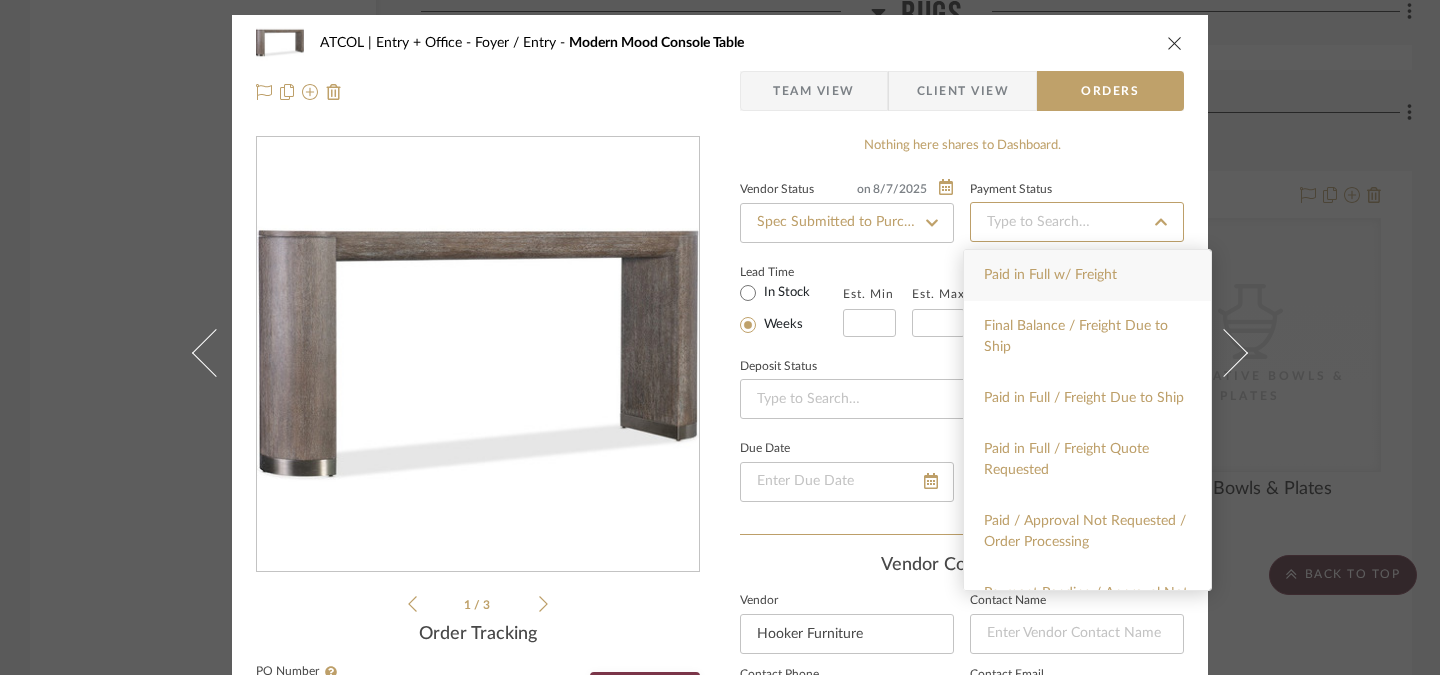 type on "8/7/2025" 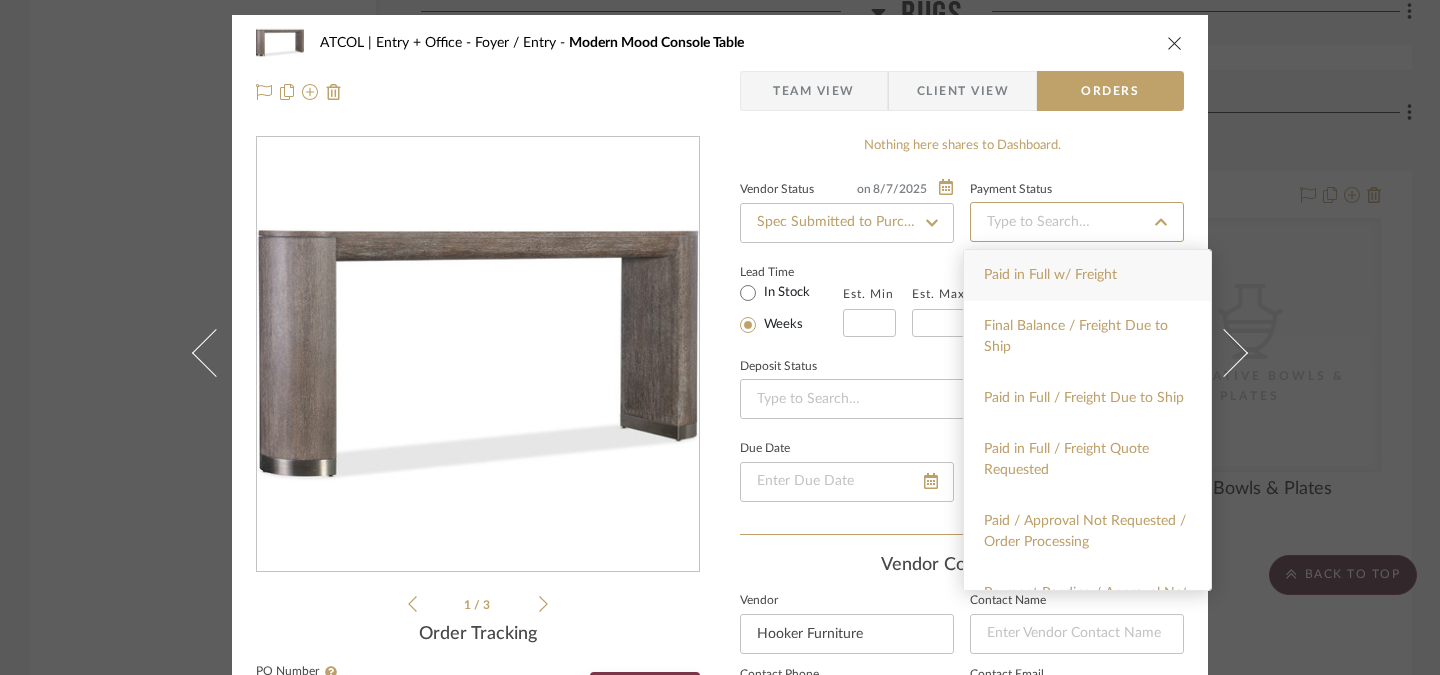 type on "Paid in Full w/ Freight" 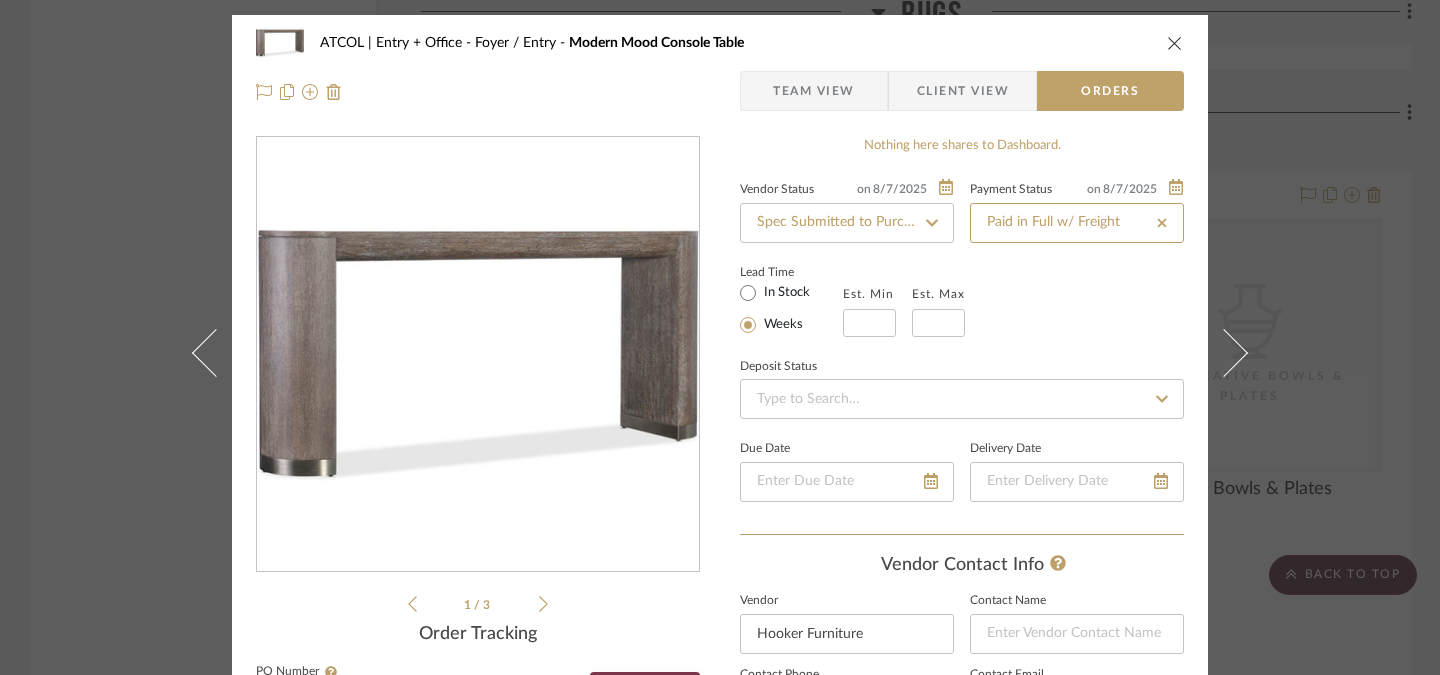 type 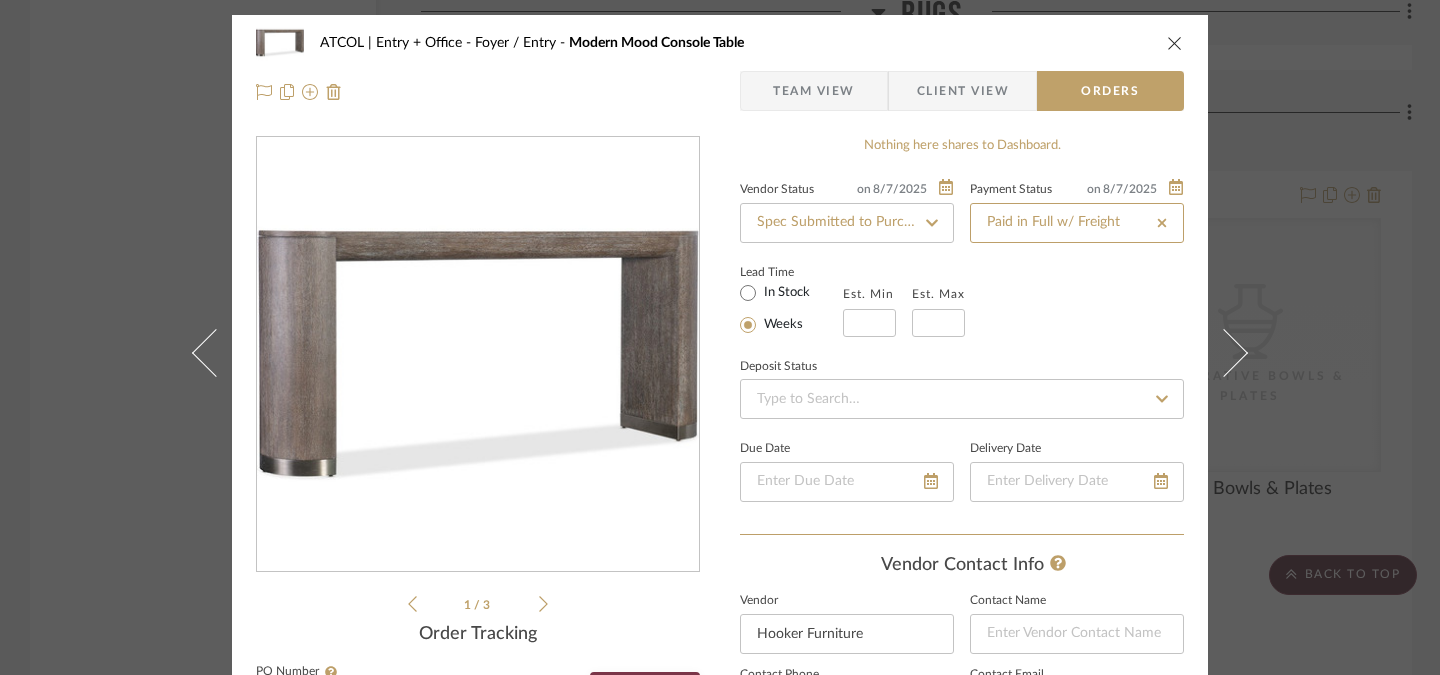 type 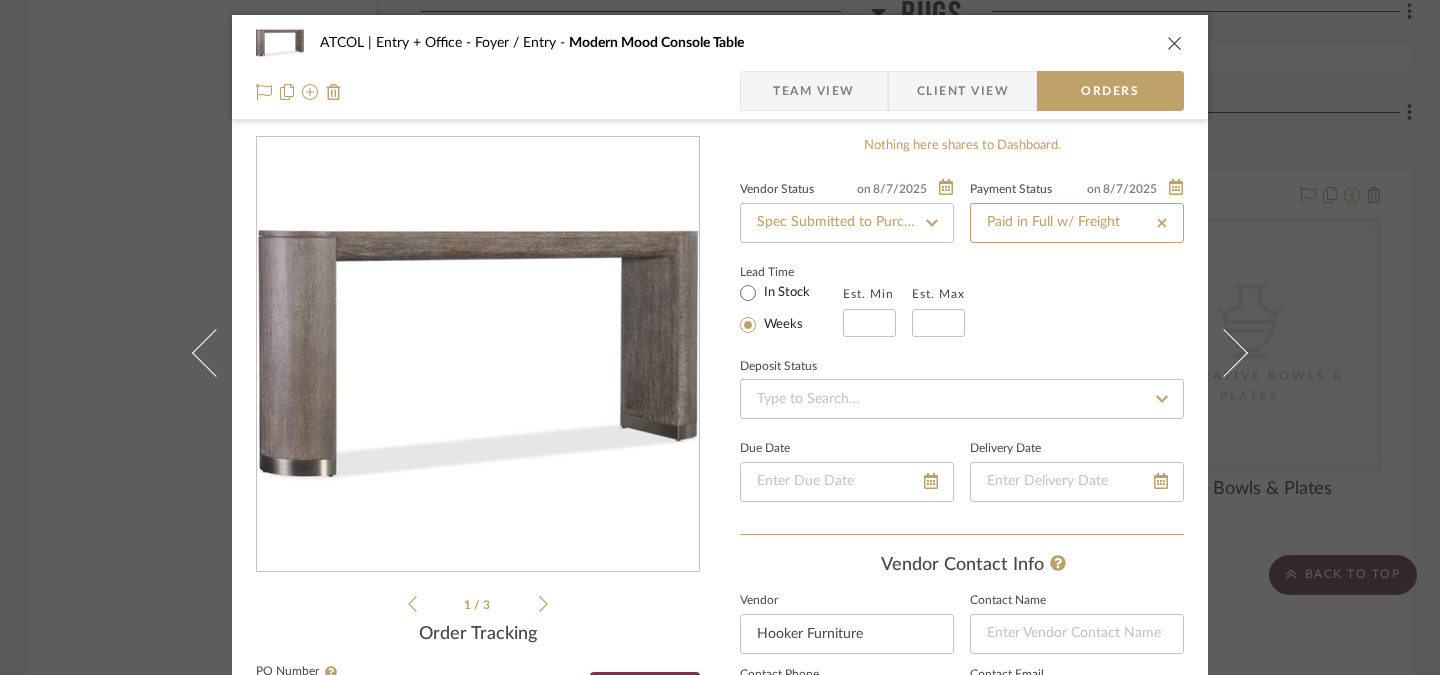 scroll, scrollTop: 60, scrollLeft: 0, axis: vertical 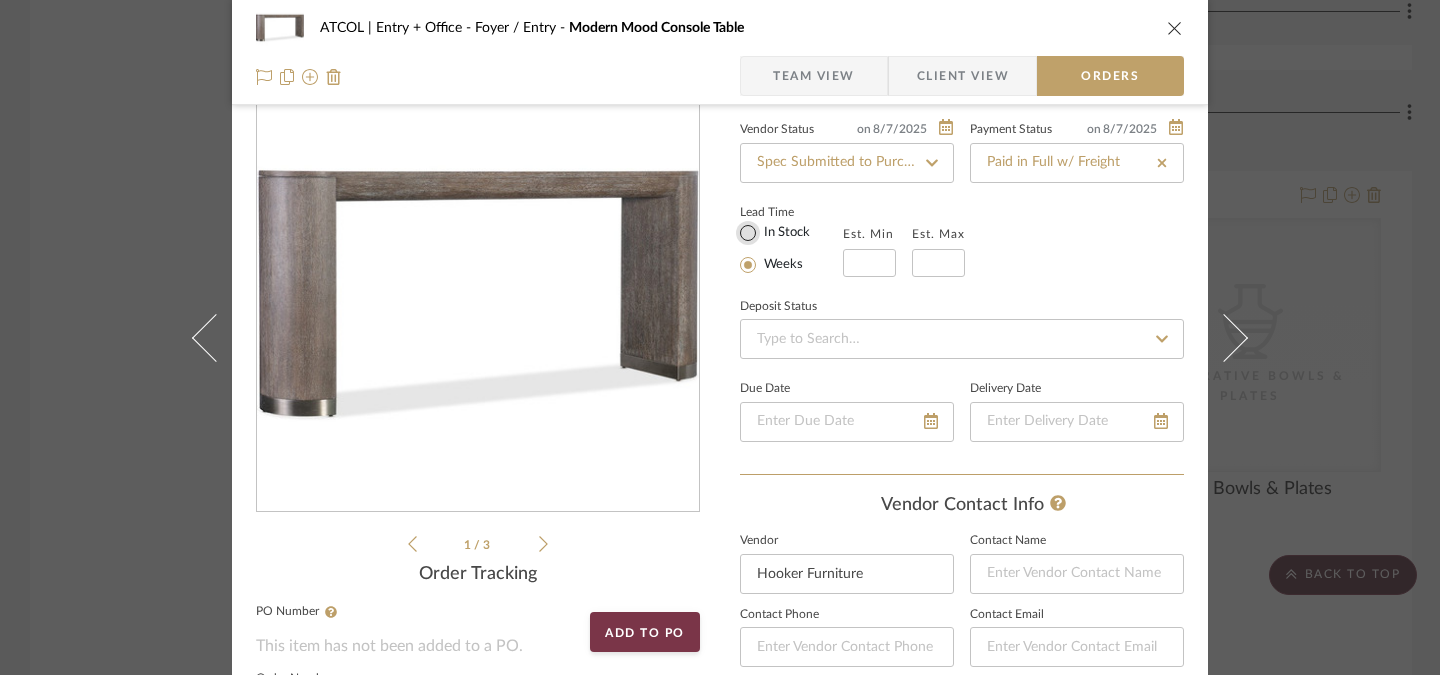 click on "In Stock" at bounding box center (748, 233) 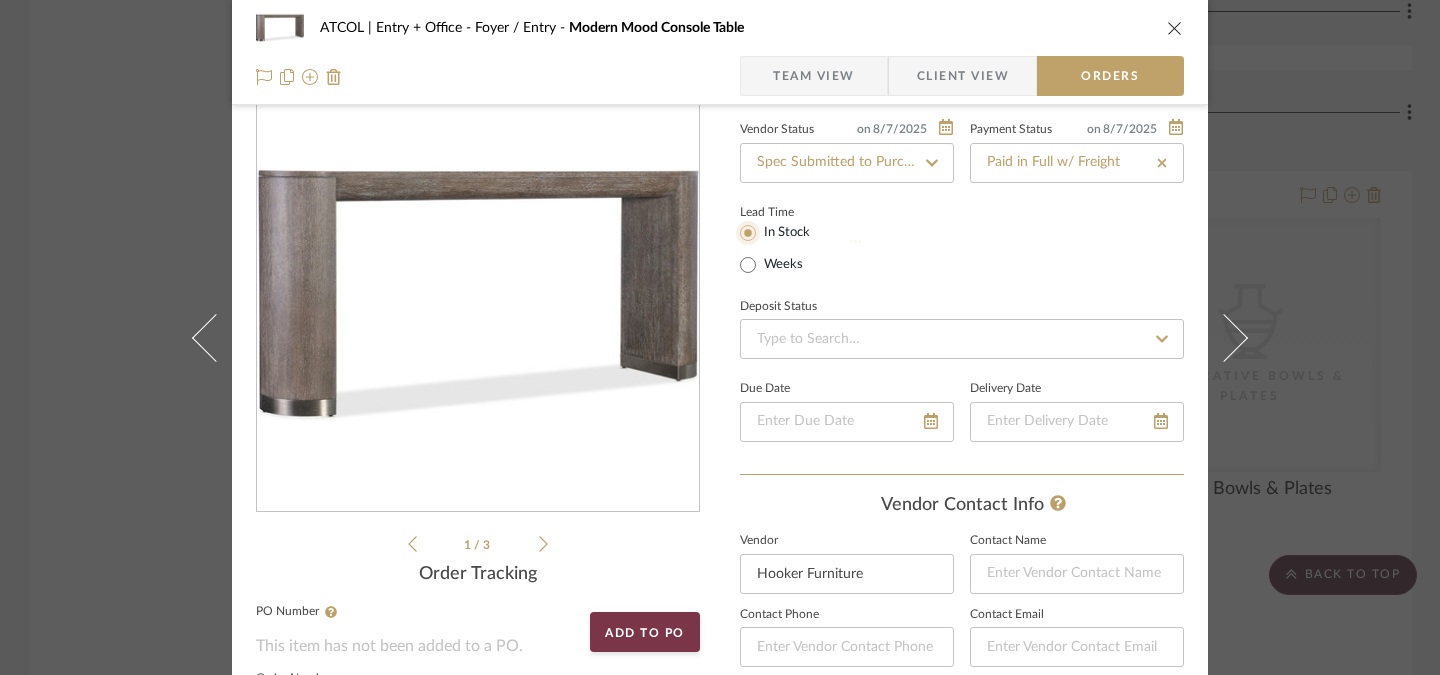 type 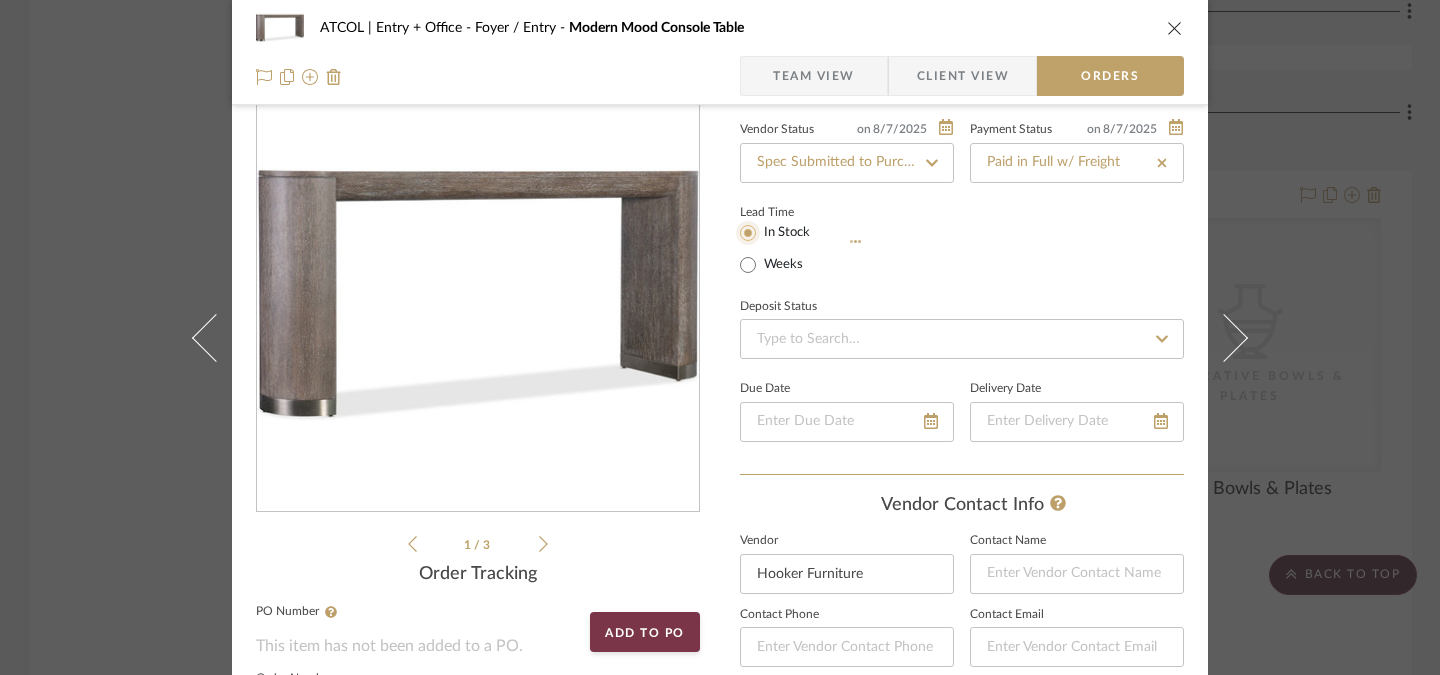 type 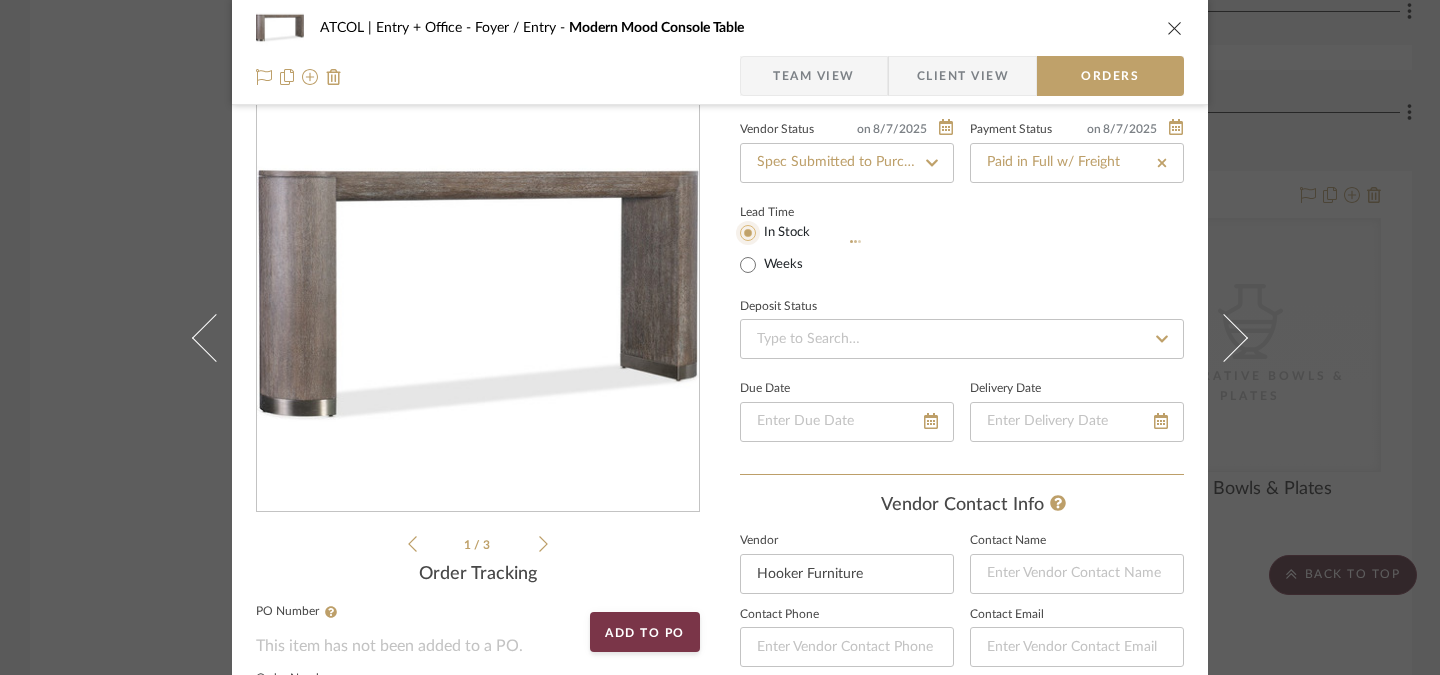type 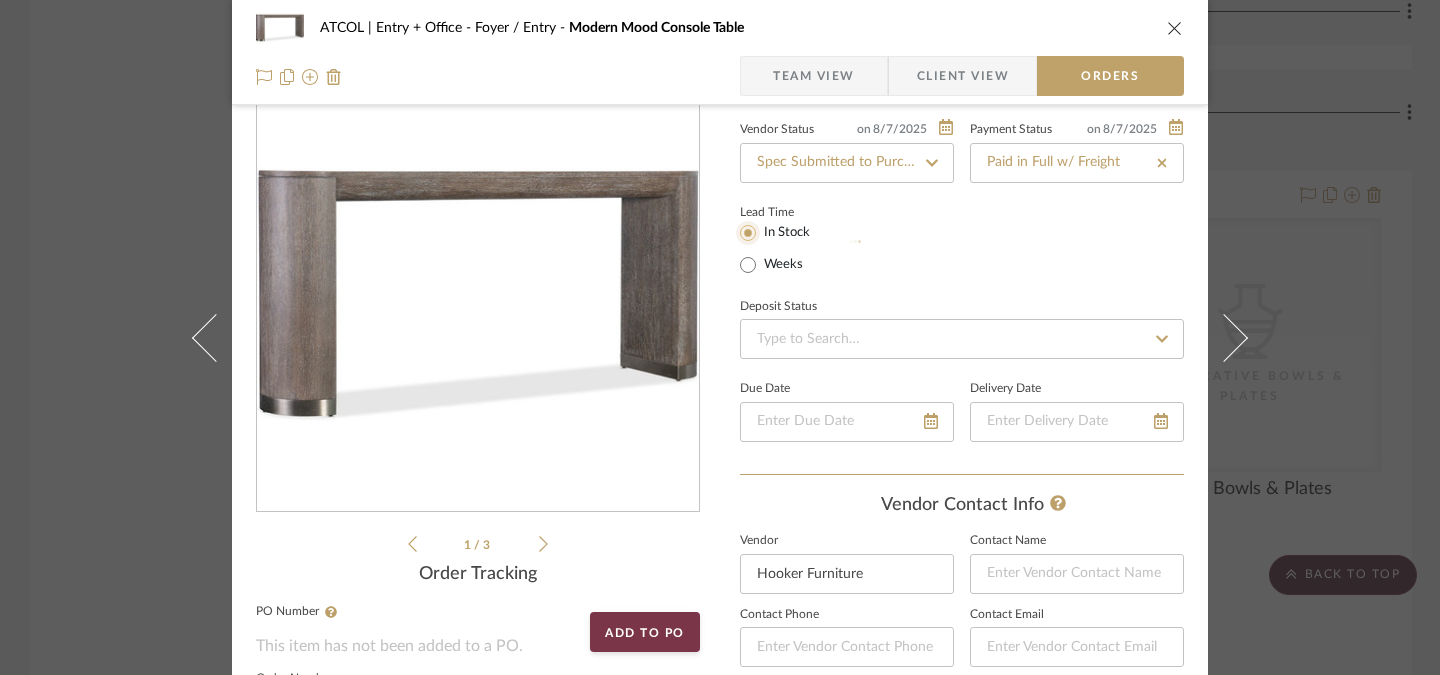 type 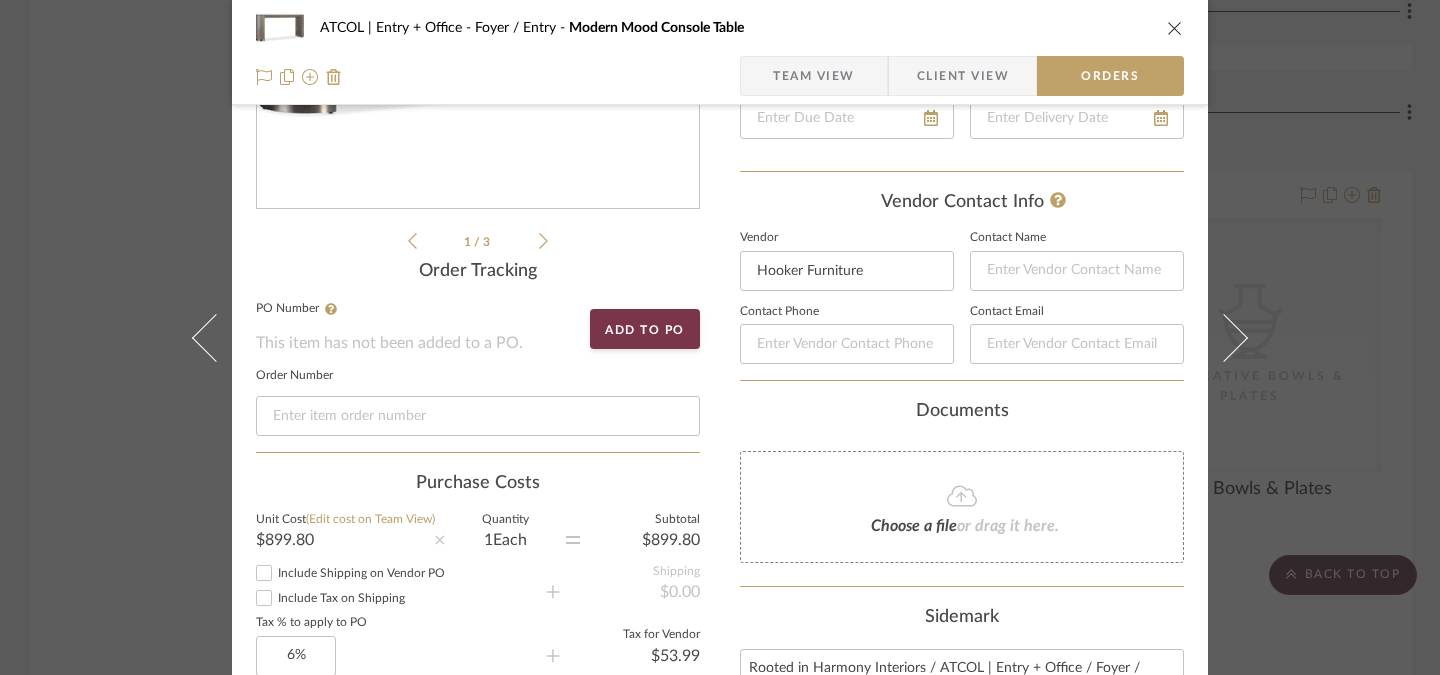 scroll, scrollTop: 452, scrollLeft: 0, axis: vertical 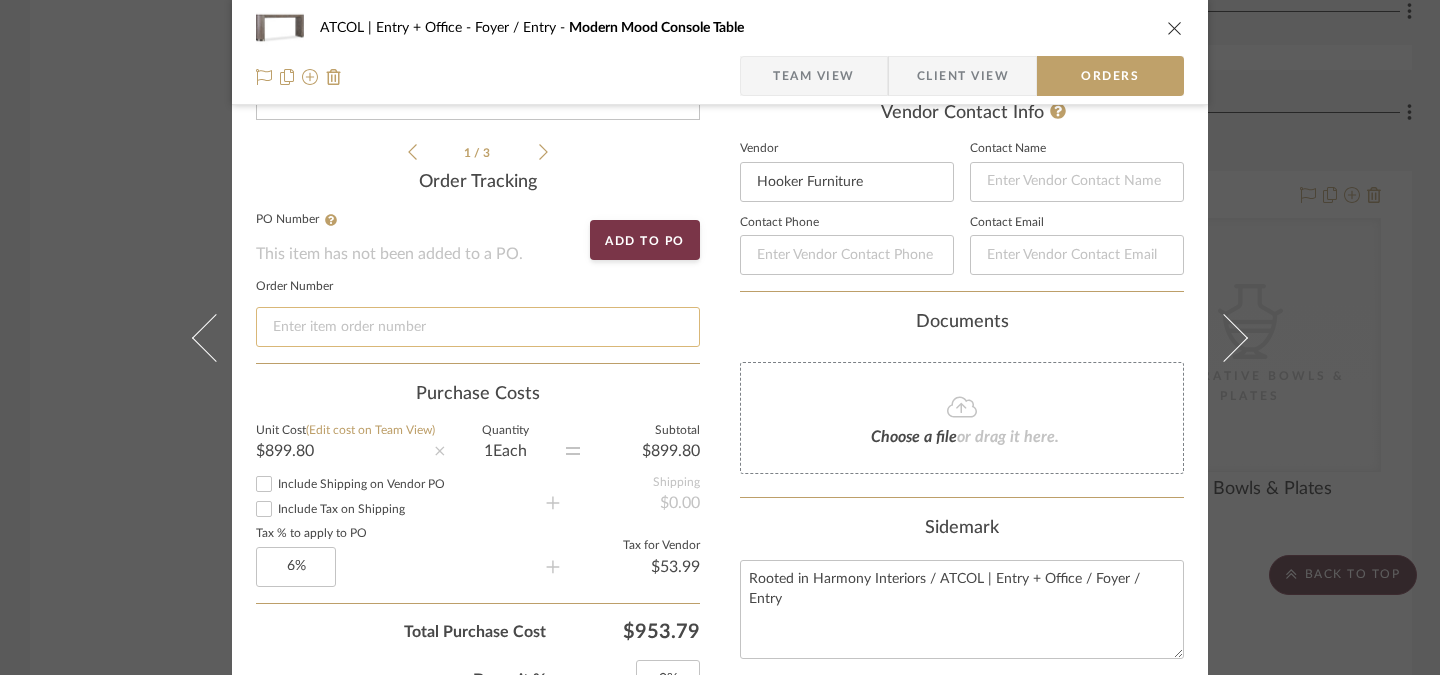 click 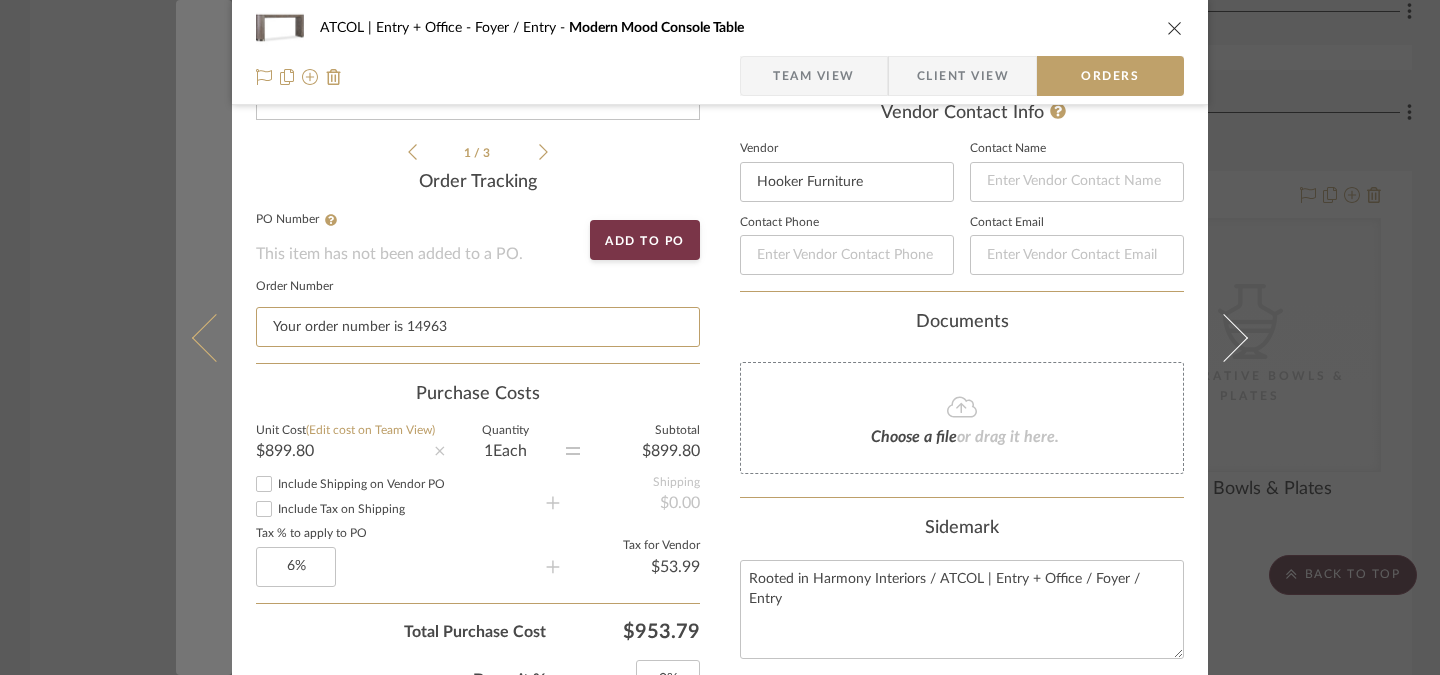 drag, startPoint x: 404, startPoint y: 328, endPoint x: 219, endPoint y: 303, distance: 186.68155 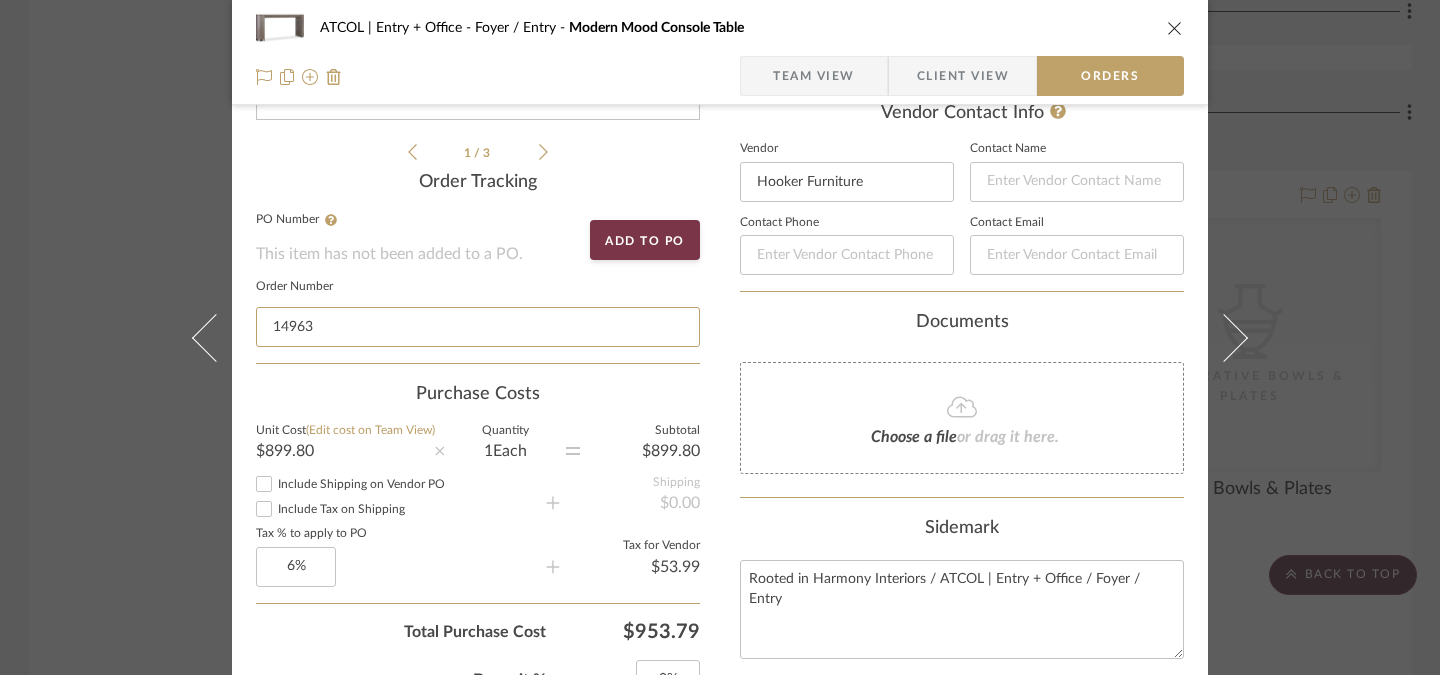 type on "14963" 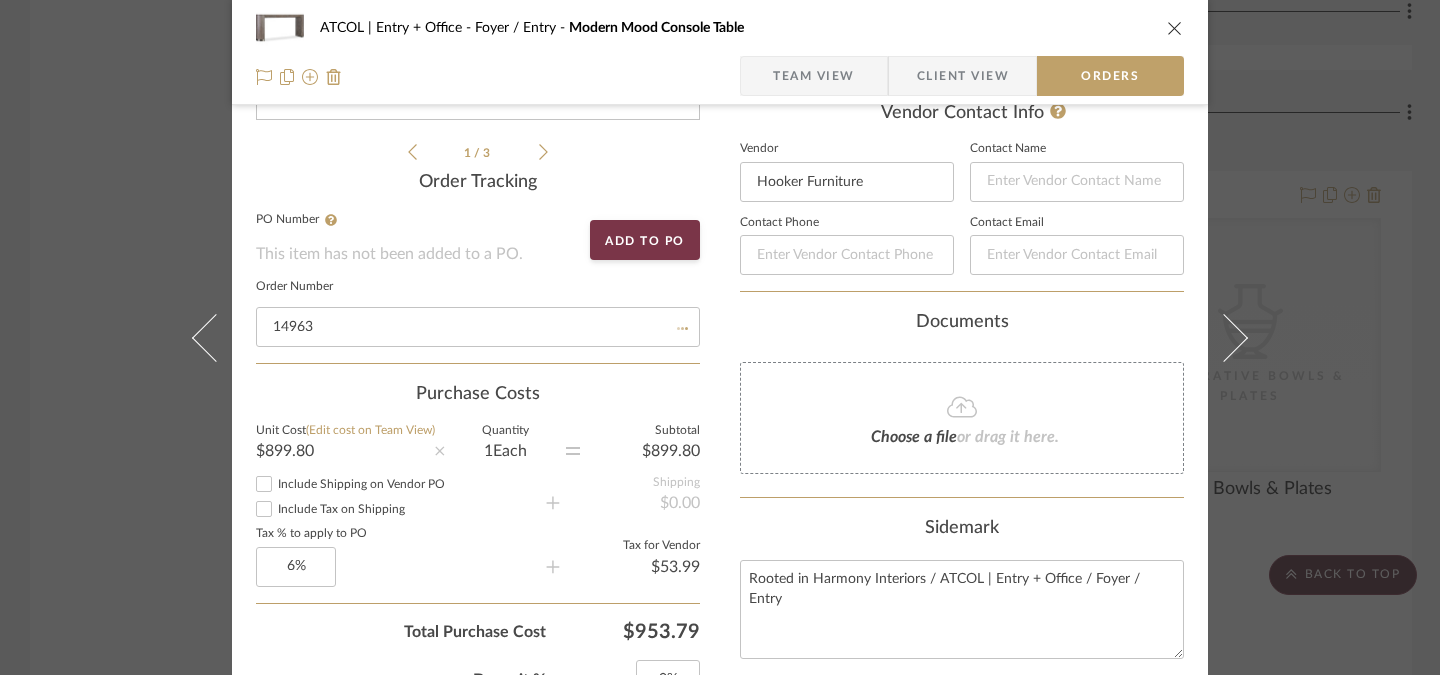 click on "ATCOL | Entry + Office Foyer / Entry Modern Mood Console Table Team View Client View Orders 1 / 3 Order Tracking  PO Number  This item has not been added to a PO.  Add to PO   Order Number  14963 Purchase Costs  Unit Cost  (Edit cost on Team View)  $899.80       Quantity   1    Each       Subtotal   $899.80  Include Shipping on Vendor PO Include Tax on Shipping      Shipping   $0.00   Tax % to apply to PO  6%      Tax for Vendor   $53.99  Total Purchase Cost  $953.79  Deposit % 0% Include Tax & Shipping in Deposit Percentage  Deposit Amount   $0.00   Balance Remaining  (incl. full tax & ship. amount, if applicable)   $953.79   Vendor-Facing Details   Item Name  Modern Mood Console Table  Brand  Hooker Furniture  Vendor-Facing Description   Dimensions  34.25" H x 76.25" W x 16.25" D  Product Specifications   COM   SKU  Nothing here shares to Dashboard. Vendor Status on 8/7/2025 8/7/2025 Spec Submitted to Purchasing Agent Payment Status on 8/7/2025 8/7/2025 Paid in Full w/ Freight  Lead Time  In Stock" at bounding box center (720, 619) 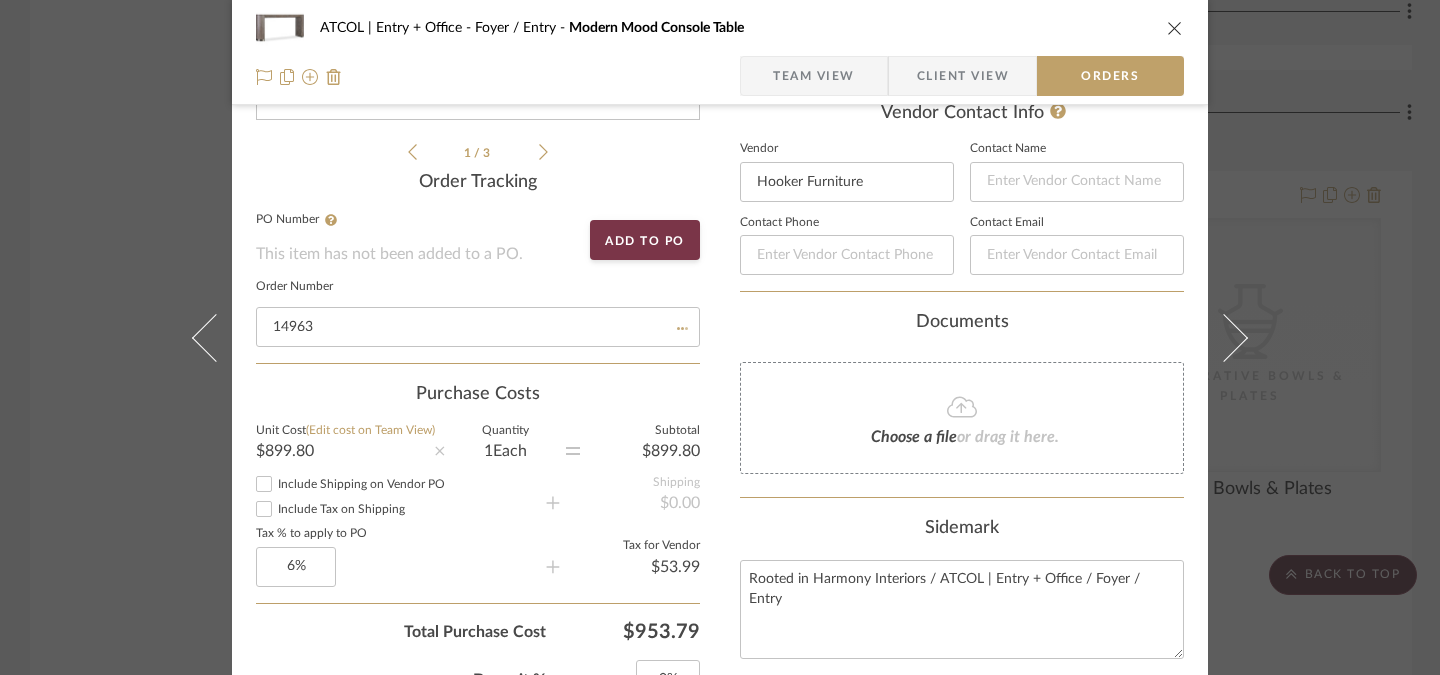 type 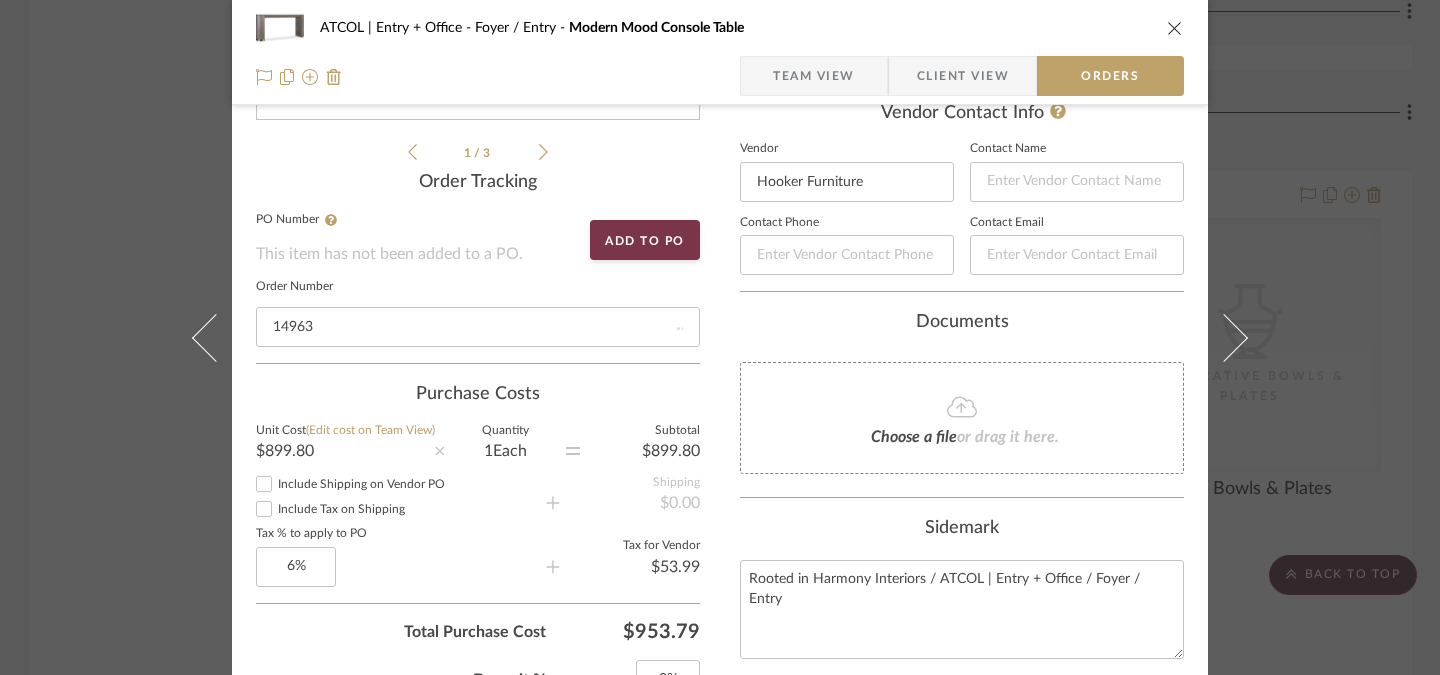 type 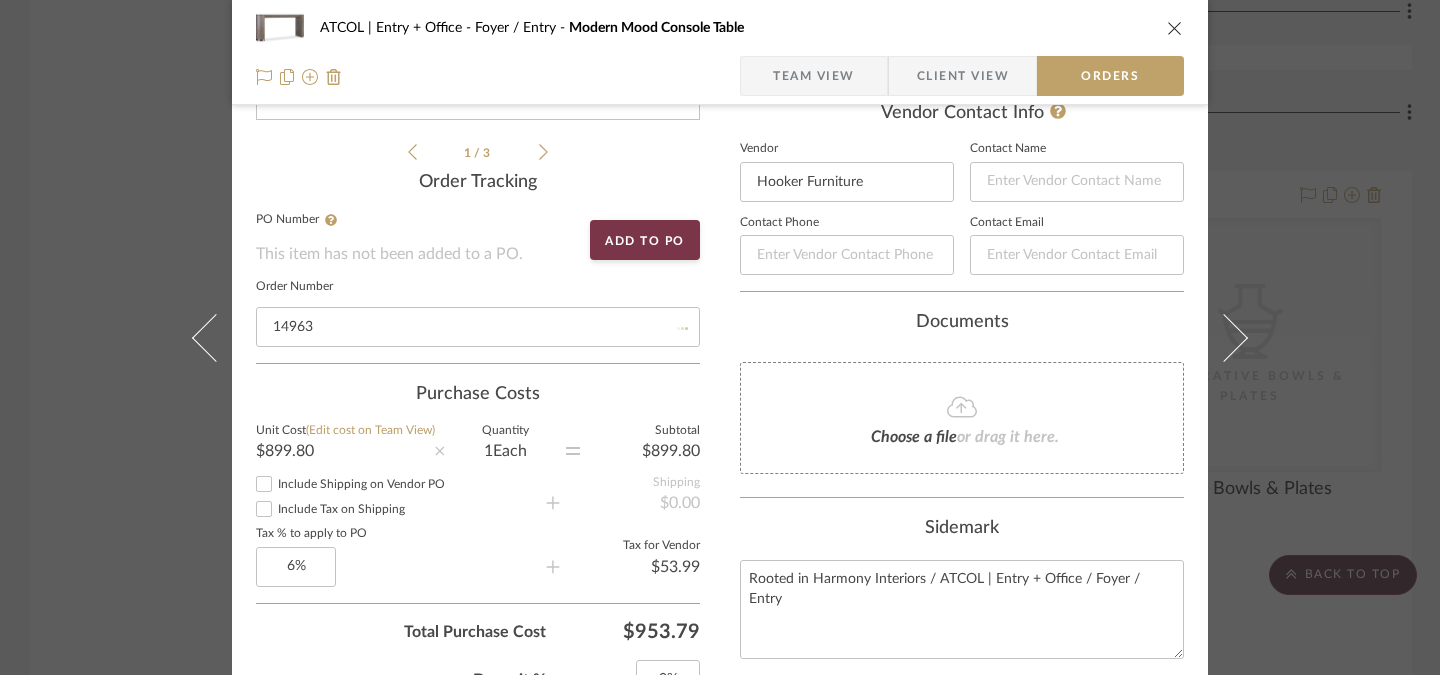 type 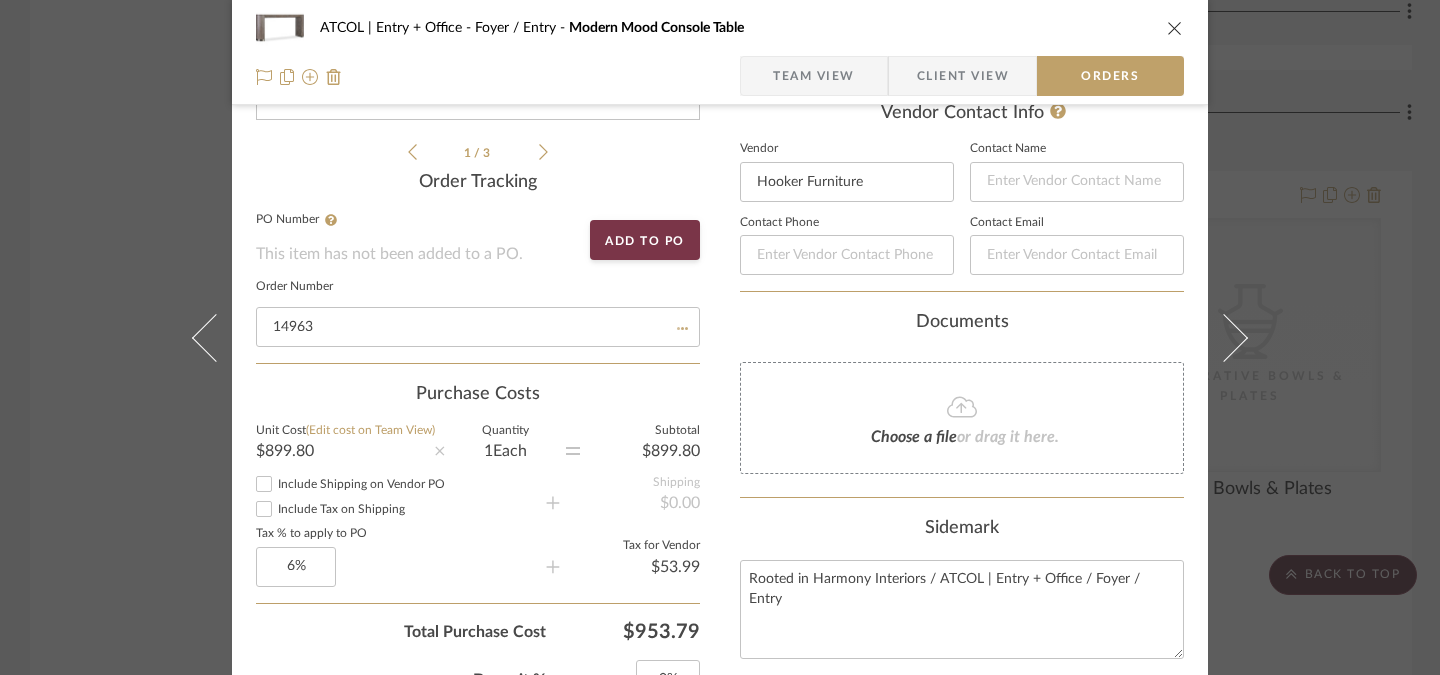 type 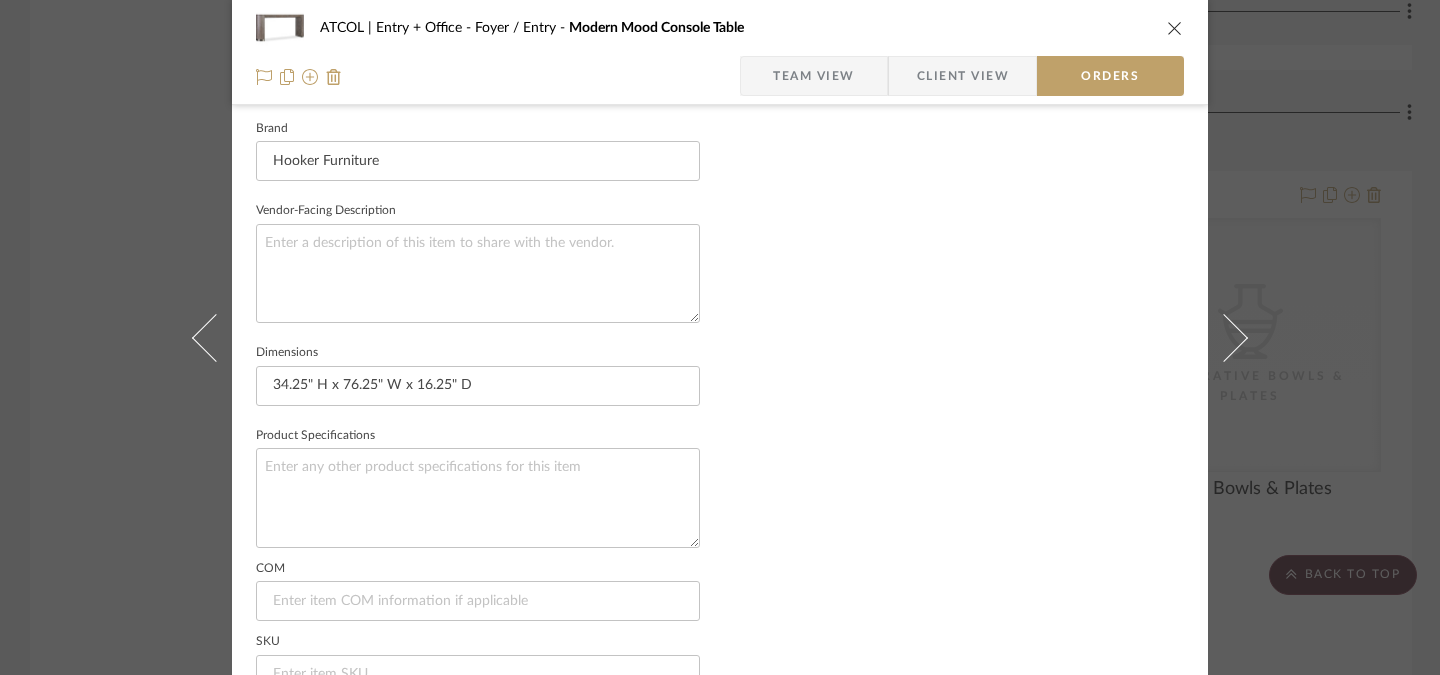 scroll, scrollTop: 1337, scrollLeft: 0, axis: vertical 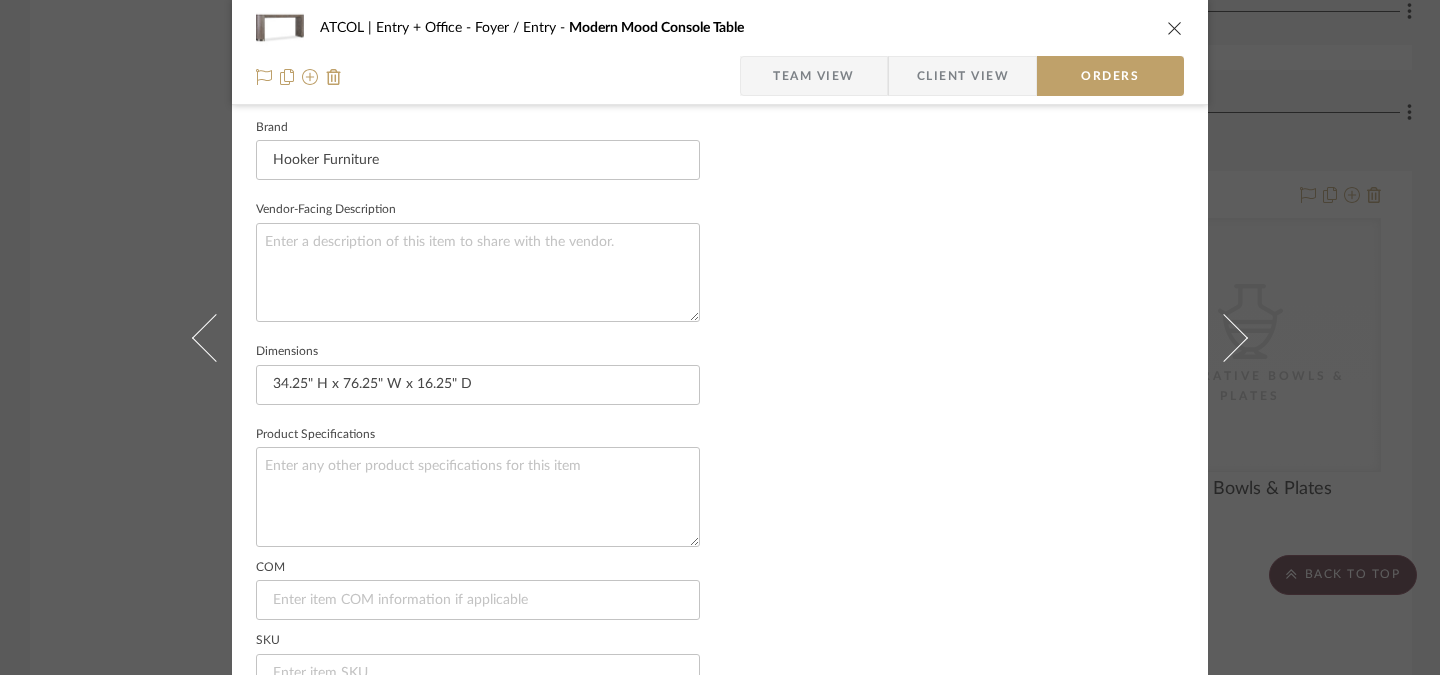click at bounding box center [1175, 28] 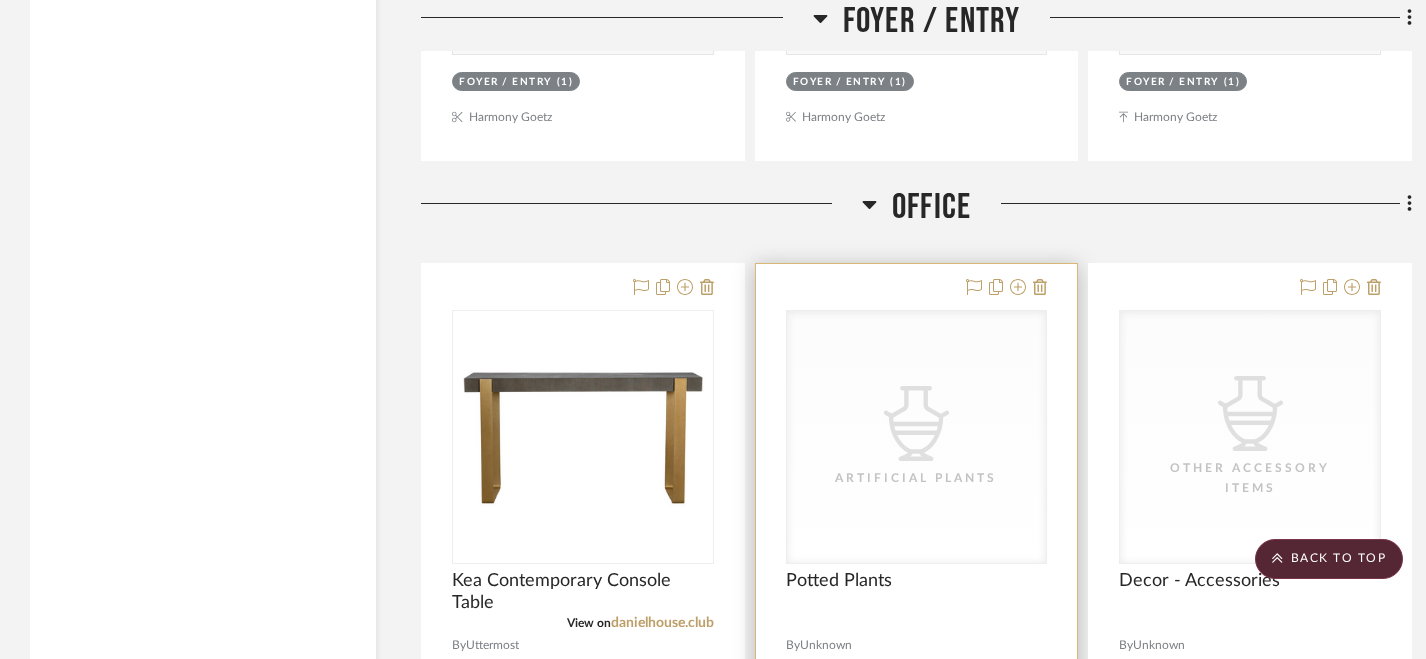 scroll, scrollTop: 4254, scrollLeft: 0, axis: vertical 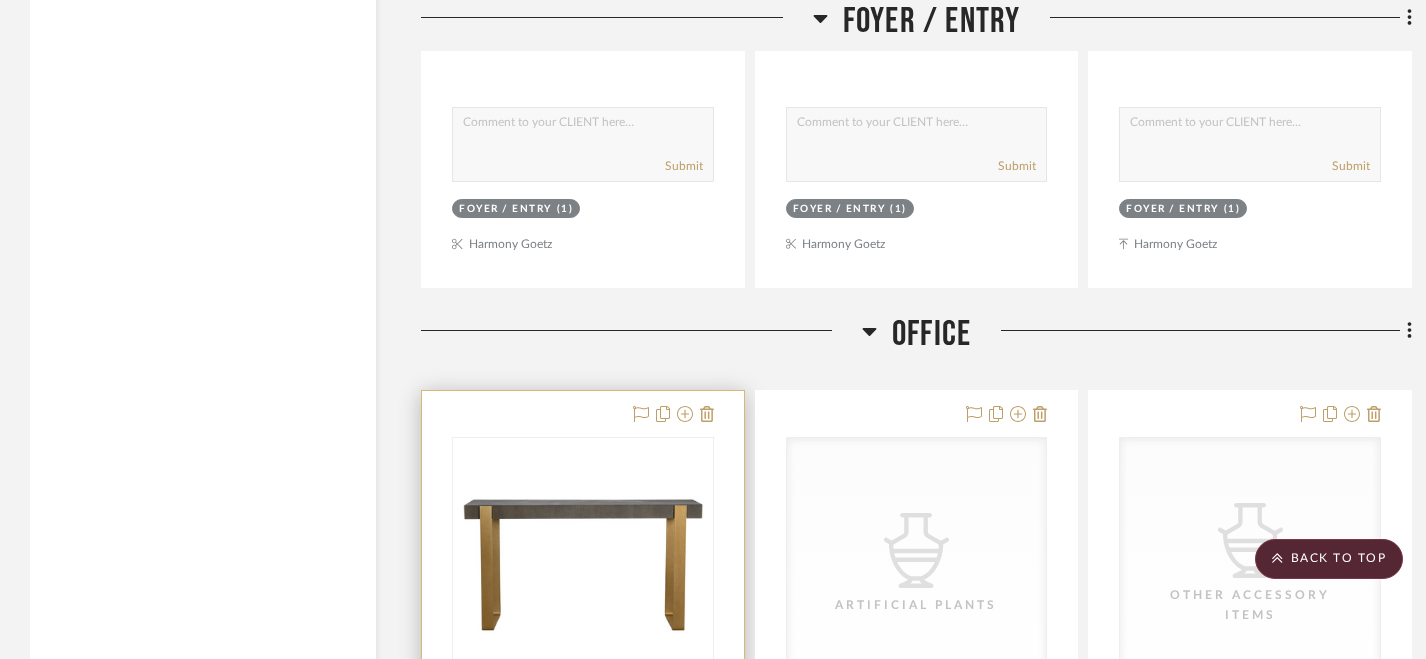 click at bounding box center (583, 828) 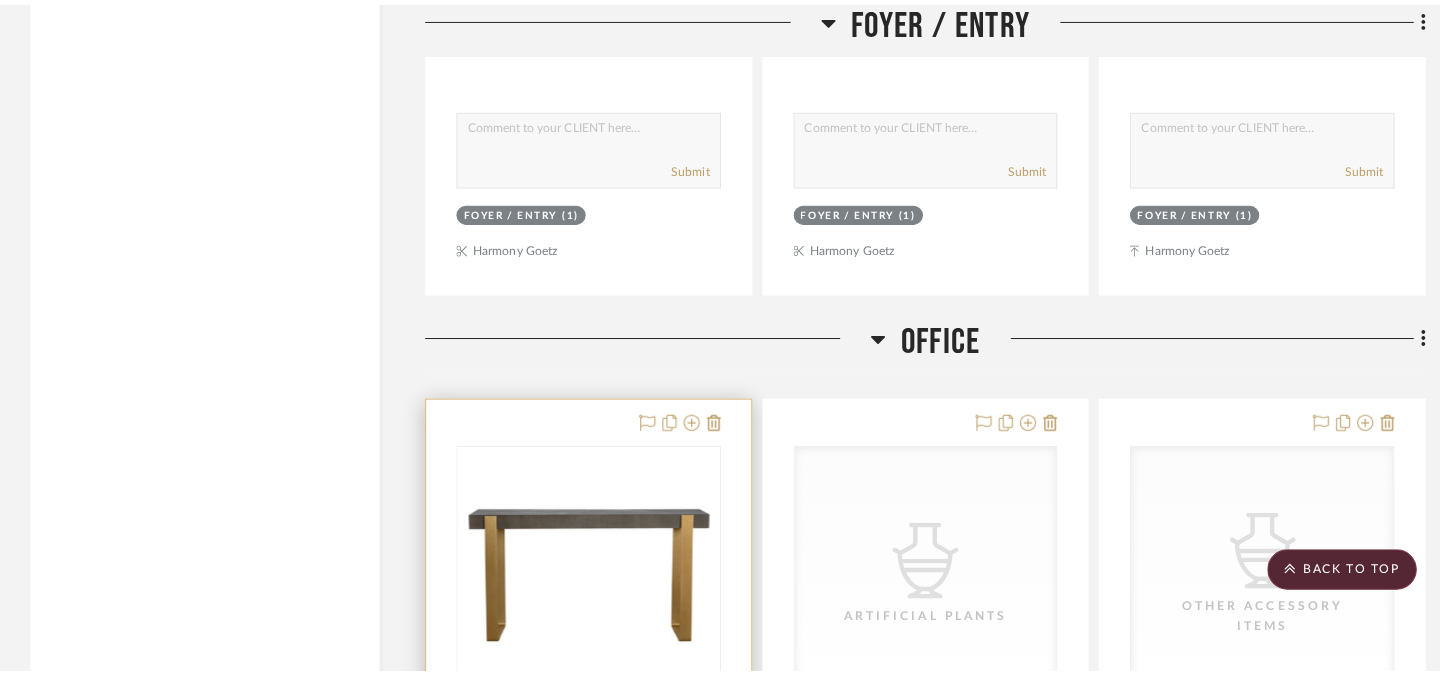 scroll, scrollTop: 0, scrollLeft: 0, axis: both 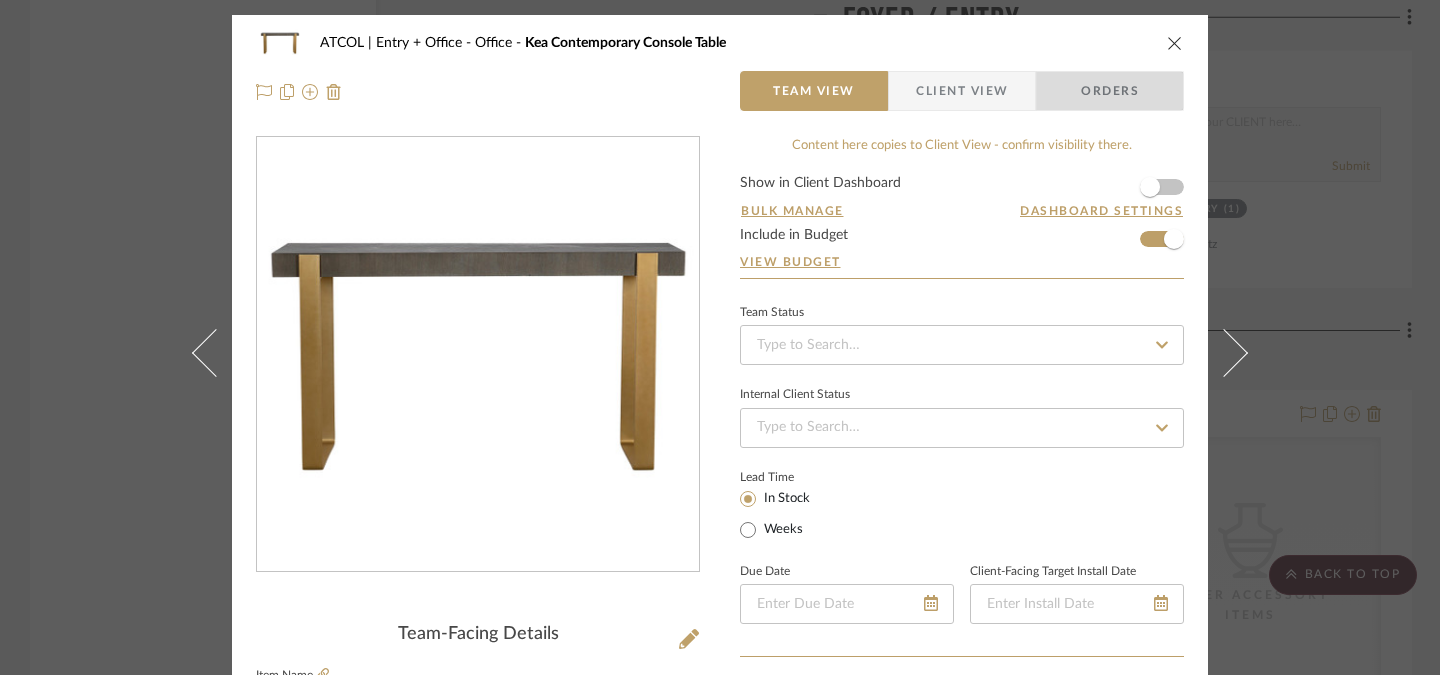 click on "Orders" at bounding box center [1110, 91] 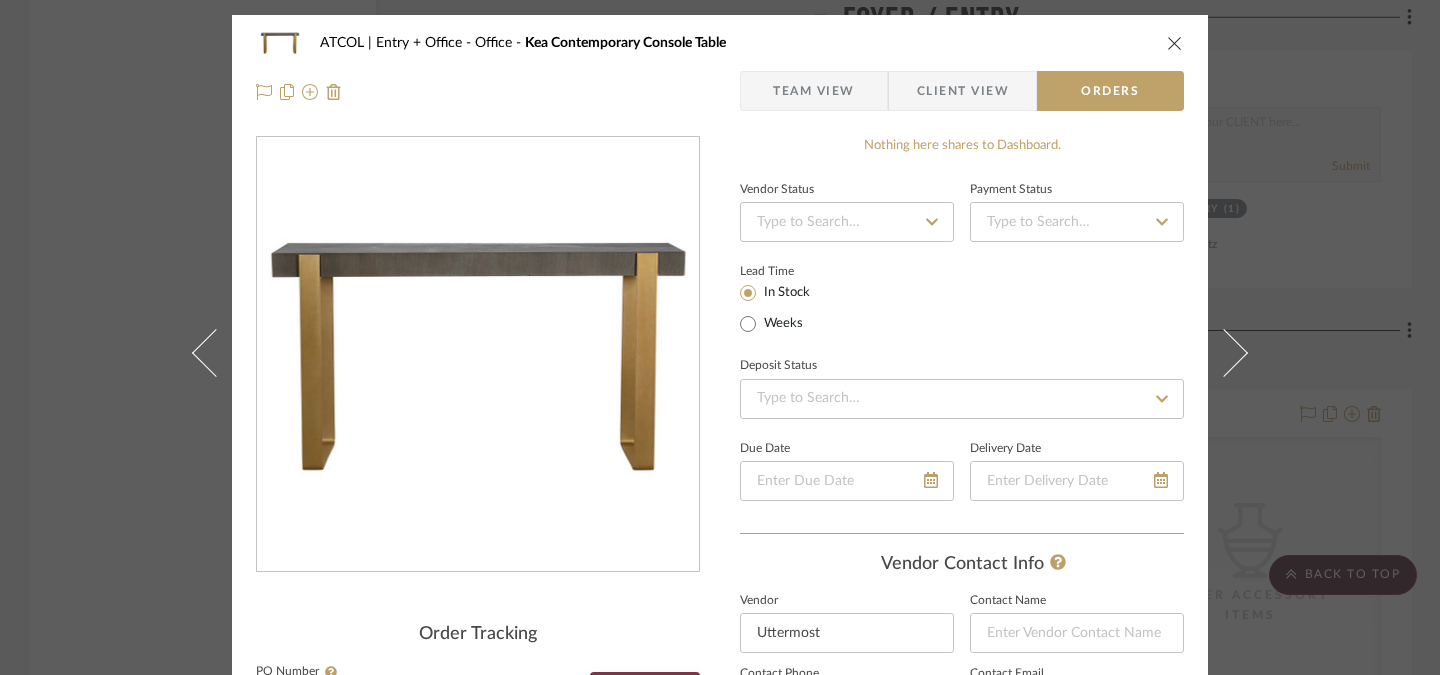 click 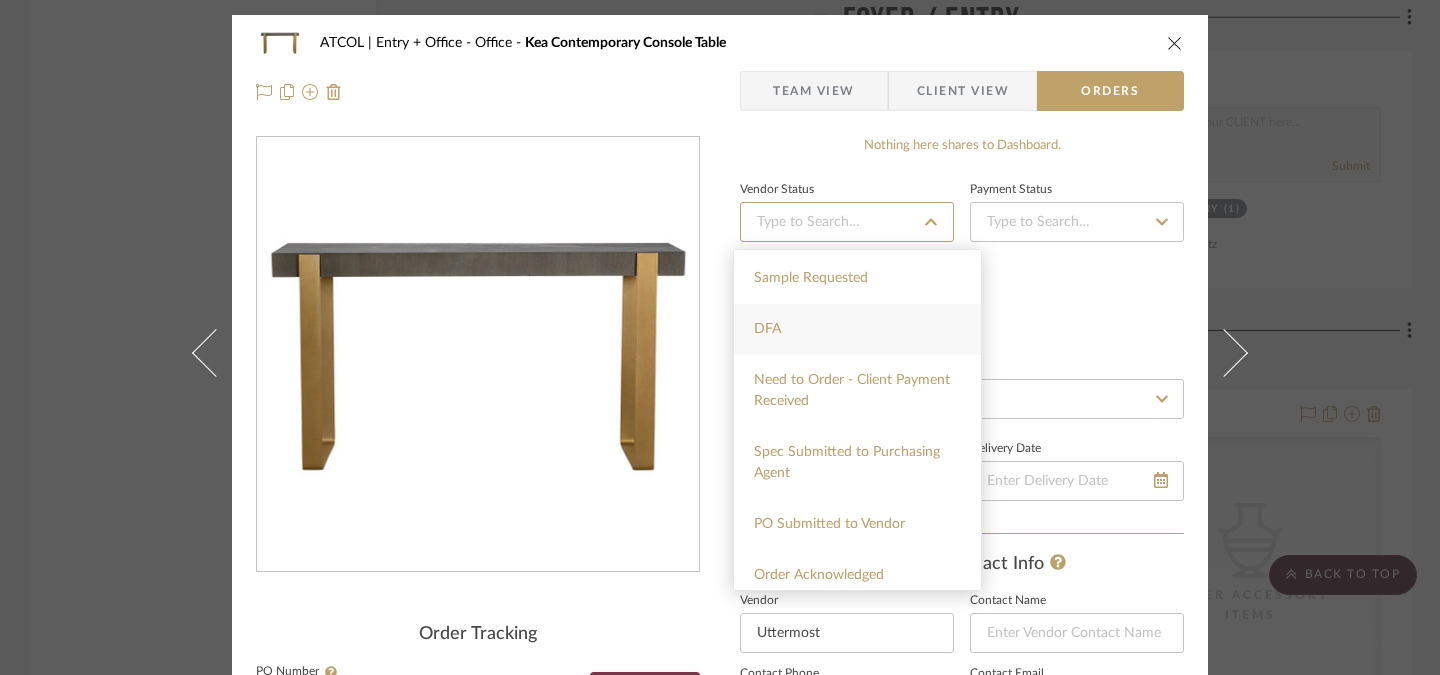 scroll, scrollTop: 100, scrollLeft: 0, axis: vertical 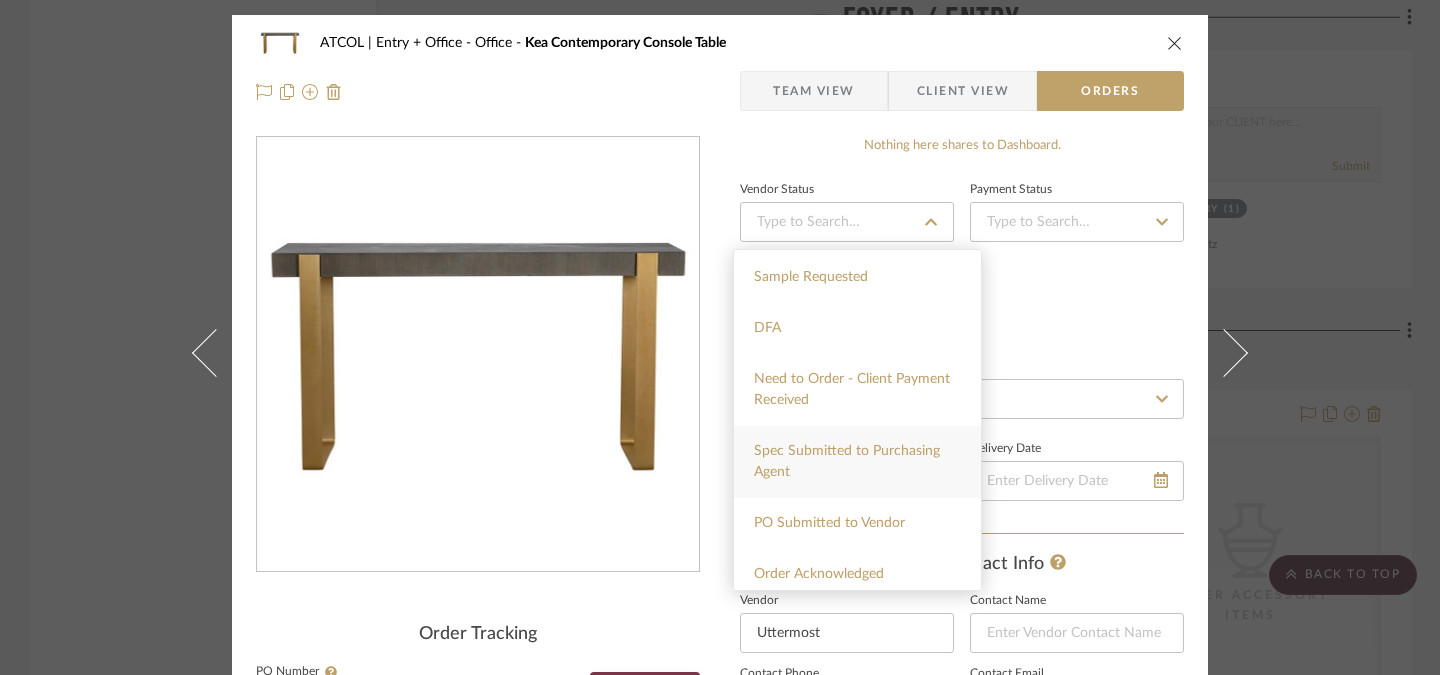 click on "Spec Submitted to Purchasing Agent" at bounding box center [857, 462] 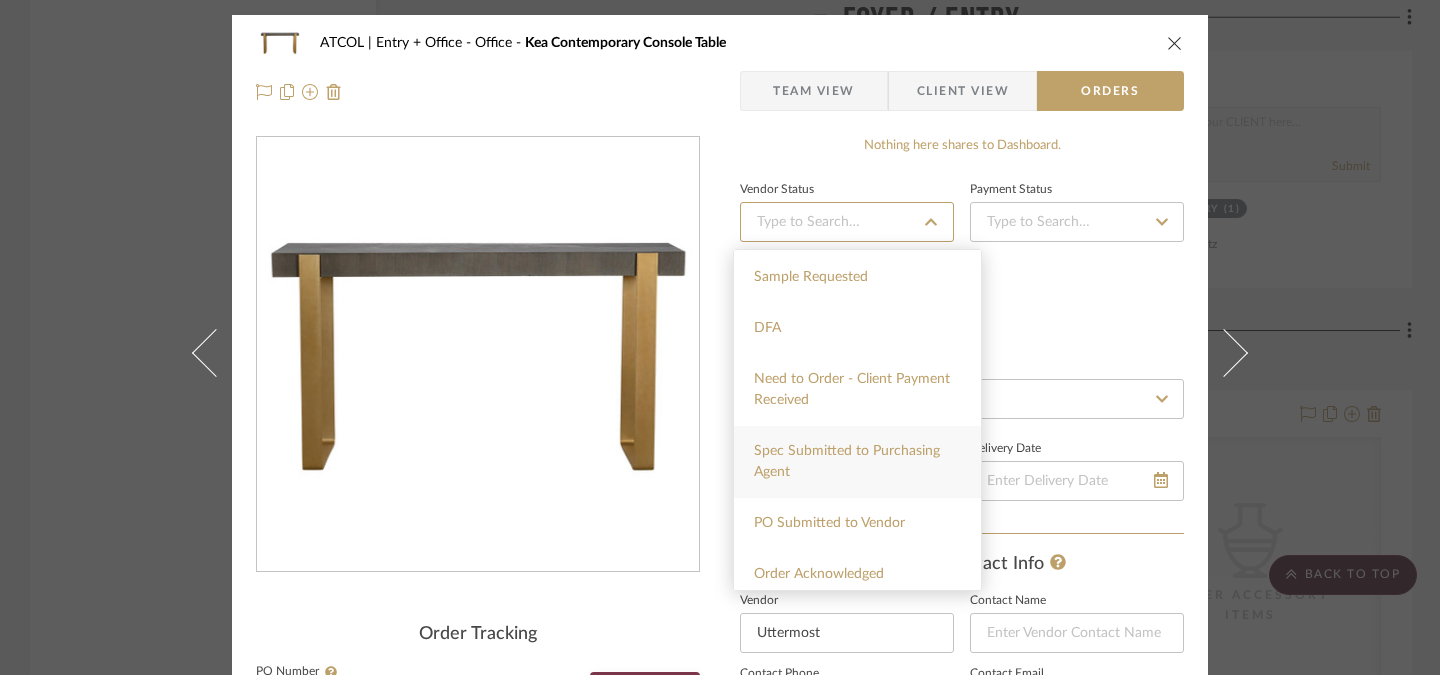 type on "8/7/2025" 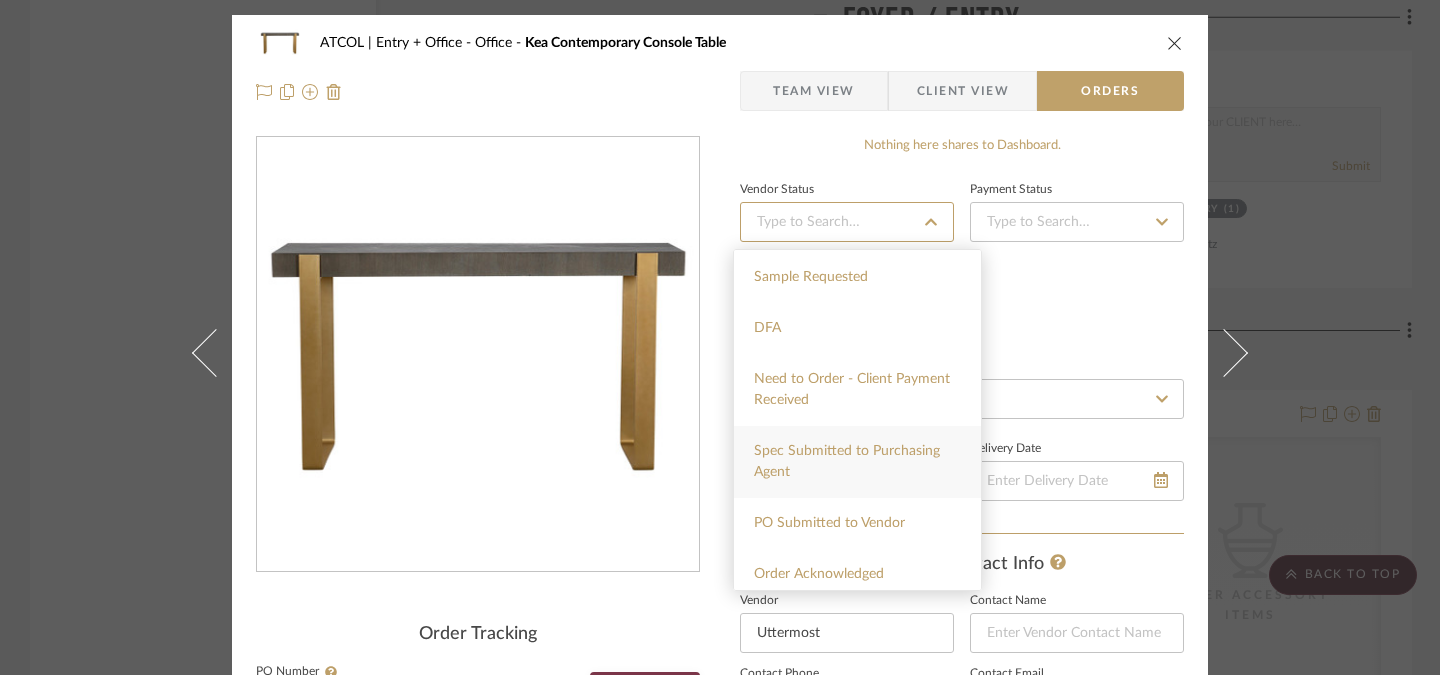 type on "Spec Submitted to Purchasing Agent" 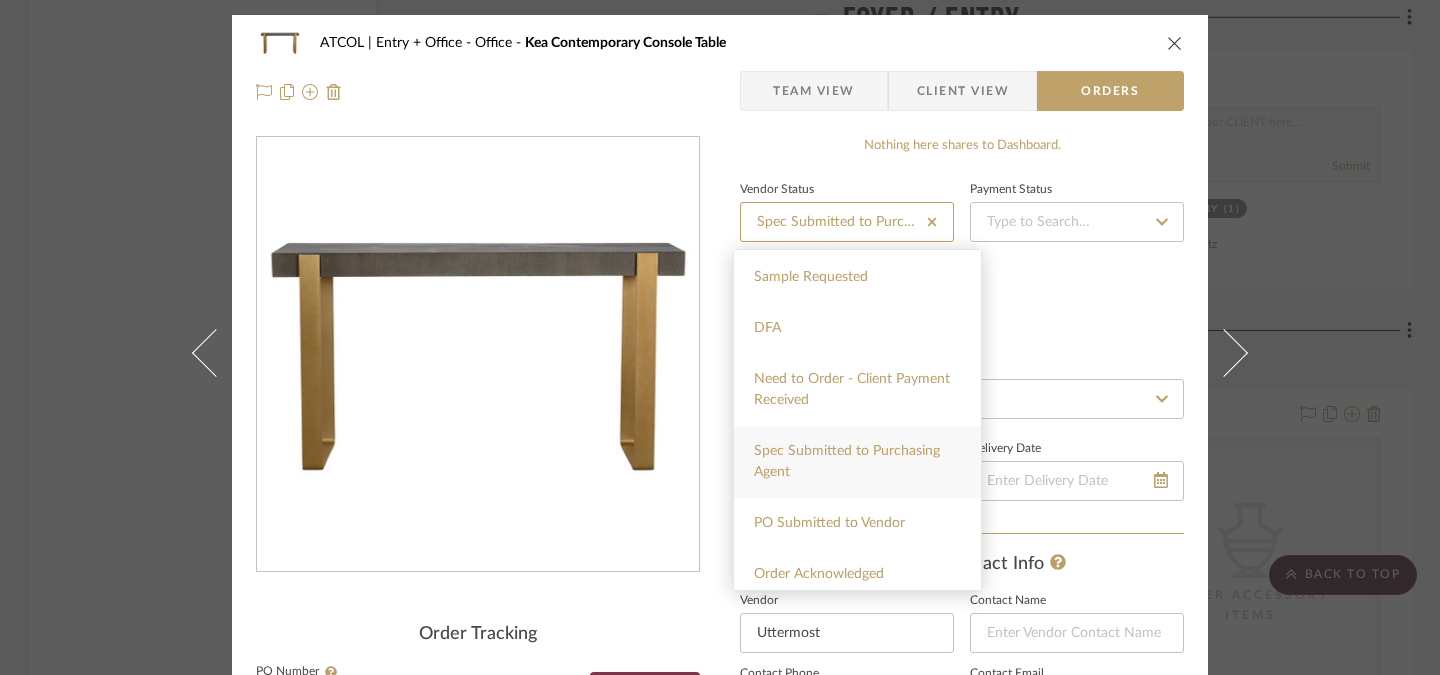 type on "8/7/2025" 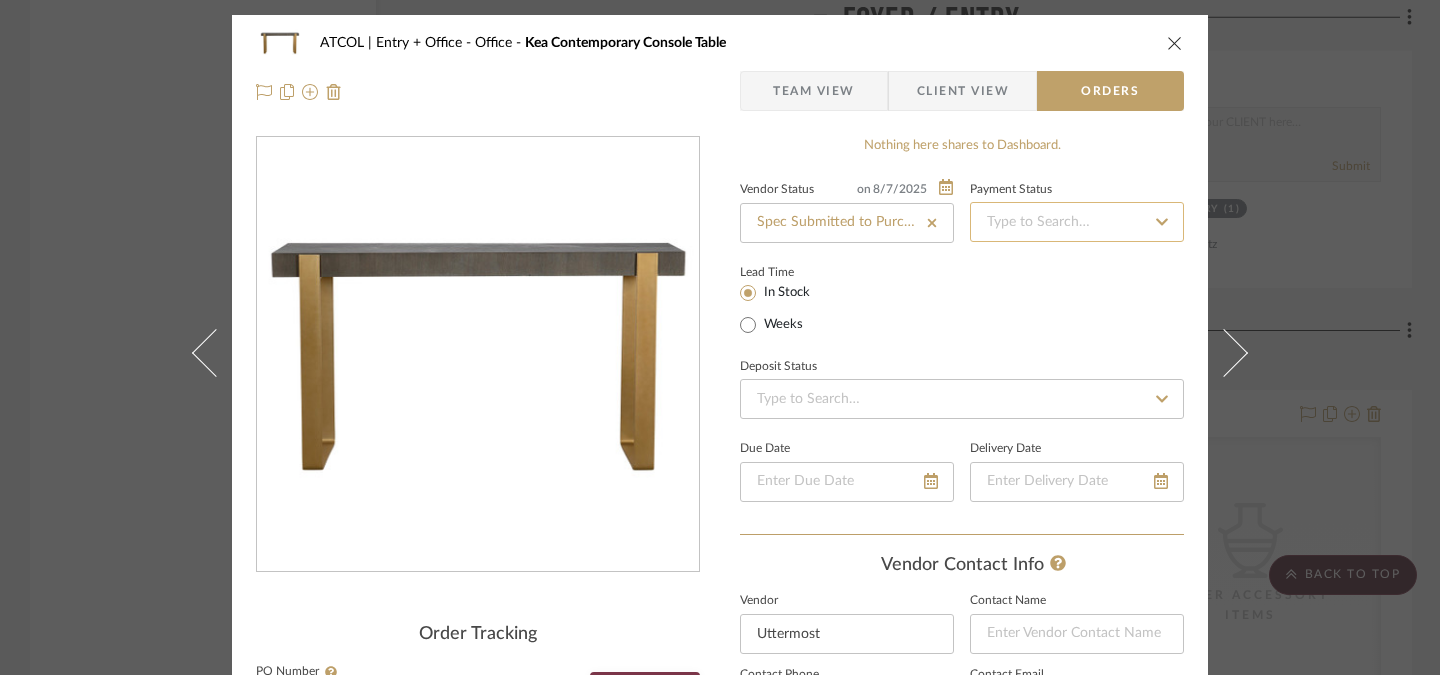 click 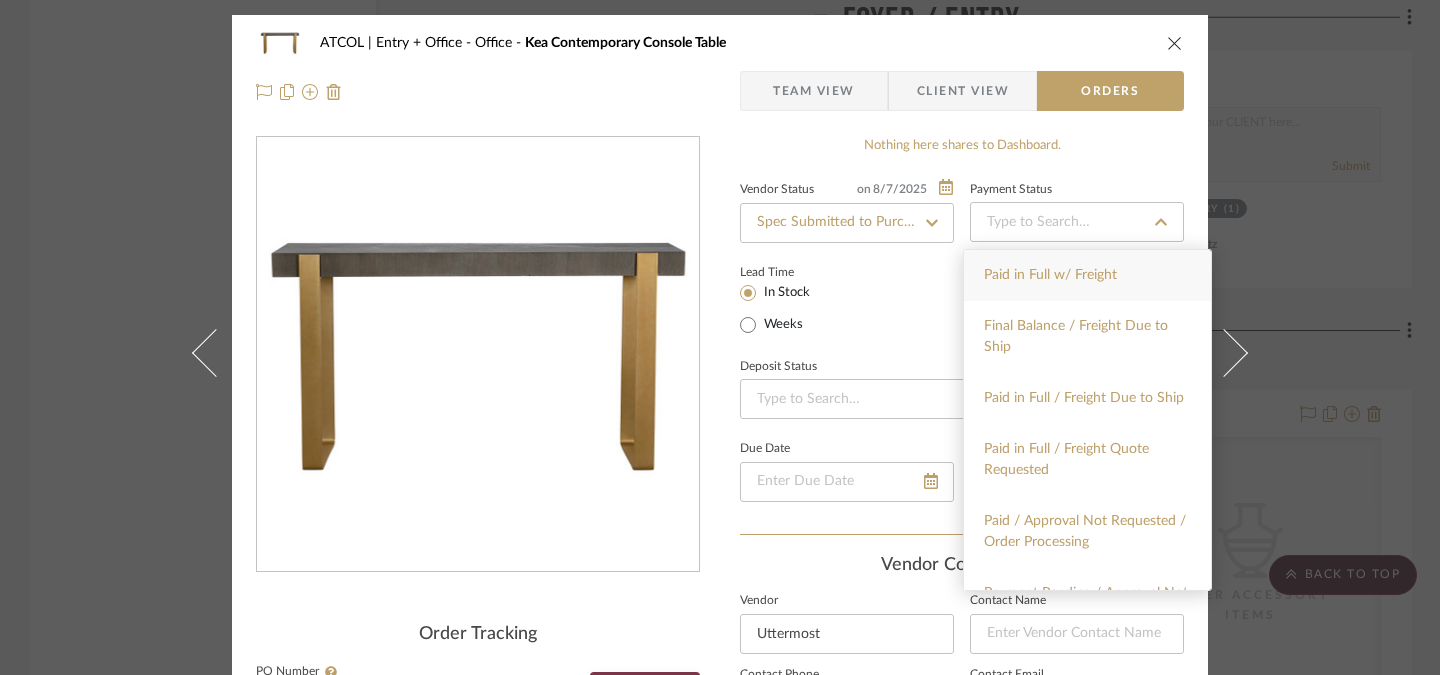 click on "Paid in Full w/ Freight" at bounding box center (1087, 275) 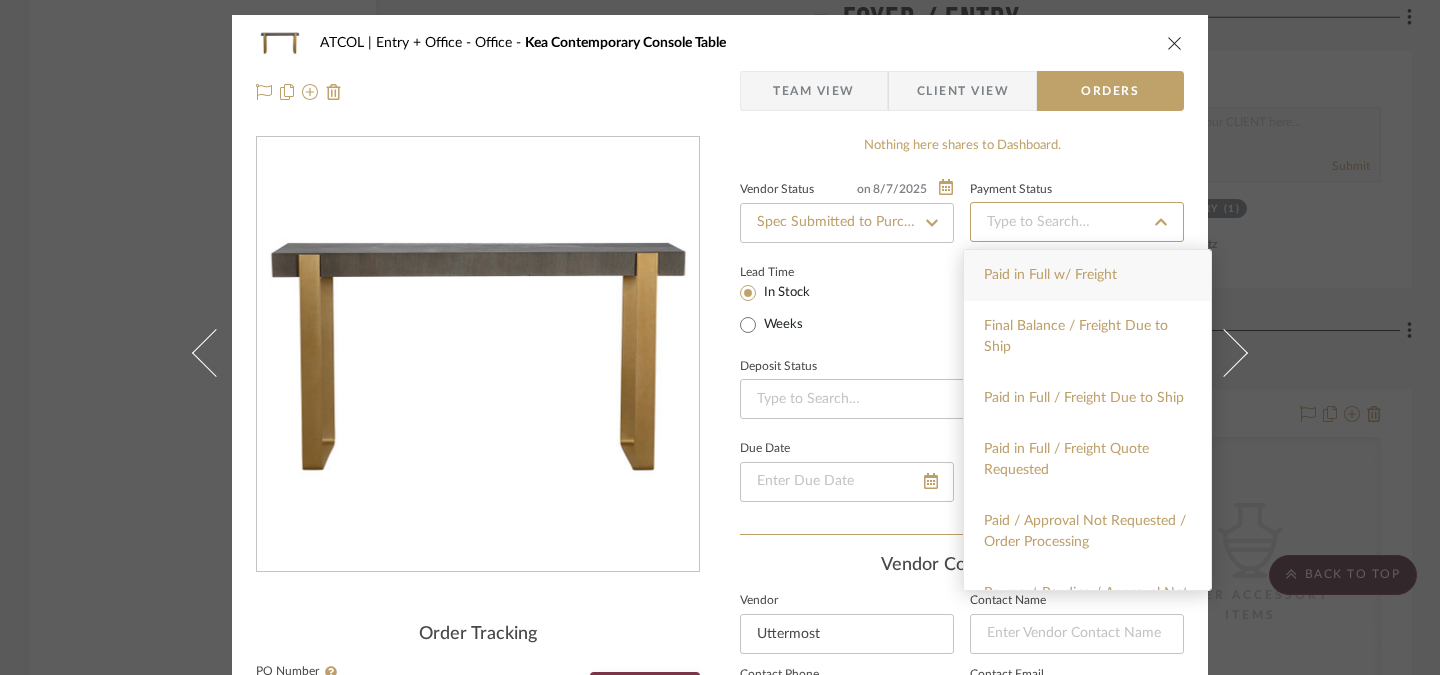 type on "8/7/2025" 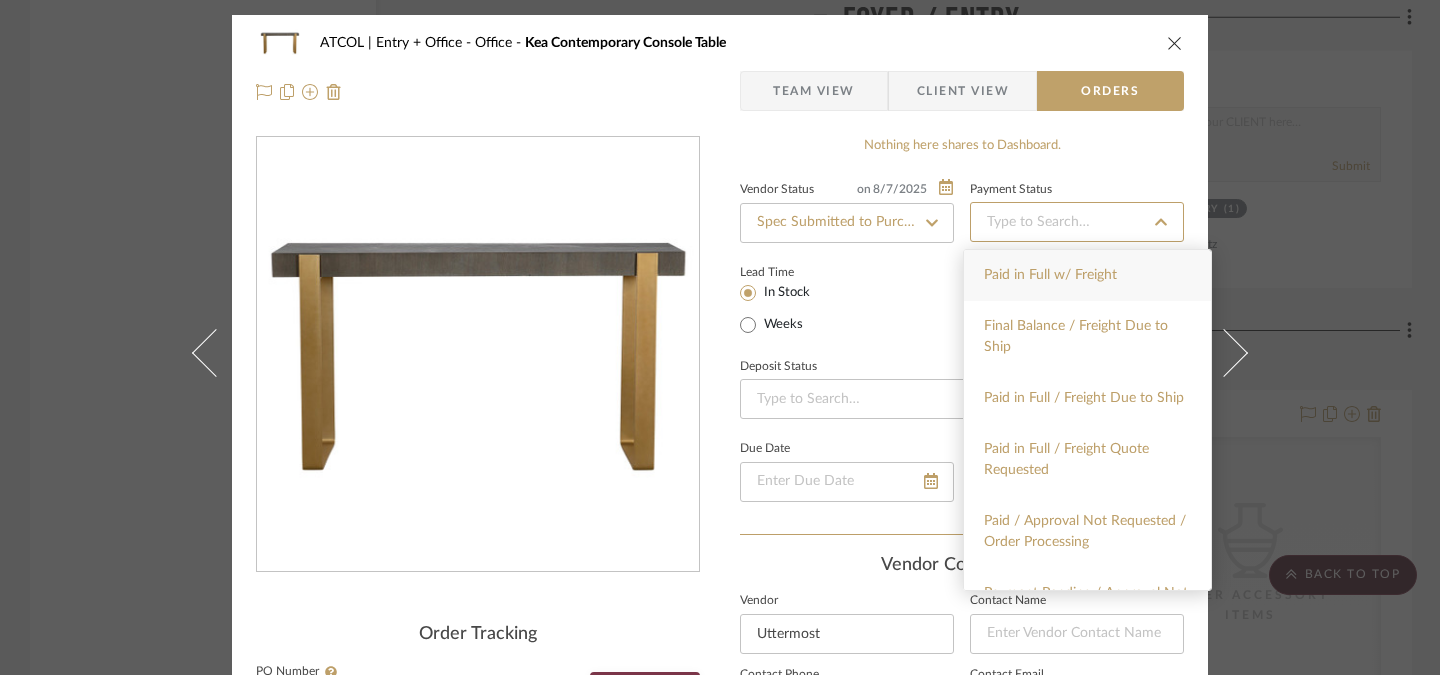 type on "Paid in Full w/ Freight" 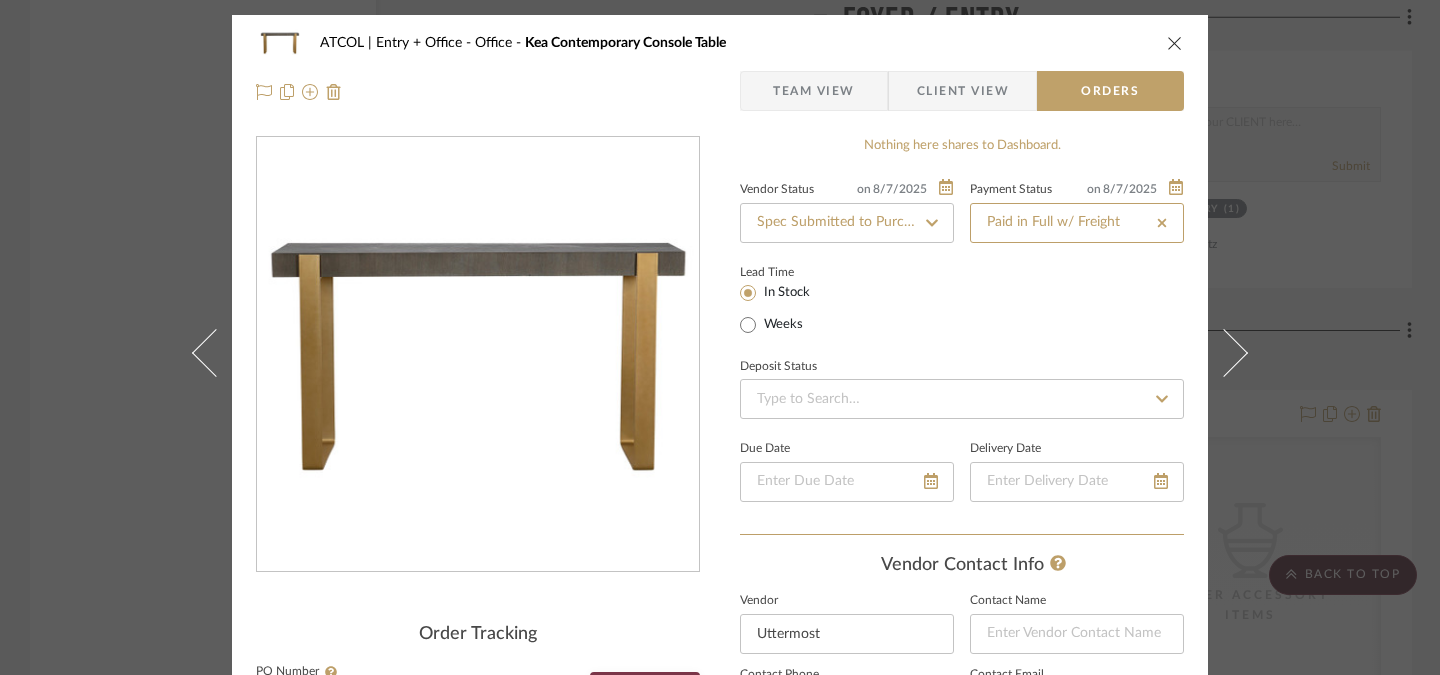 type 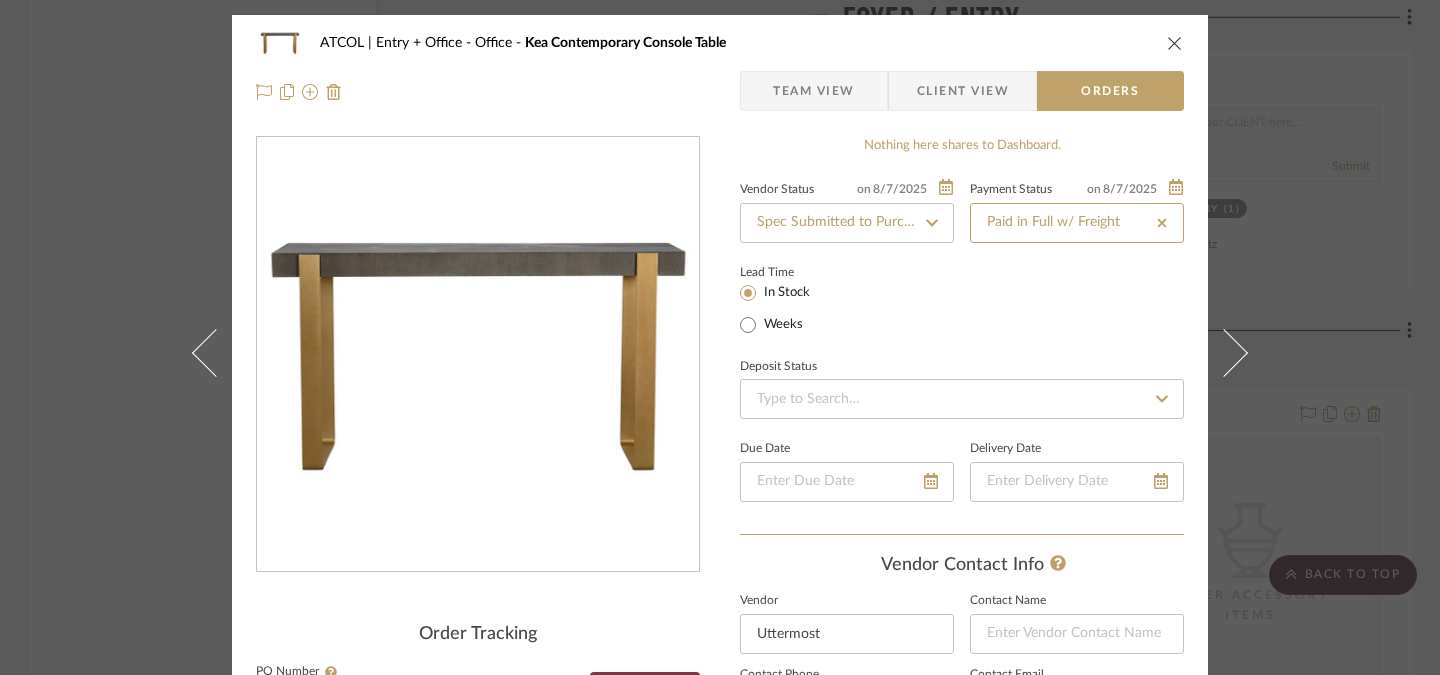 type 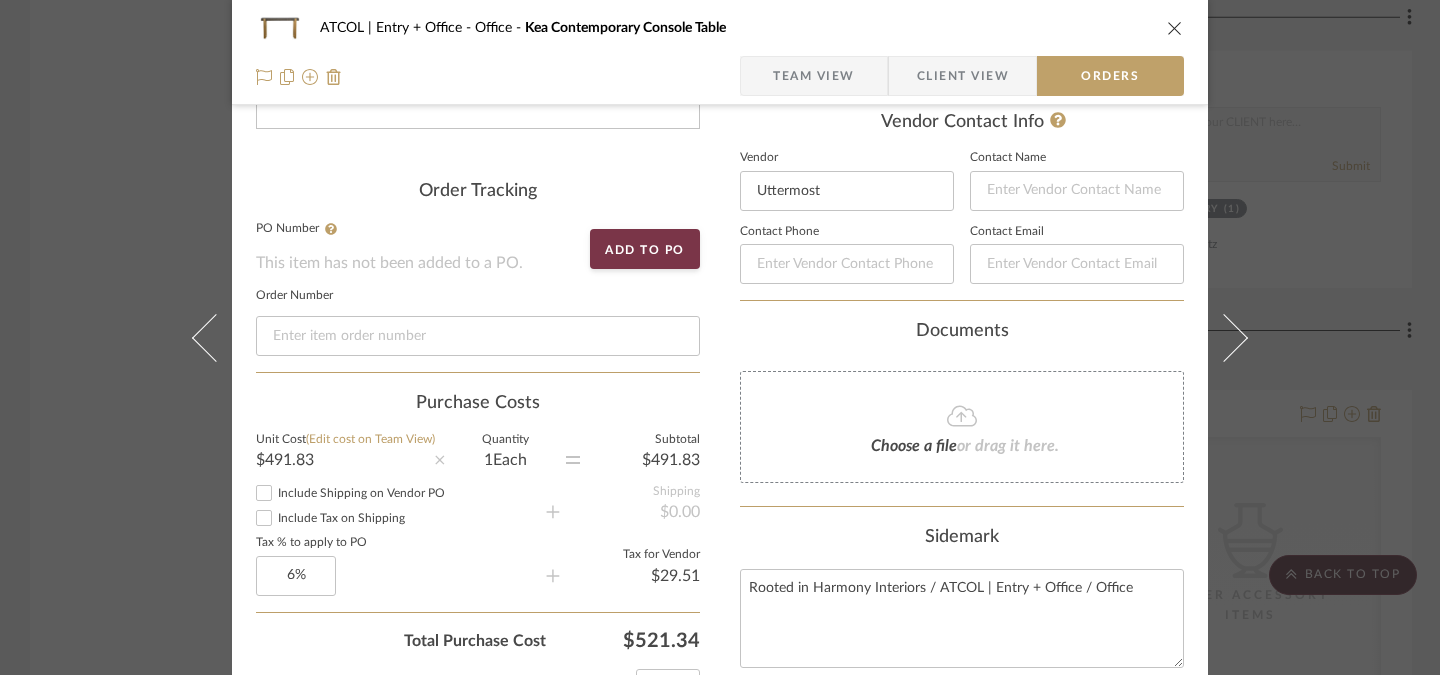 scroll, scrollTop: 643, scrollLeft: 0, axis: vertical 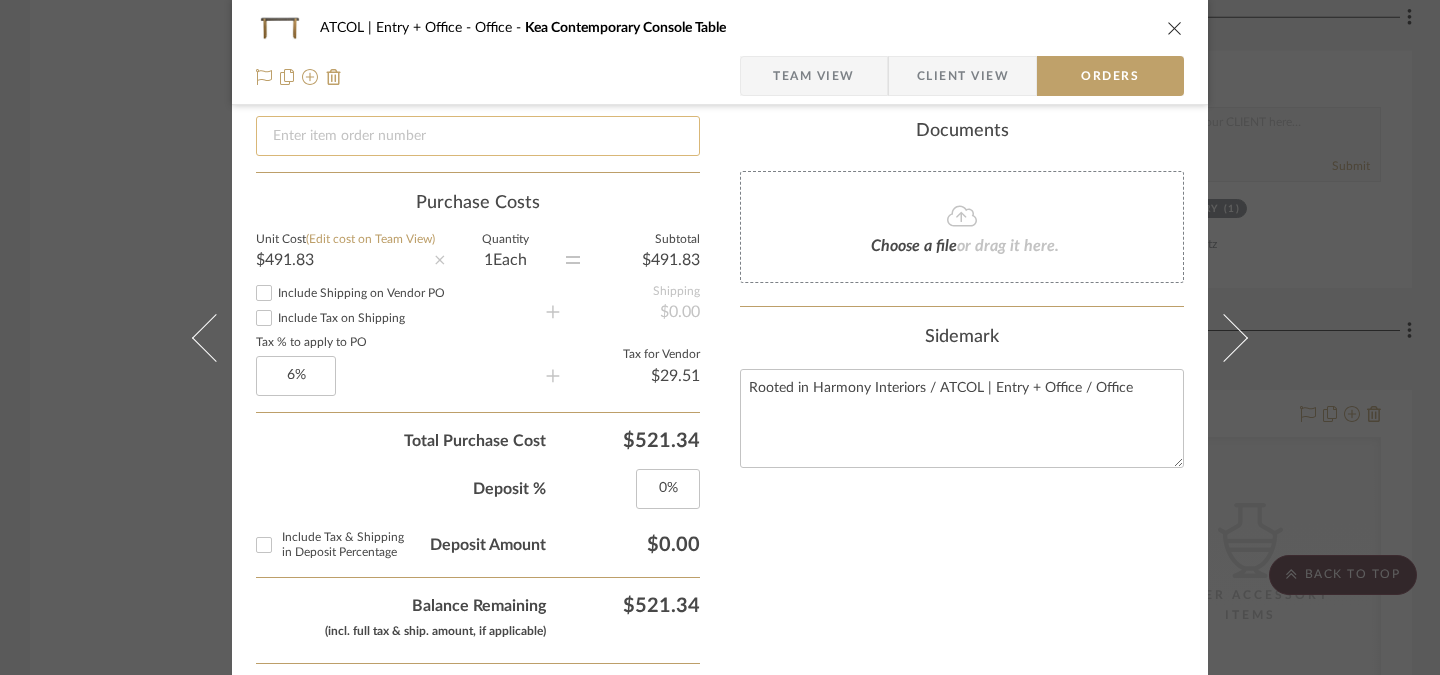 click 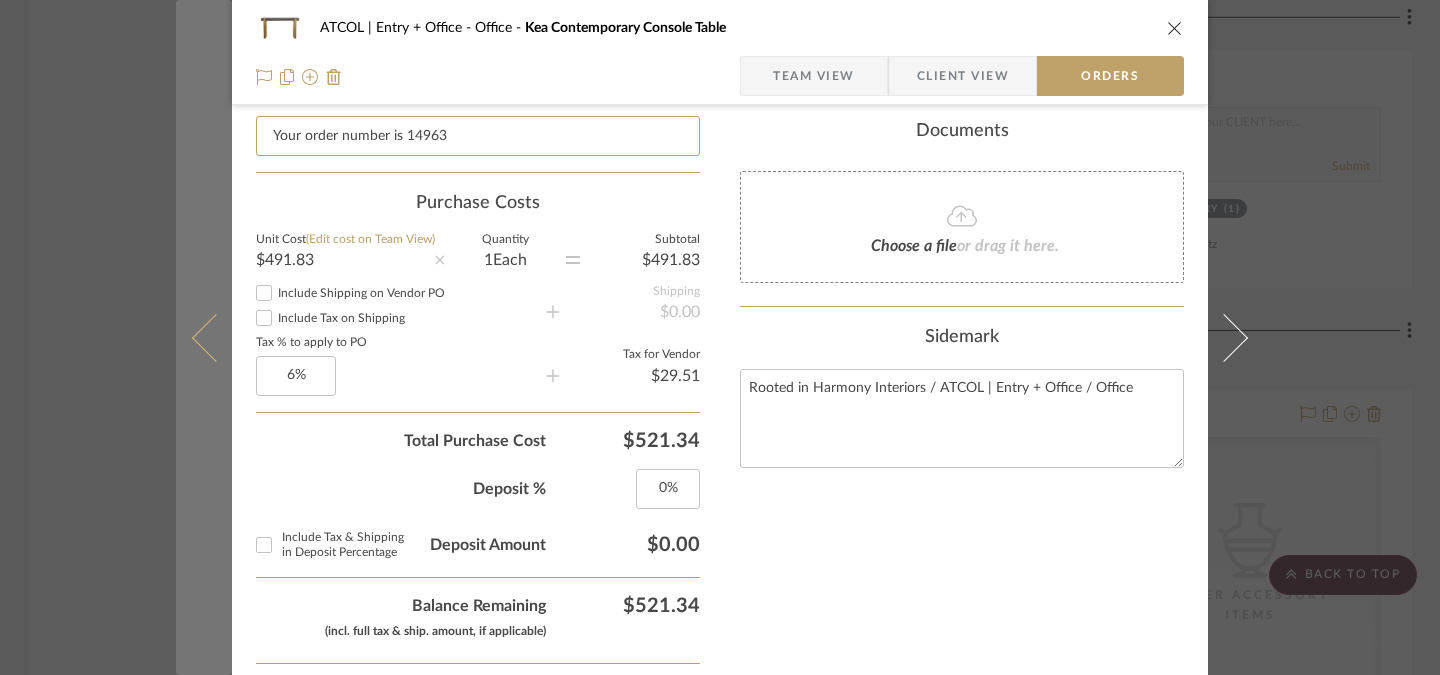 drag, startPoint x: 400, startPoint y: 138, endPoint x: 180, endPoint y: 117, distance: 221 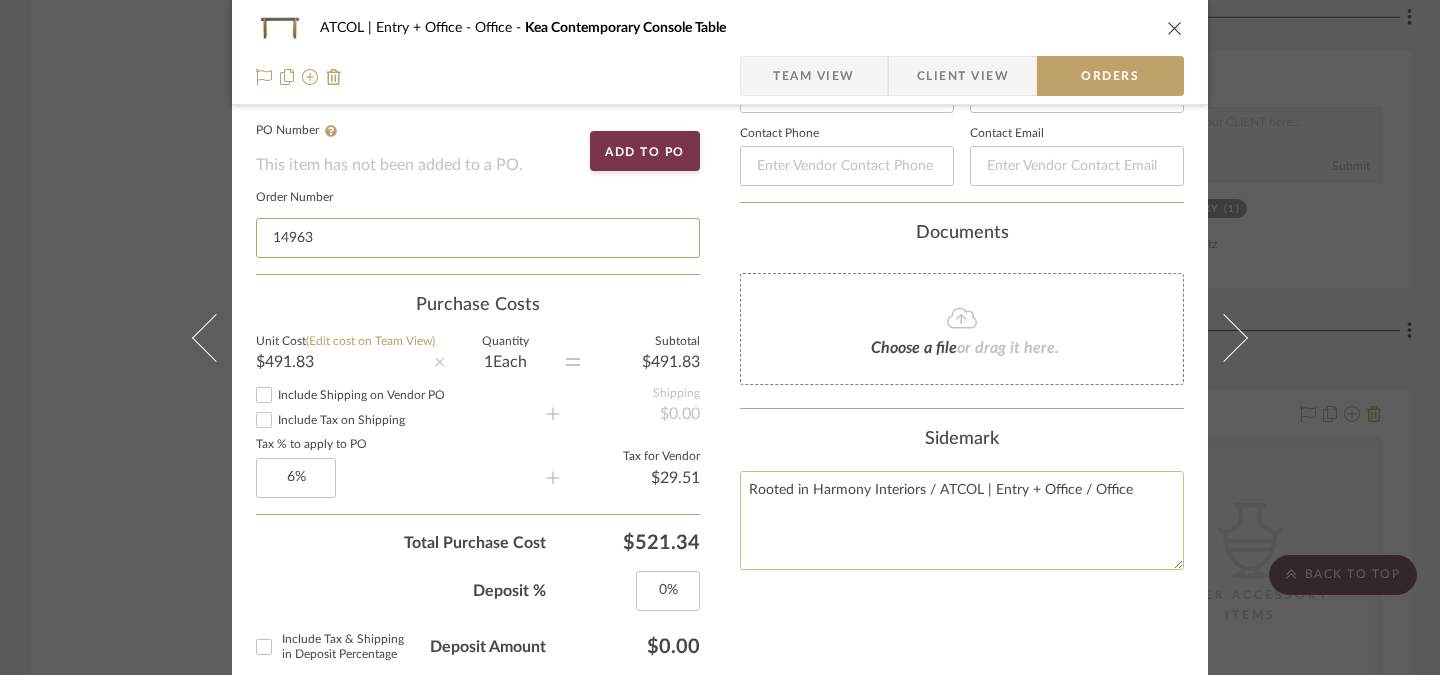 scroll, scrollTop: 642, scrollLeft: 0, axis: vertical 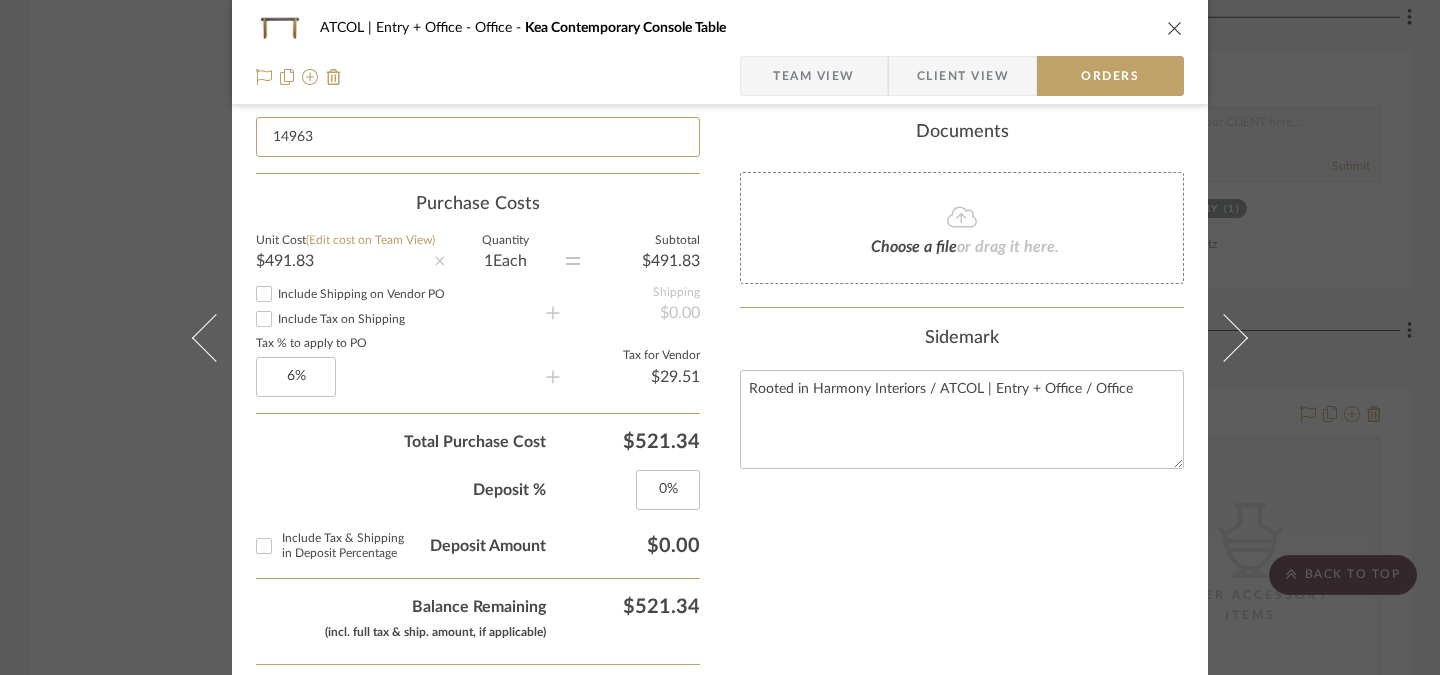 type on "14963" 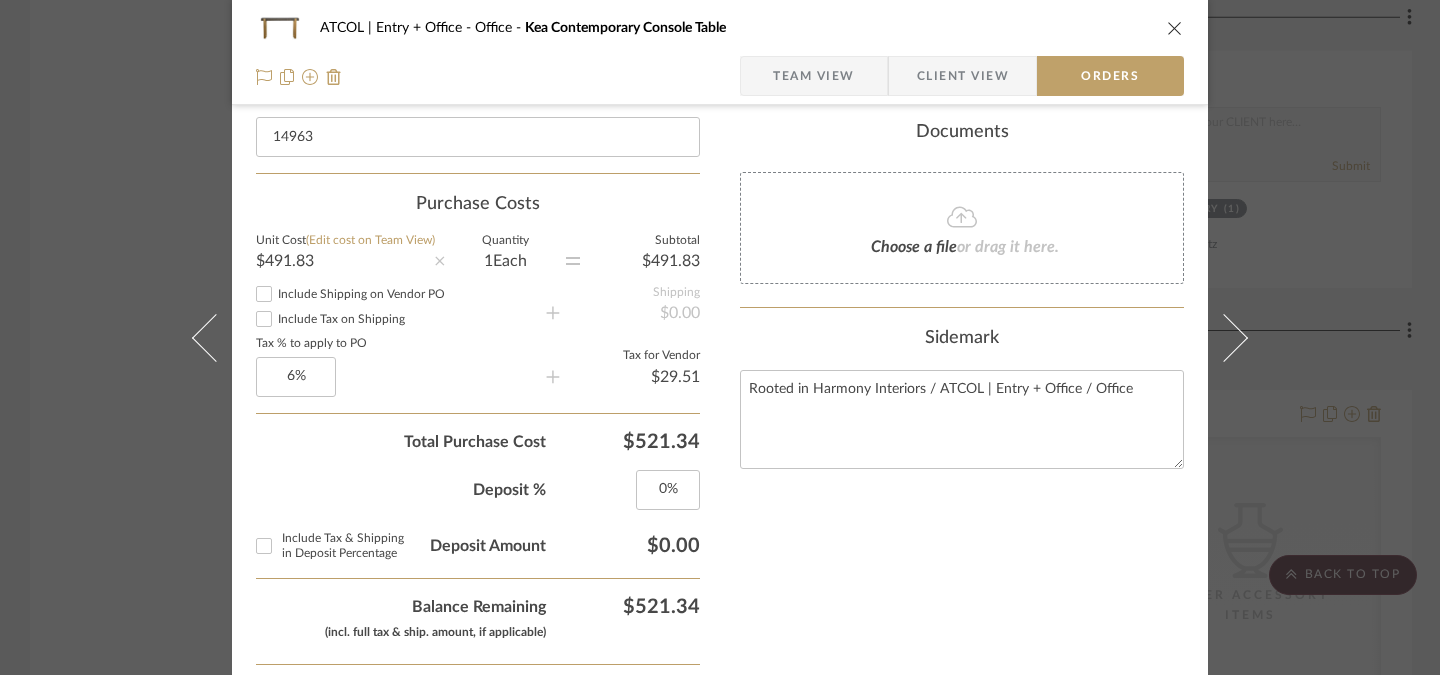 click on "Nothing here shares to Dashboard. Vendor Status on 8/7/2025 8/7/2025 Spec Submitted to Purchasing Agent Payment Status on 8/7/2025 8/7/2025 Paid in Full w/ Freight  Lead Time  In Stock Weeks Deposit Status  Due Date   Delivery Date  Vendor Contact Info  Vendor  Uttermost  Contact Name   Contact Phone   Contact Email   Documents  Choose a file  or drag it here. Sidemark Rooted in Harmony Interiors / ATCOL | Entry + Office / Office" at bounding box center (962, 449) 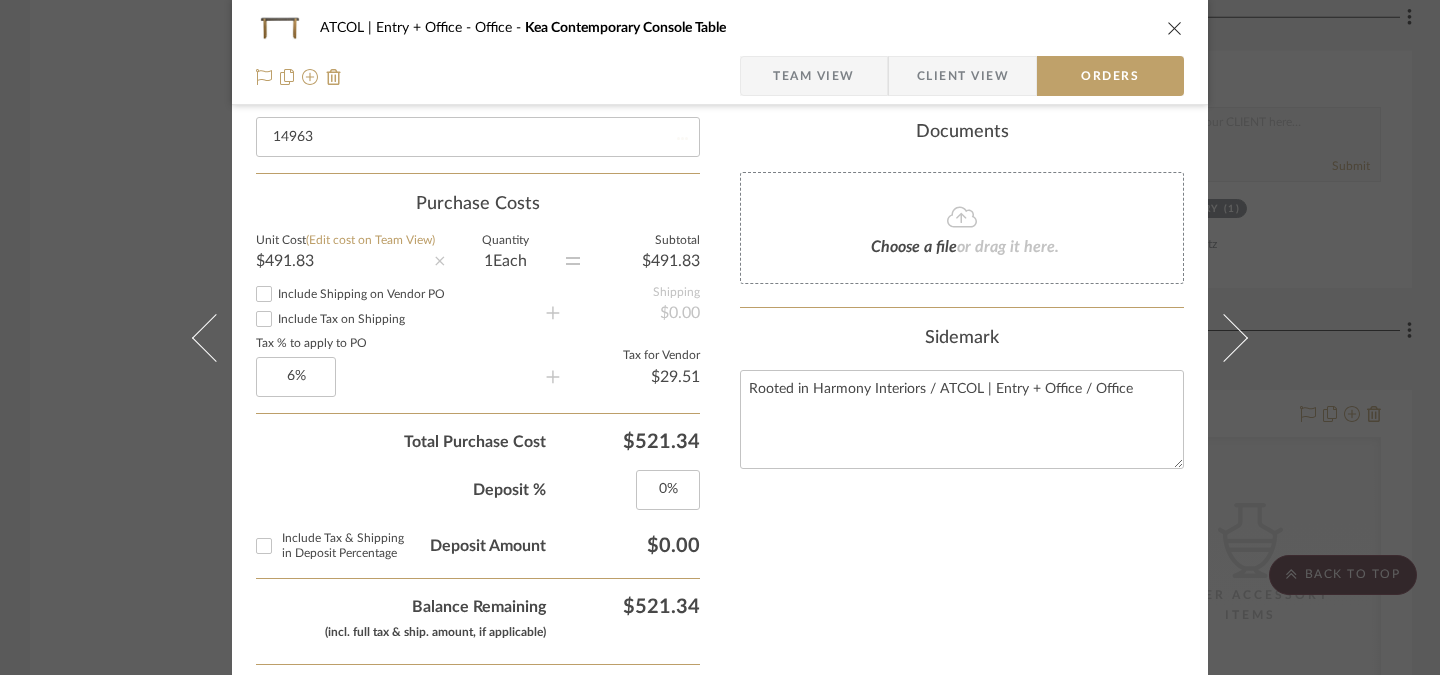 type 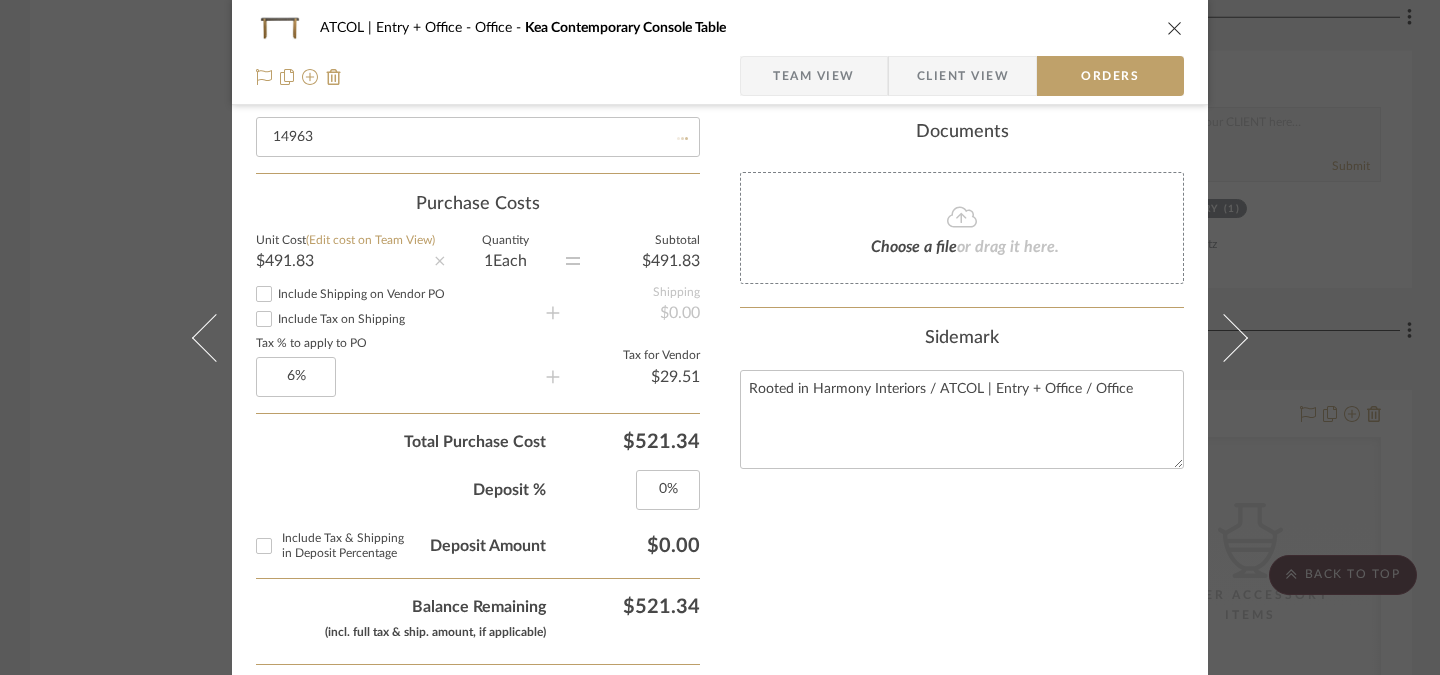 type 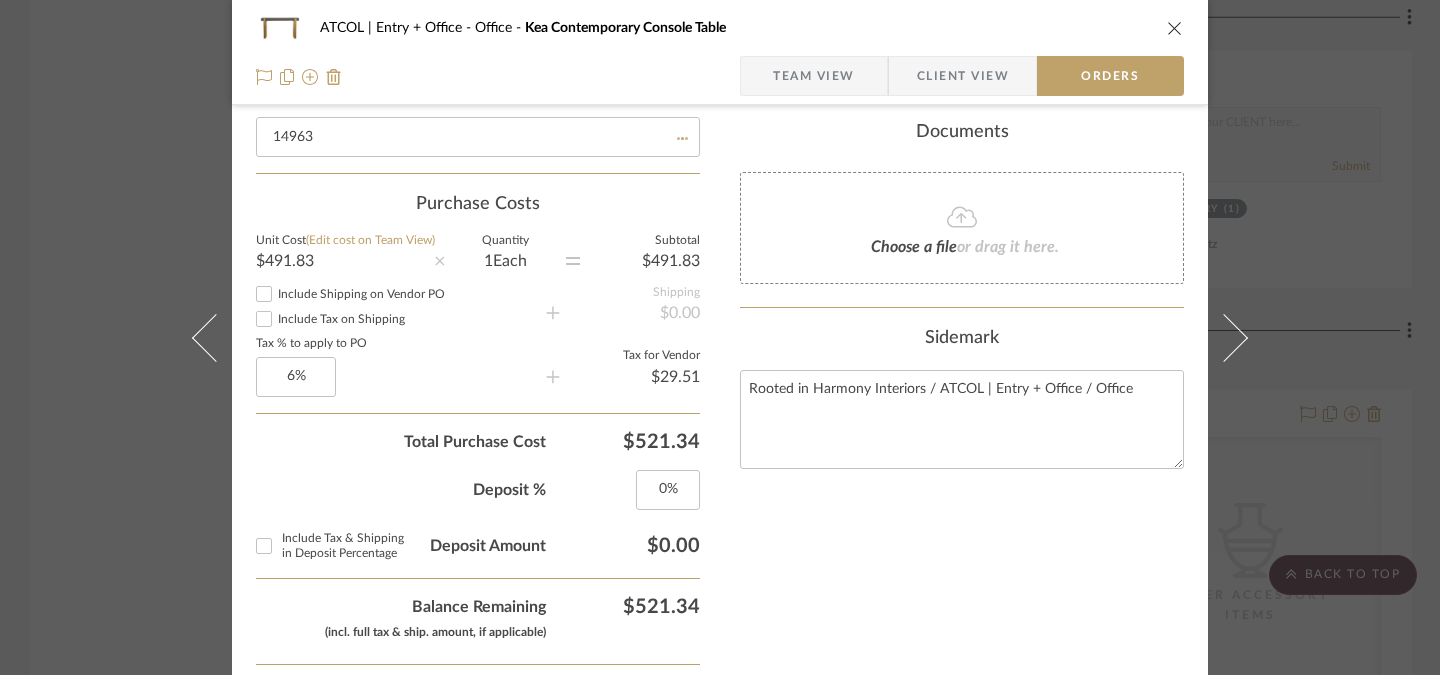 type 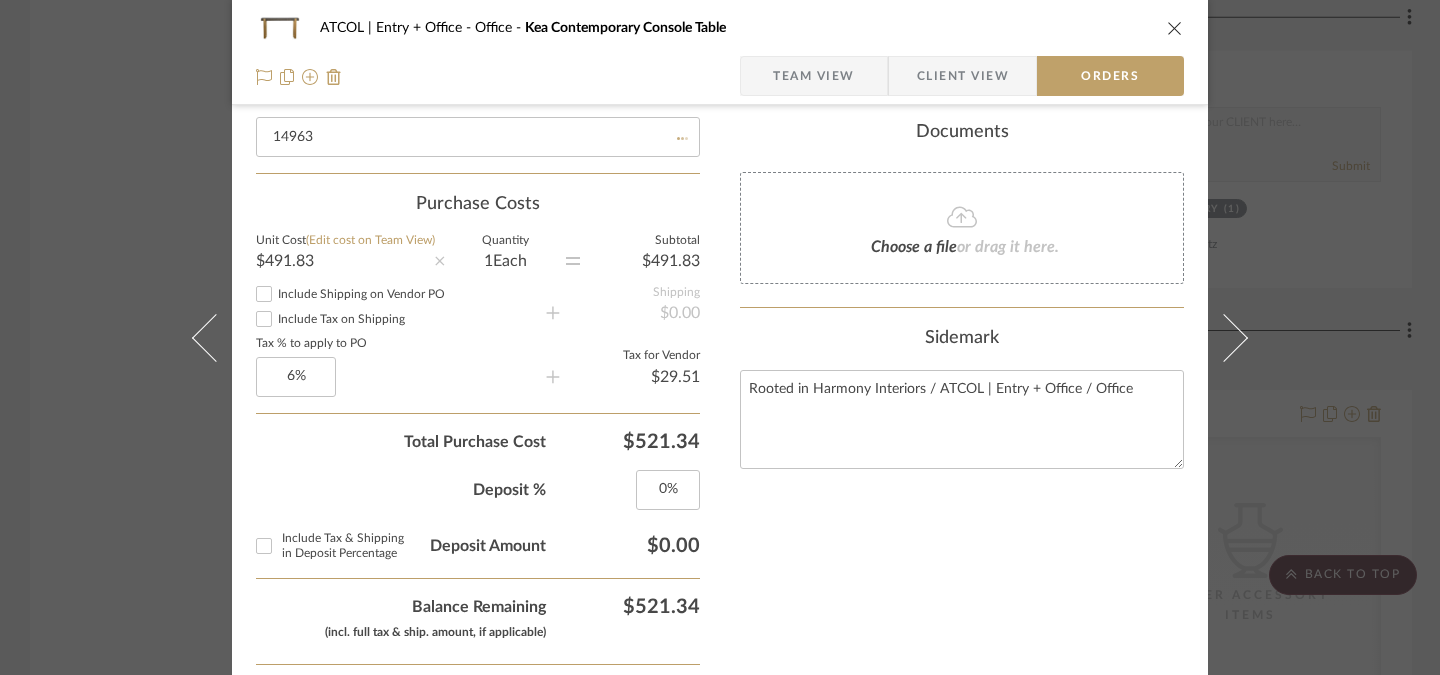 type 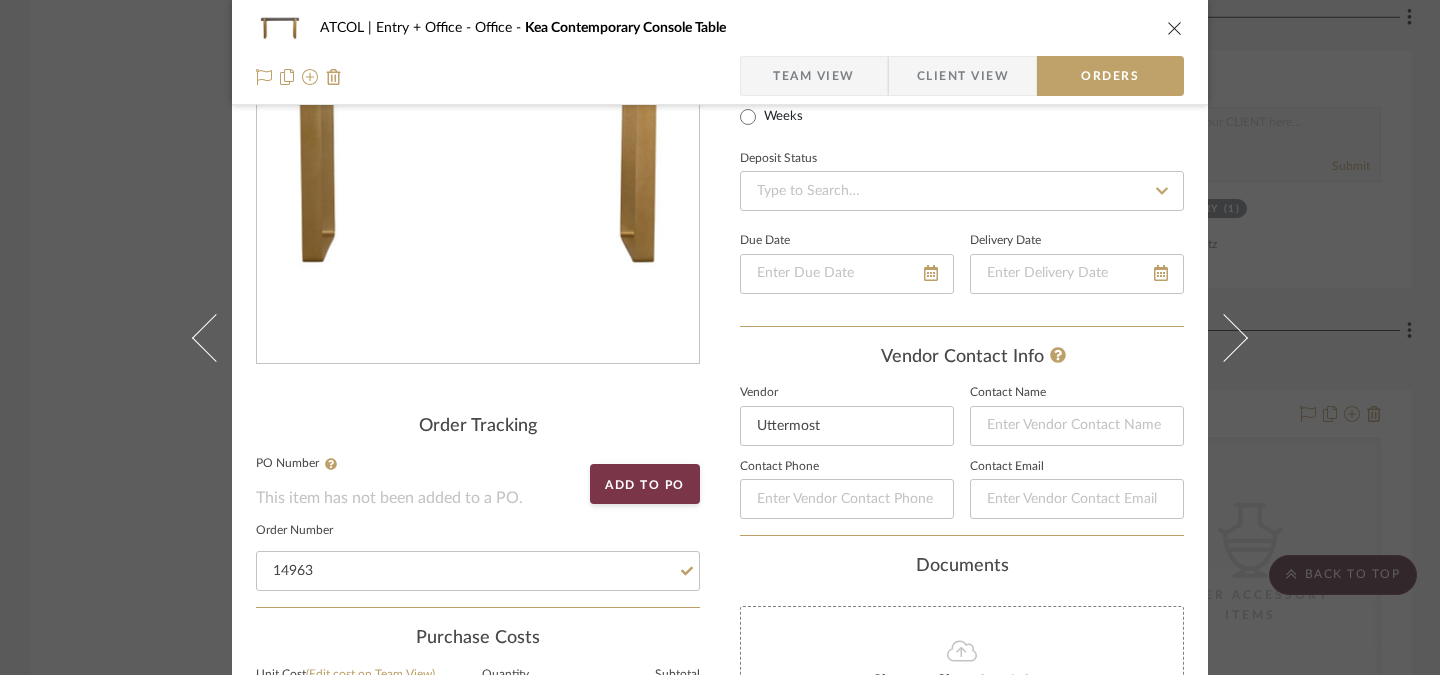 scroll, scrollTop: 75, scrollLeft: 0, axis: vertical 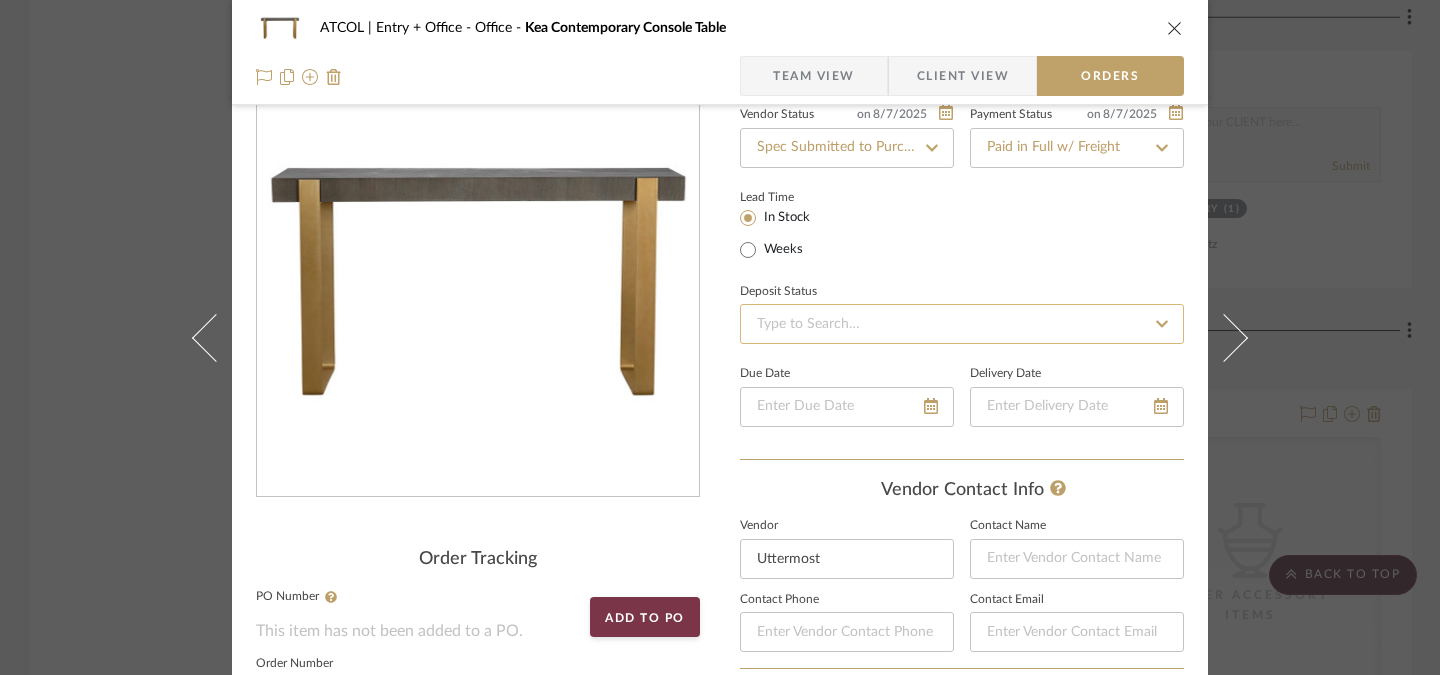 click 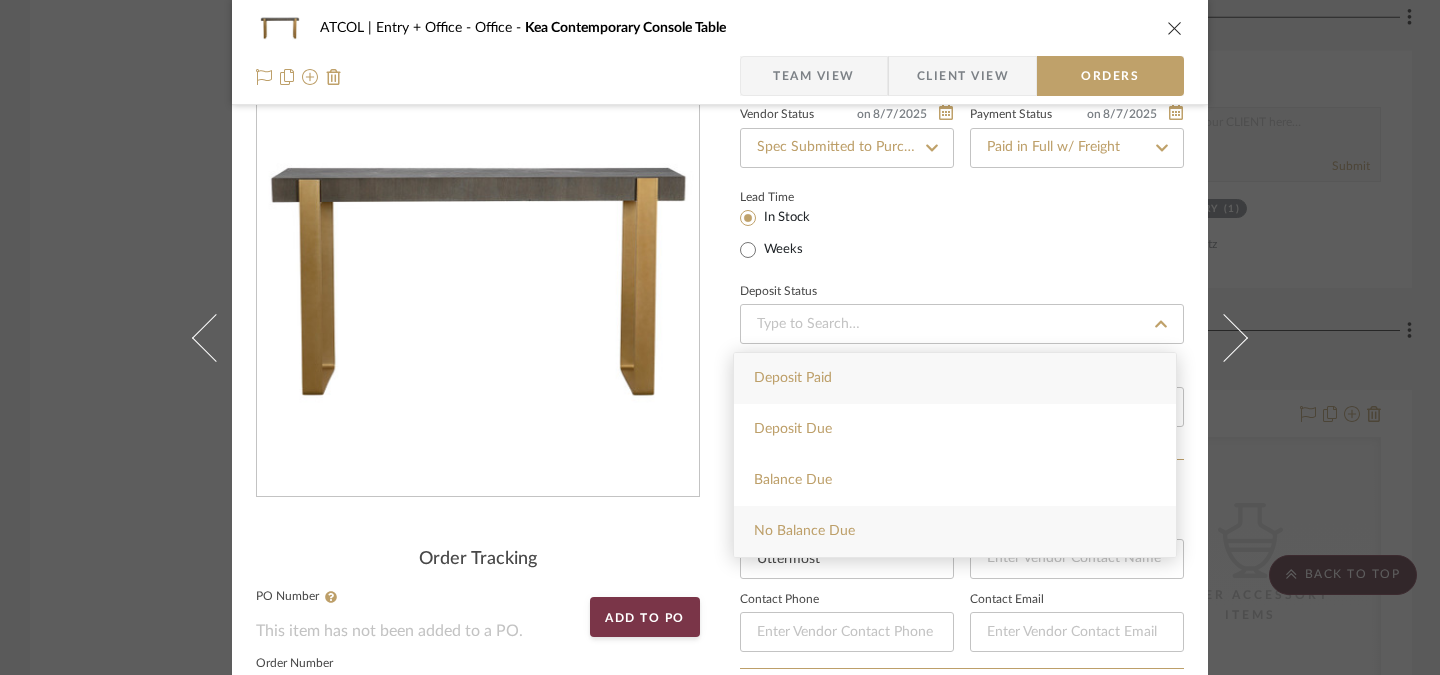 click on "No Balance Due" at bounding box center [955, 531] 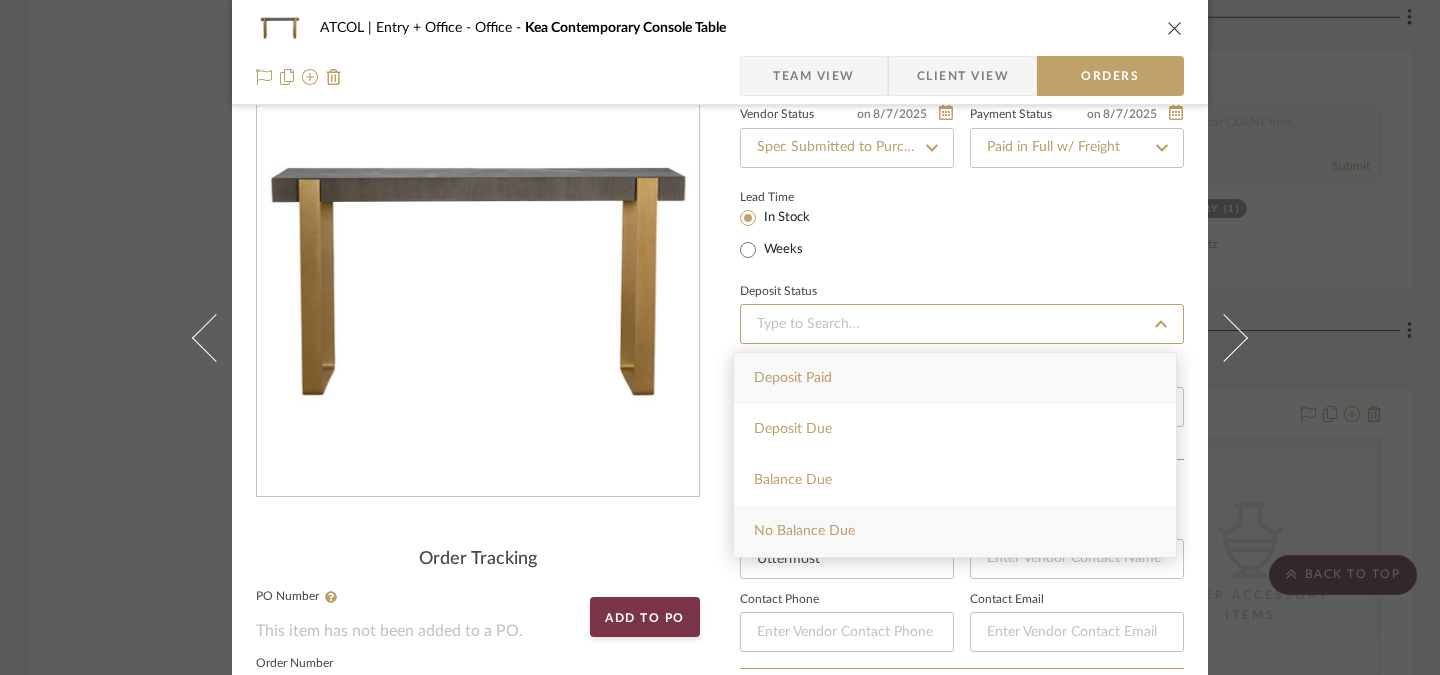 type on "8/7/2025" 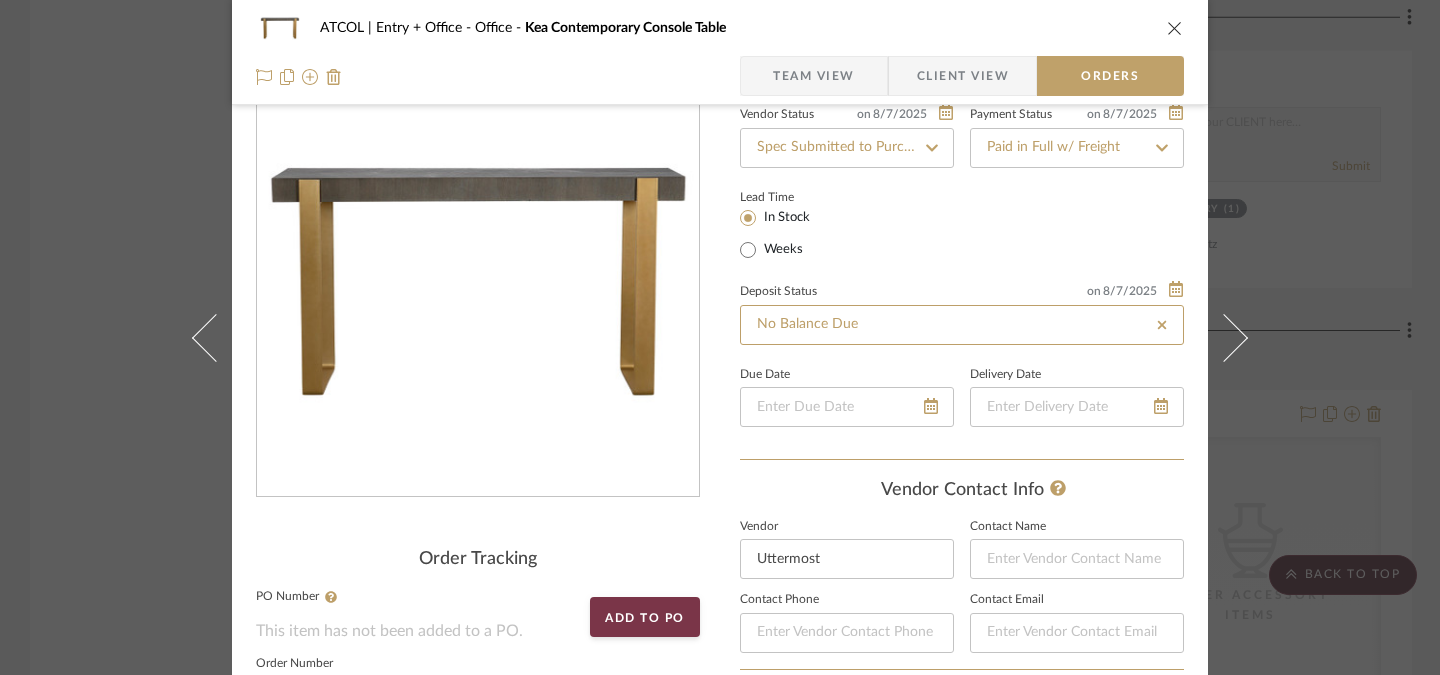 type 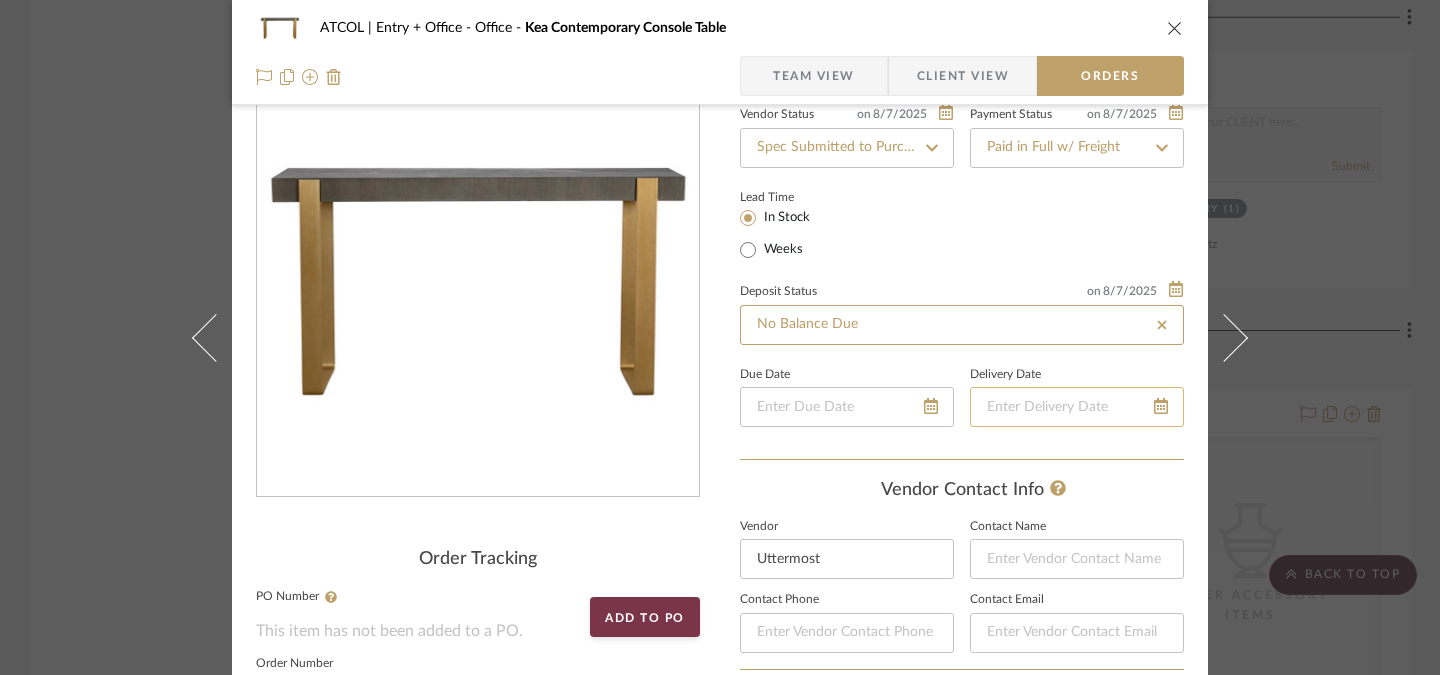scroll, scrollTop: 1219, scrollLeft: 0, axis: vertical 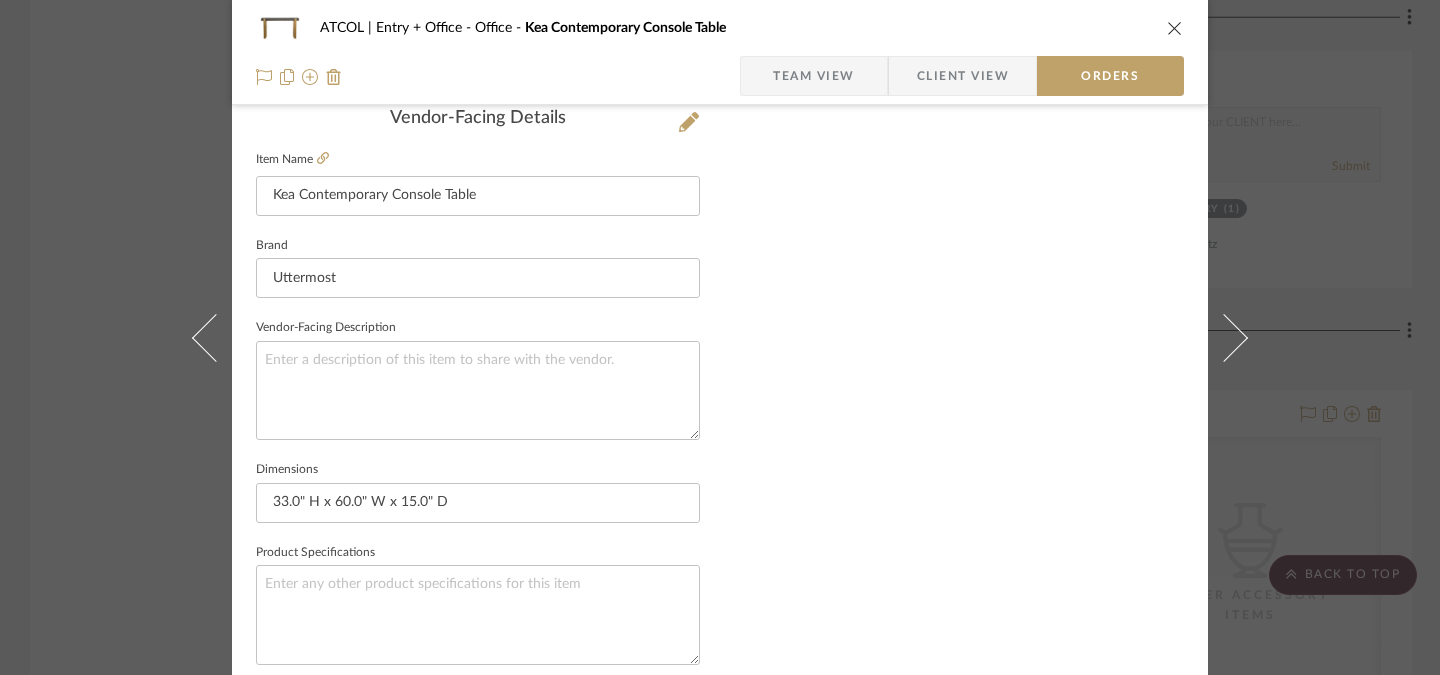click on "Nothing here shares to Dashboard. Vendor Status on 8/7/2025 8/7/2025 Spec Submitted to Purchasing Agent Payment Status on 8/7/2025 8/7/2025 Paid in Full w/ Freight  Lead Time  In Stock Weeks Deposit Status on 8/7/2025 8/7/2025 No Balance Due  Due Date   Delivery Date  Vendor Contact Info  Vendor  Uttermost  Contact Name   Contact Phone   Contact Email   Documents  Choose a file  or drag it here. Sidemark Rooted in Harmony Interiors / ATCOL | Entry + Office / Office" at bounding box center [962, -128] 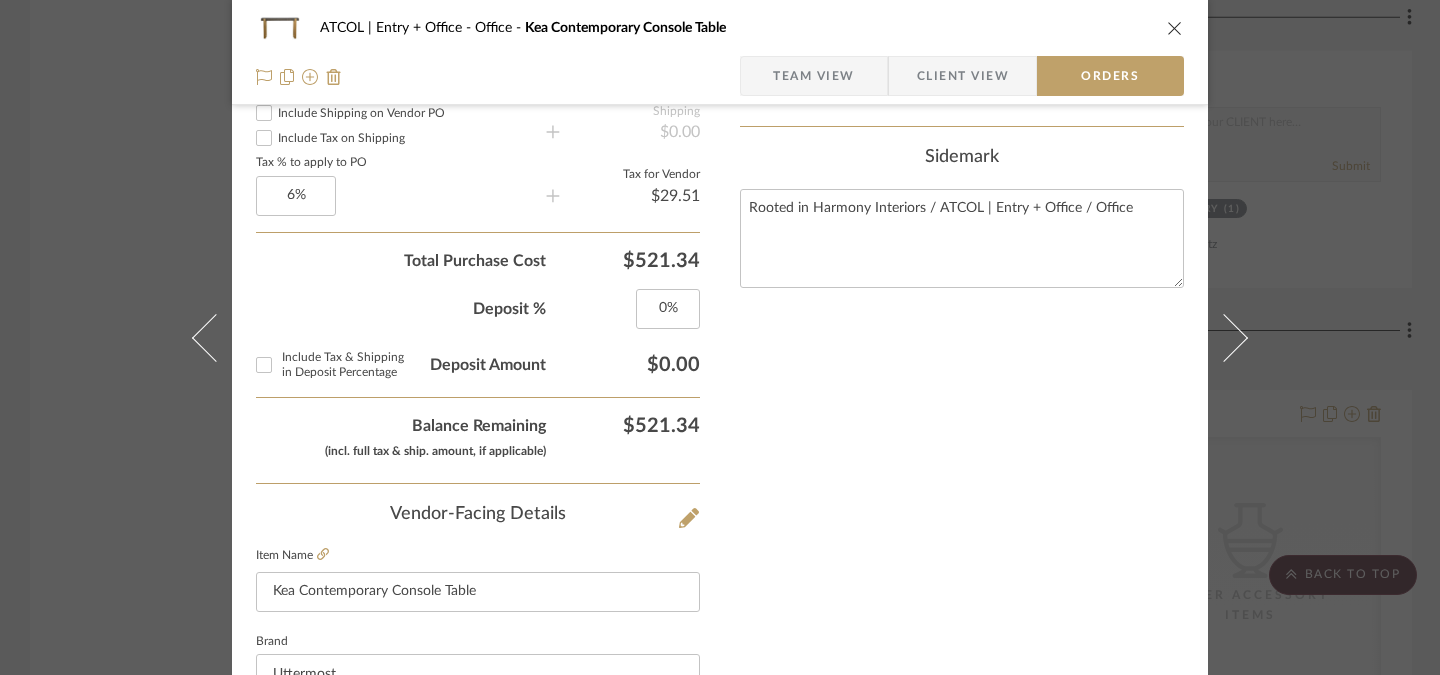 click on "Nothing here shares to Dashboard. Vendor Status on 8/7/2025 8/7/2025 Spec Submitted to Purchasing Agent Payment Status on 8/7/2025 8/7/2025 Paid in Full w/ Freight  Lead Time  In Stock Weeks Deposit Status on 8/7/2025 8/7/2025 No Balance Due  Due Date   Delivery Date  Vendor Contact Info  Vendor  Uttermost  Contact Name   Contact Phone   Contact Email   Documents  Choose a file  or drag it here. Sidemark Rooted in Harmony Interiors / ATCOL | Entry + Office / Office" at bounding box center (962, 268) 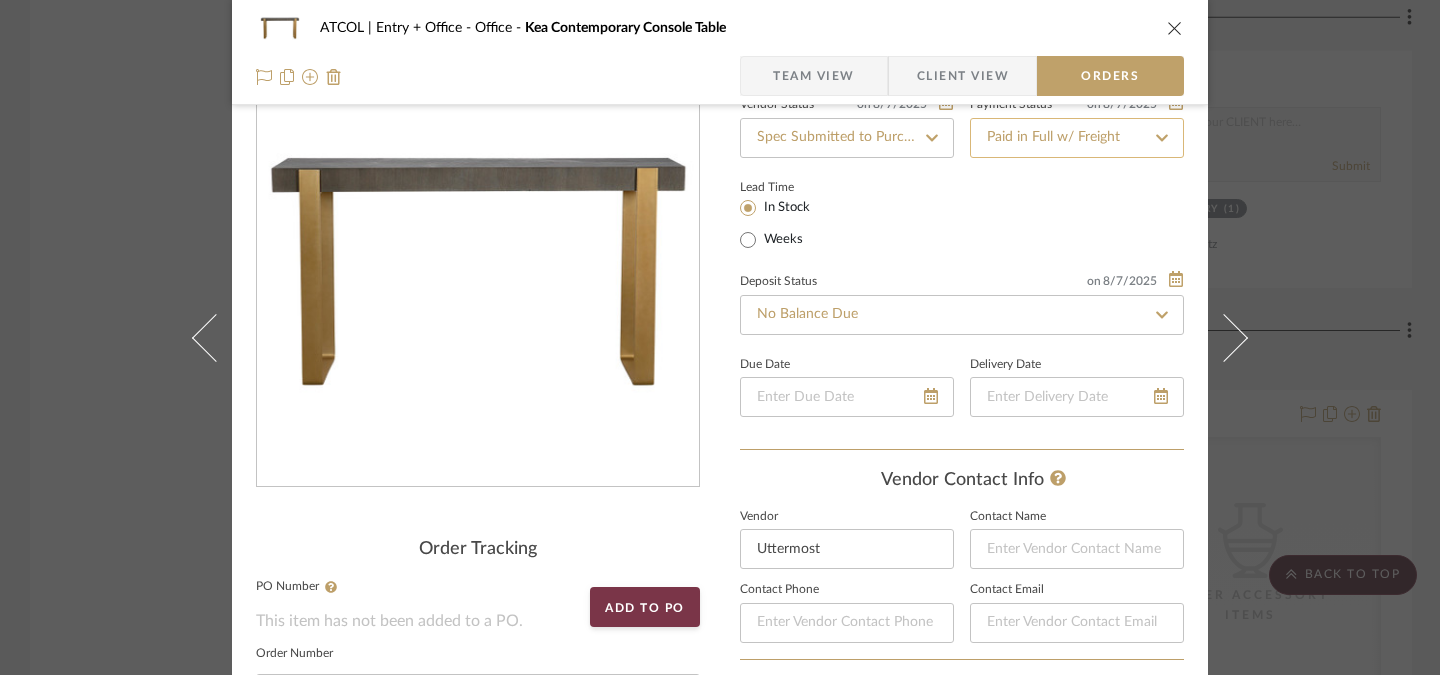 scroll, scrollTop: 6, scrollLeft: 0, axis: vertical 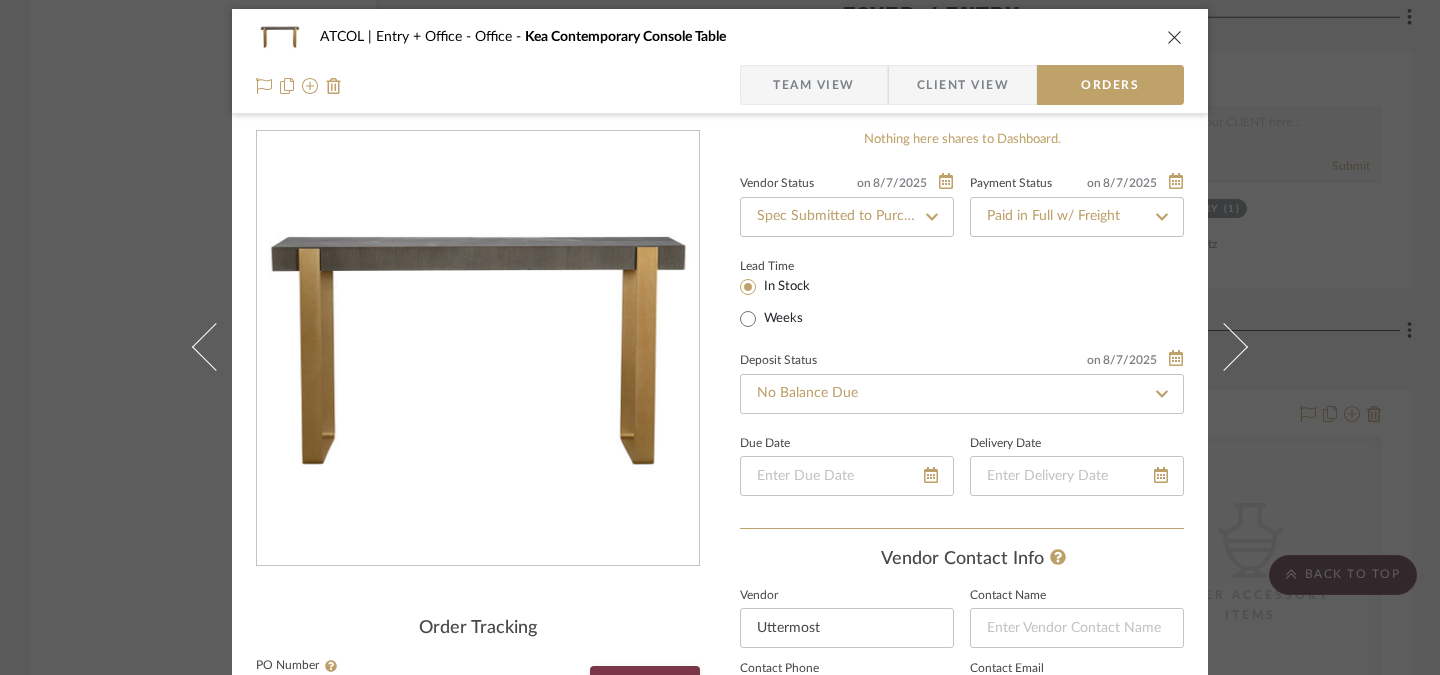 click at bounding box center [1175, 37] 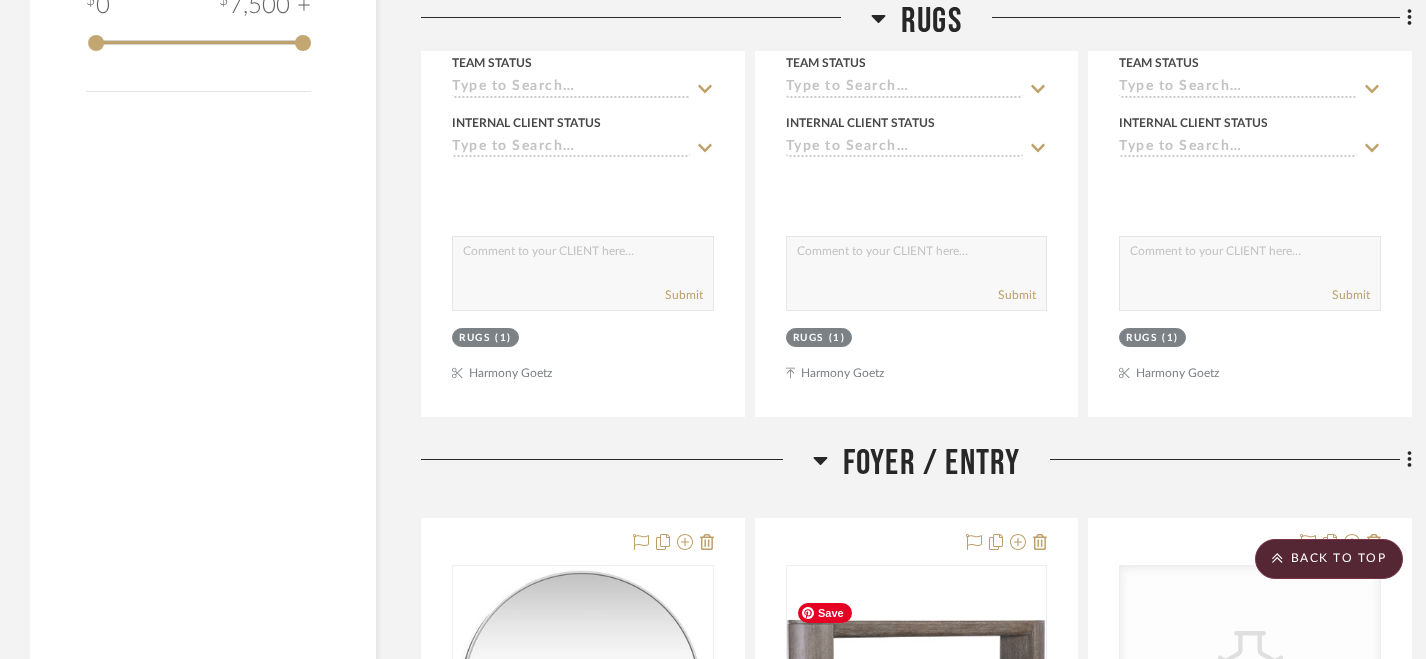 scroll, scrollTop: 3350, scrollLeft: 0, axis: vertical 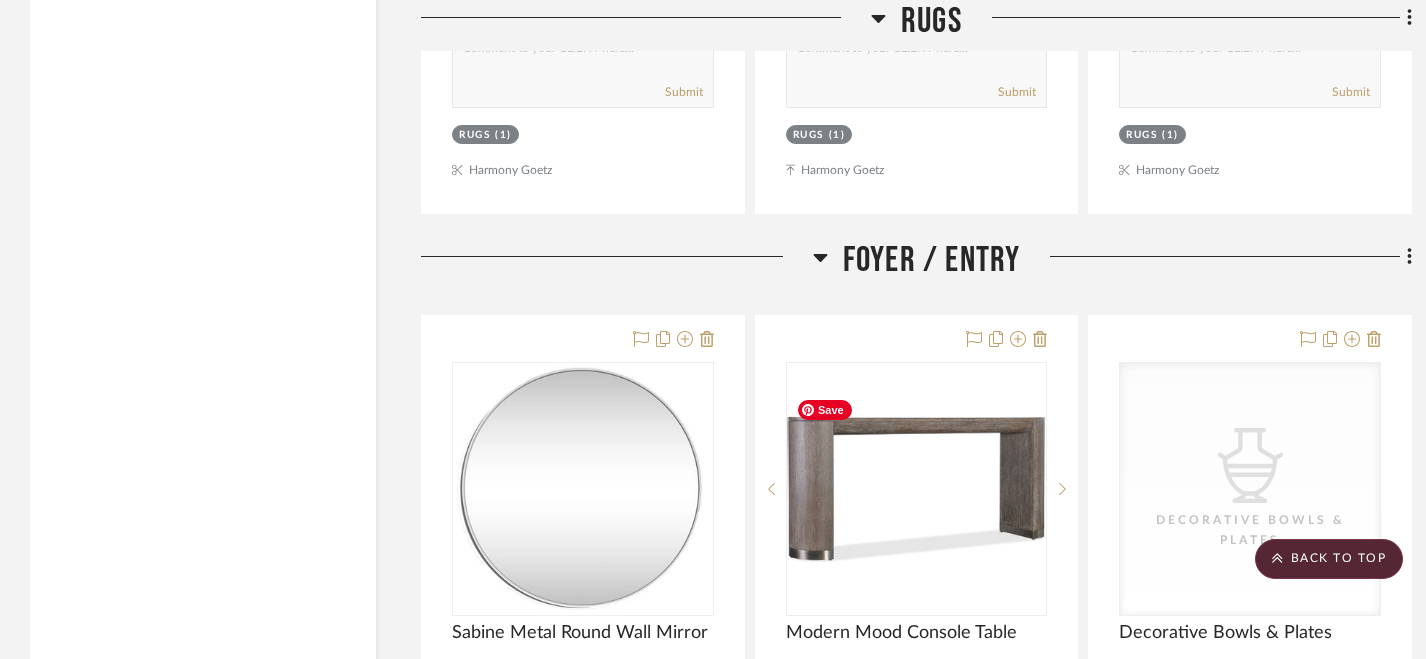 click at bounding box center (917, 490) 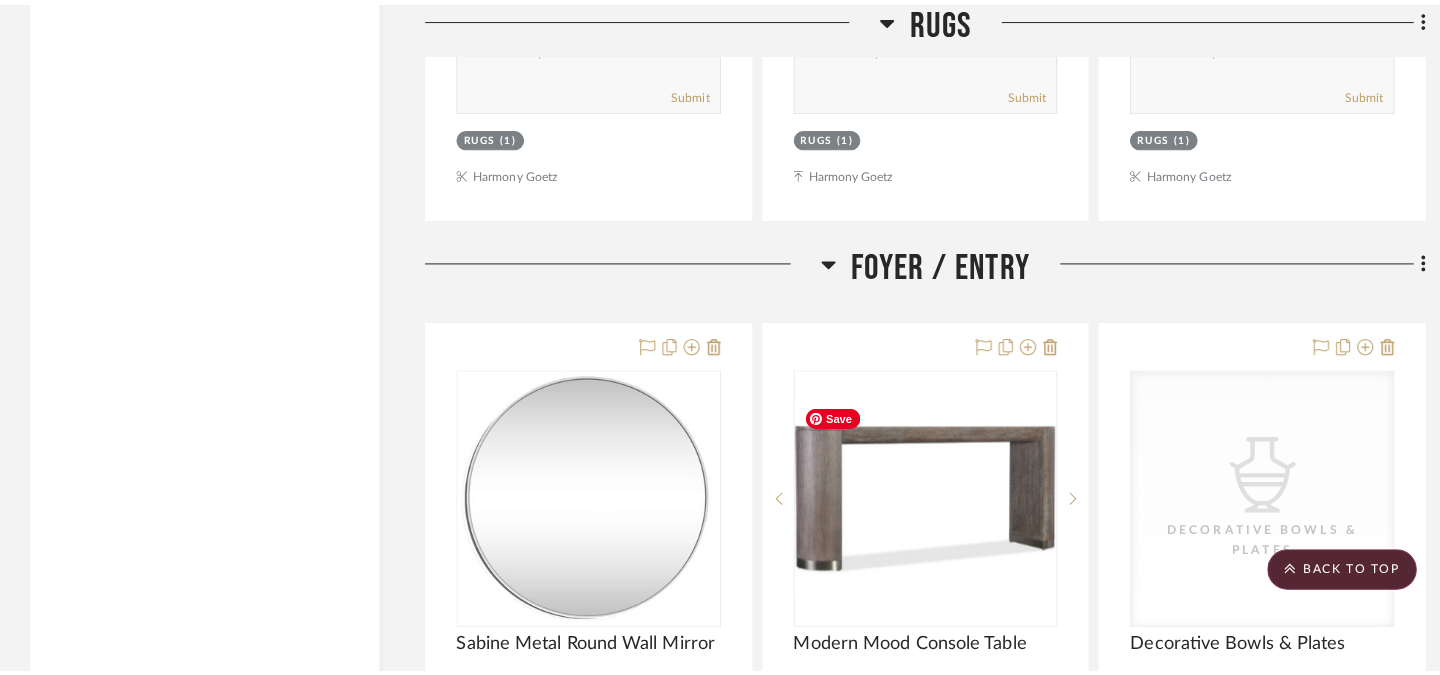 scroll, scrollTop: 0, scrollLeft: 0, axis: both 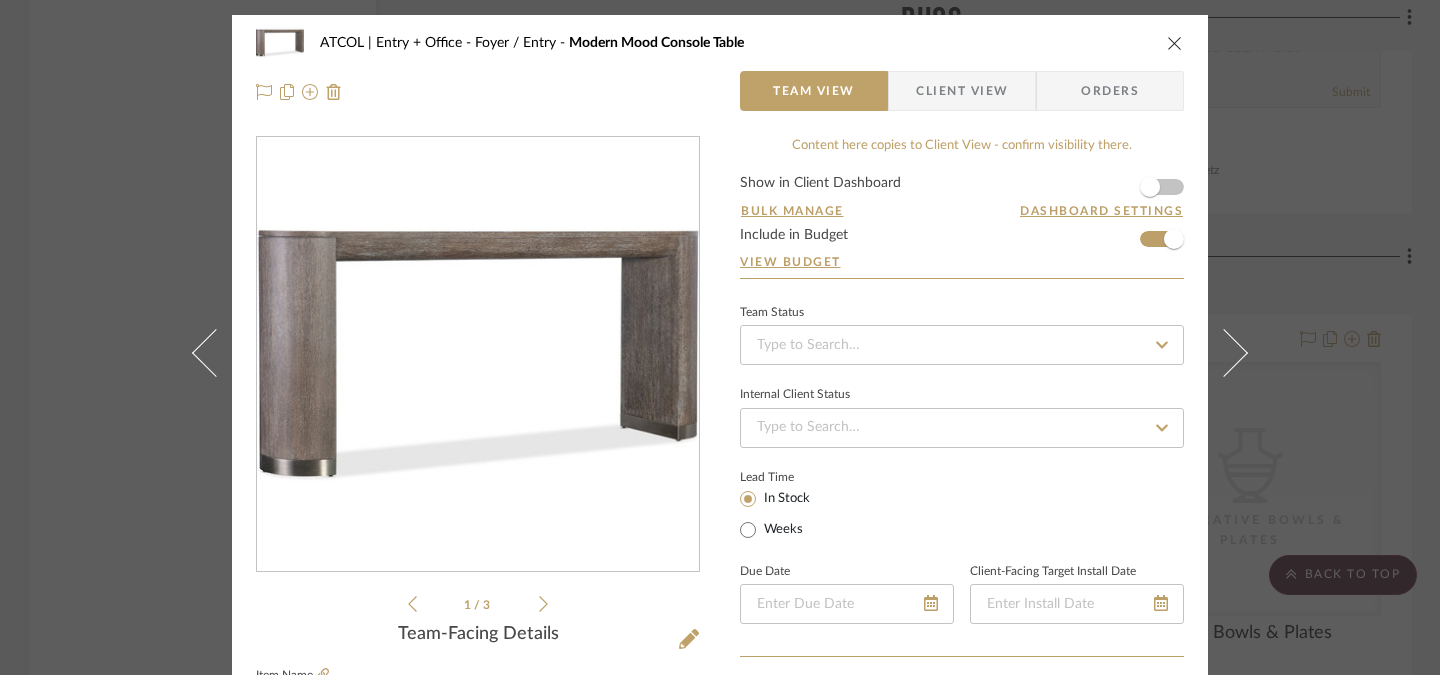 click on "Orders" at bounding box center (1110, 91) 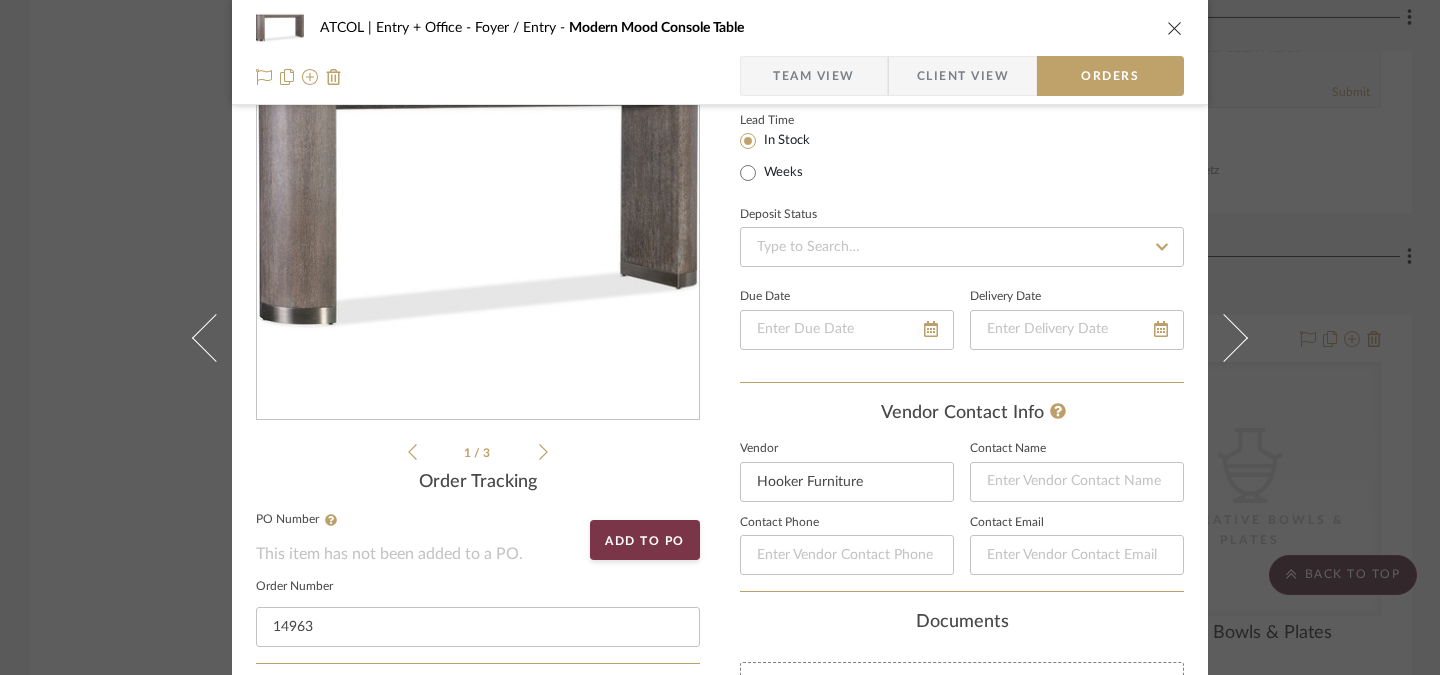 scroll, scrollTop: 145, scrollLeft: 0, axis: vertical 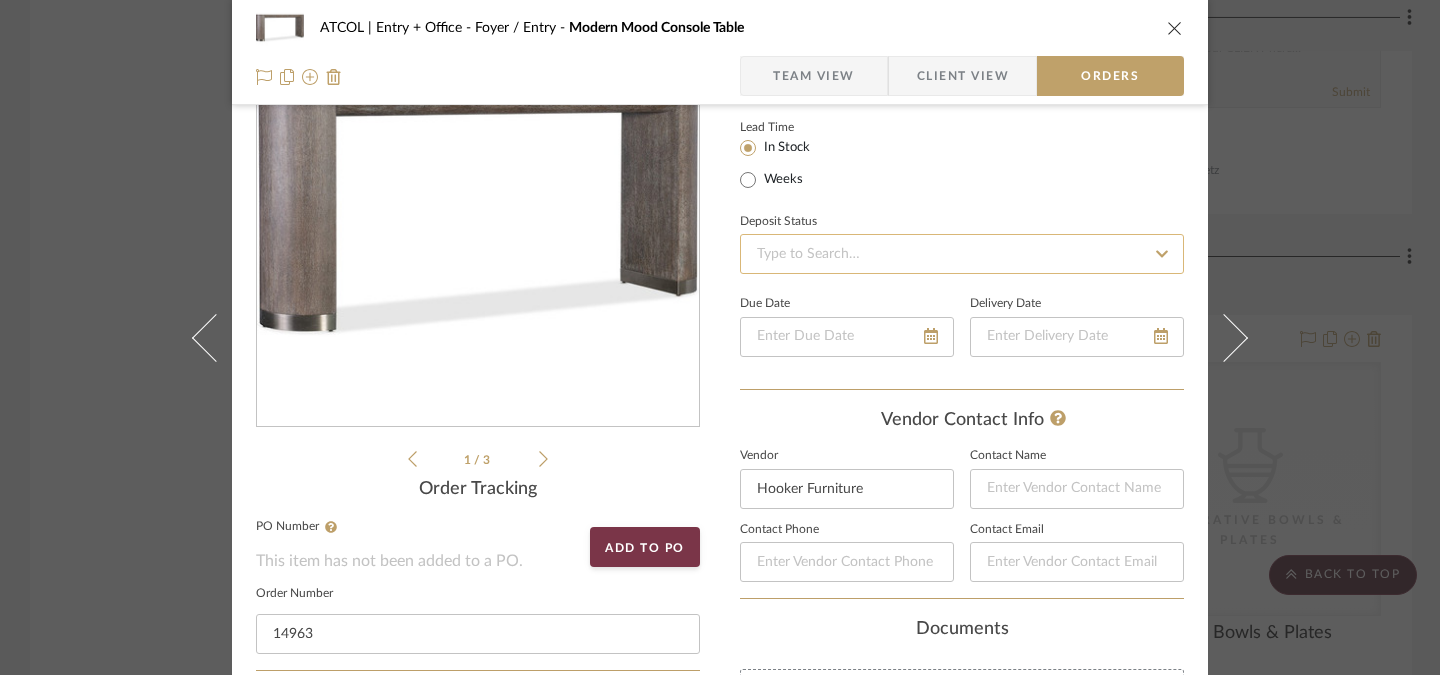 click 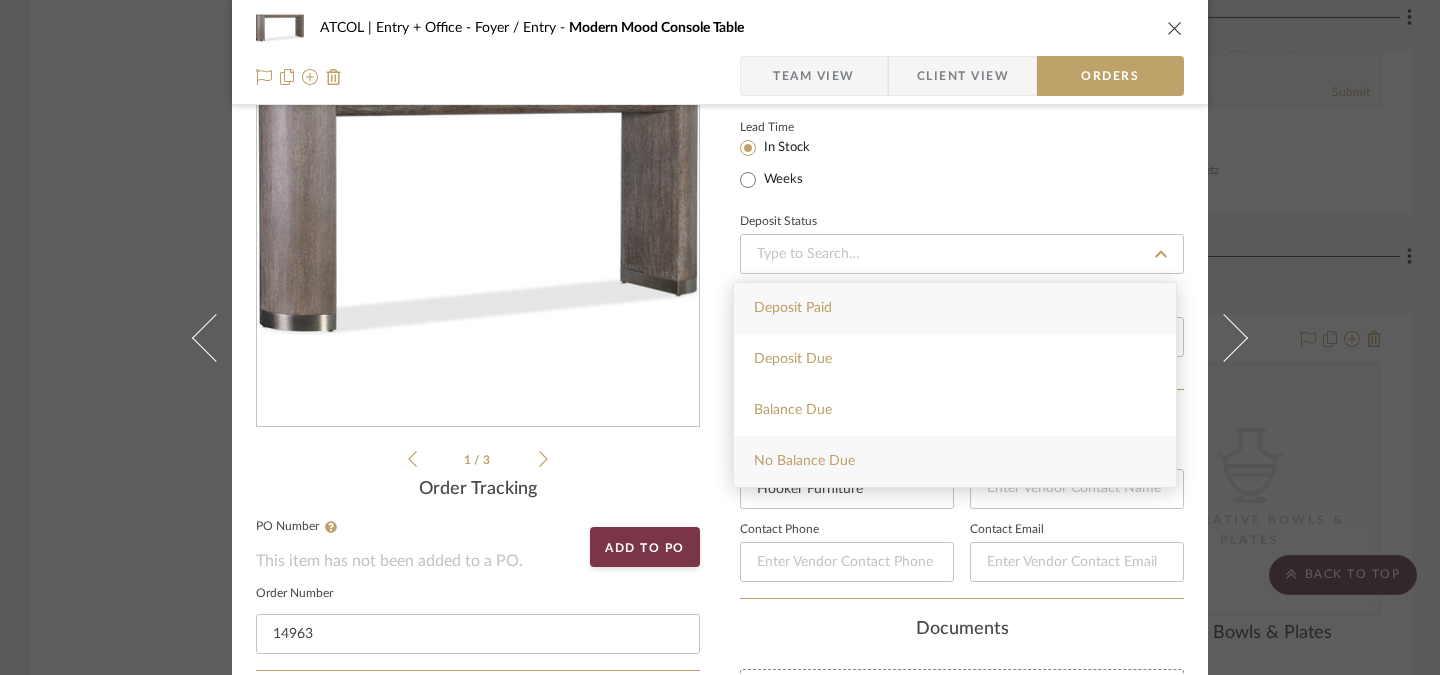 click on "No Balance Due" at bounding box center [955, 461] 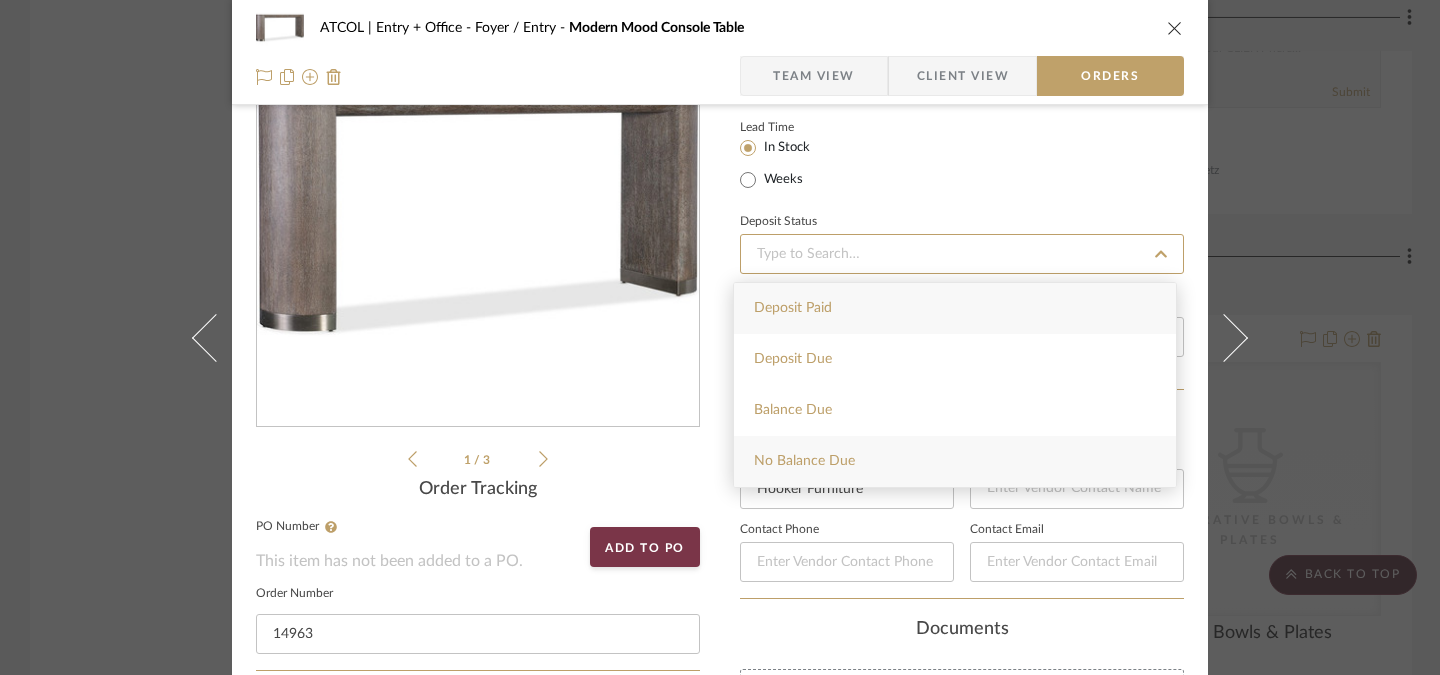type on "8/7/2025" 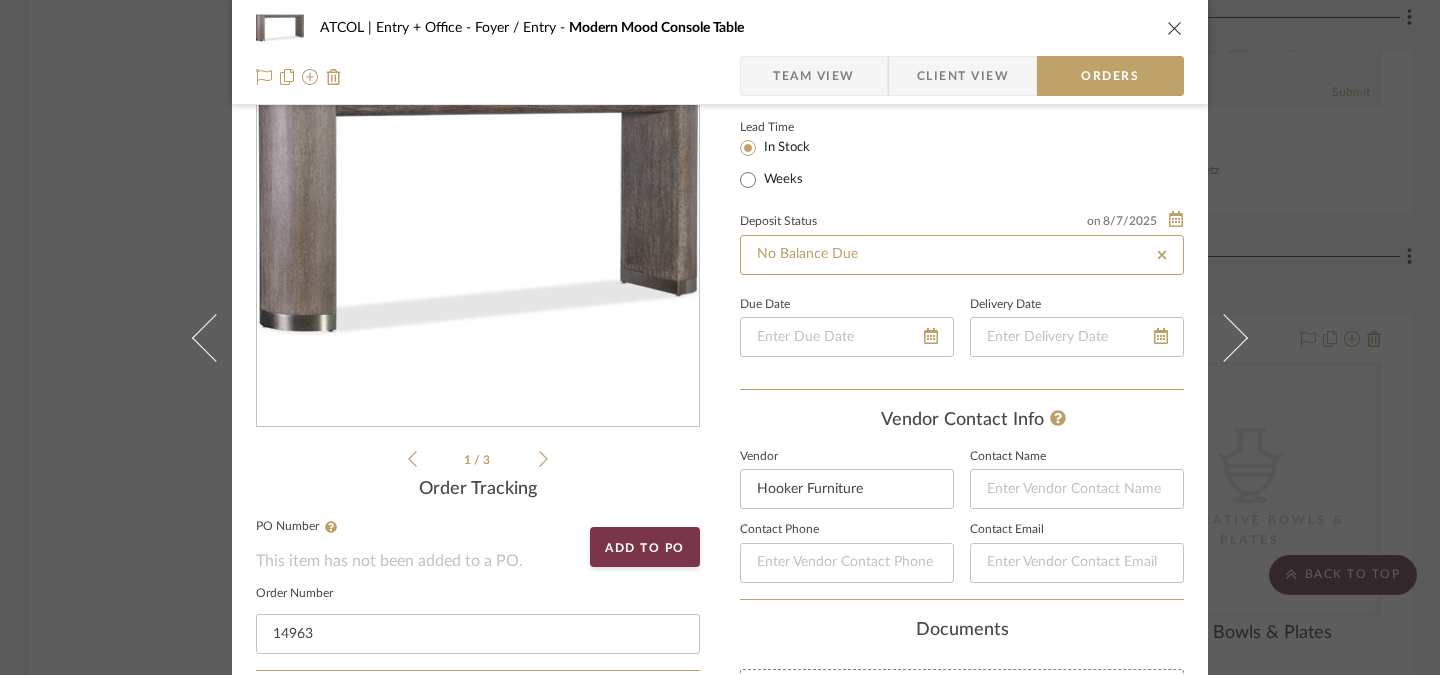 type 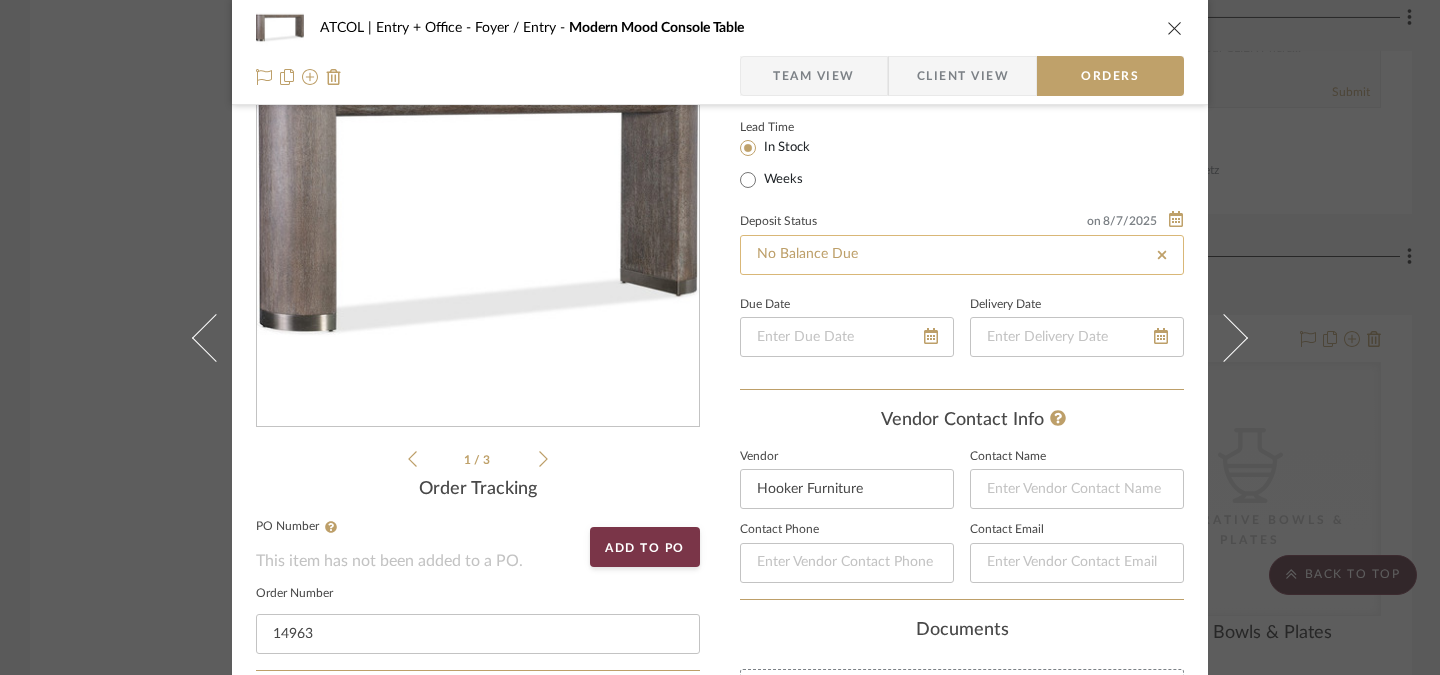 click on "No Balance Due" 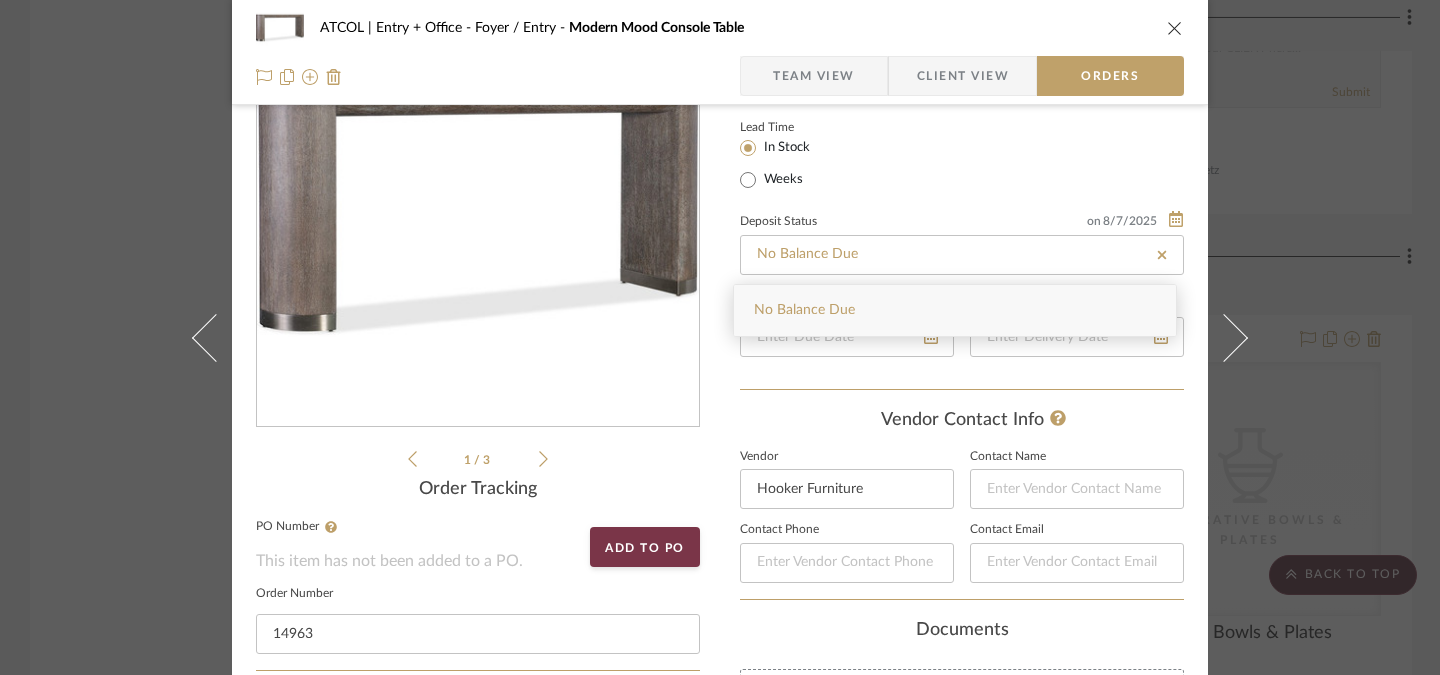 click on "Lead Time  In Stock Weeks" at bounding box center (962, 153) 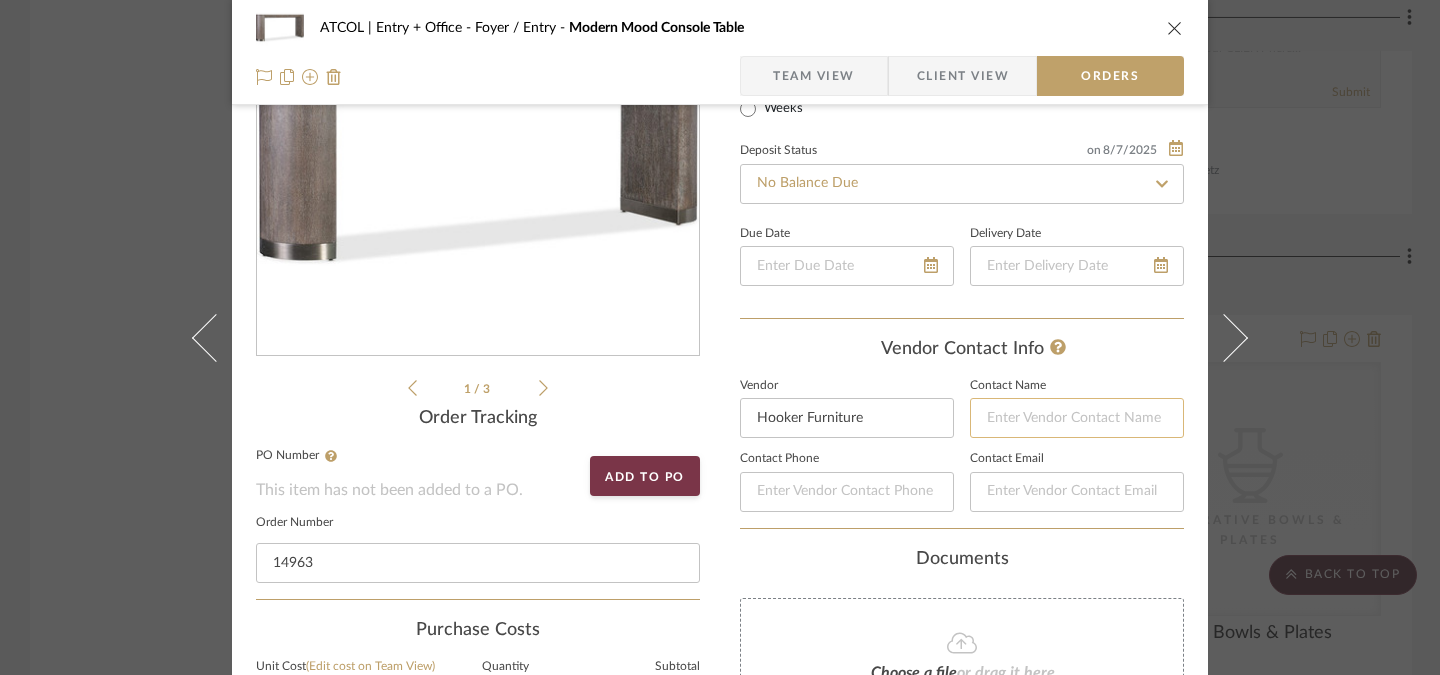 scroll, scrollTop: 136, scrollLeft: 0, axis: vertical 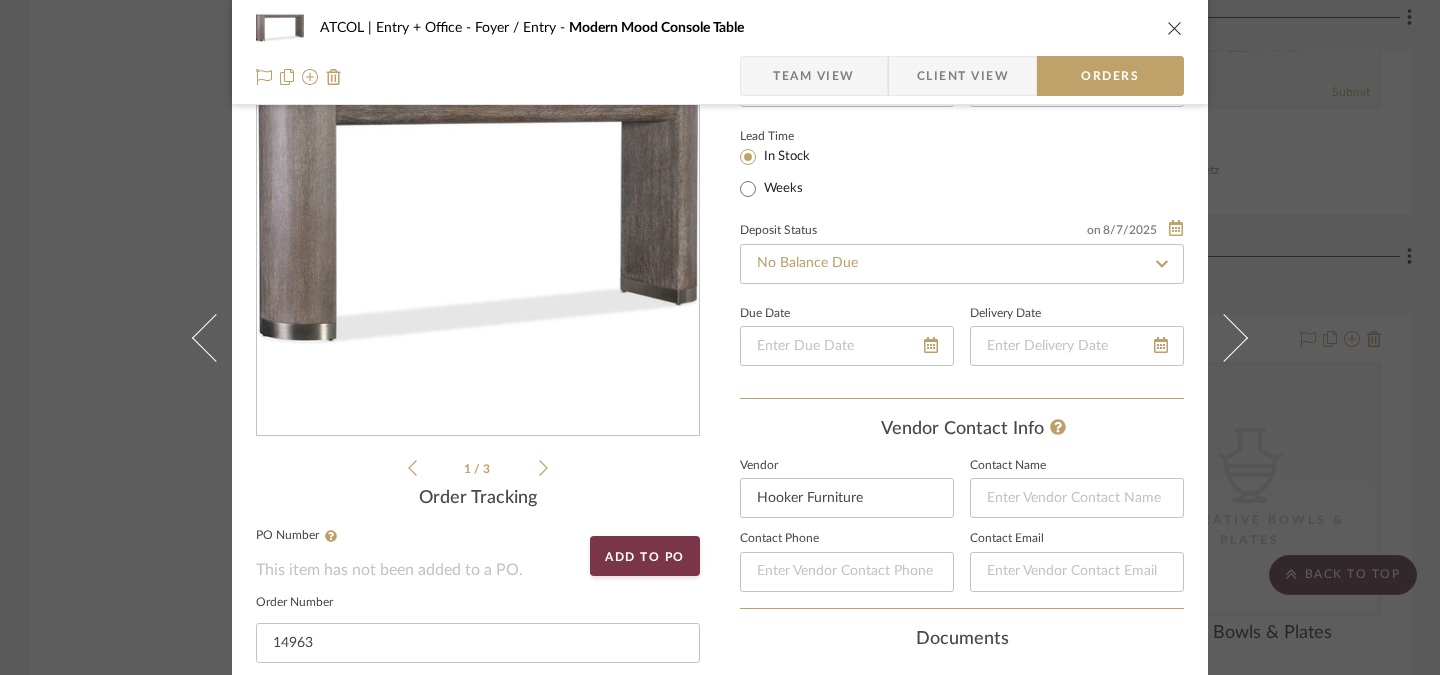 click 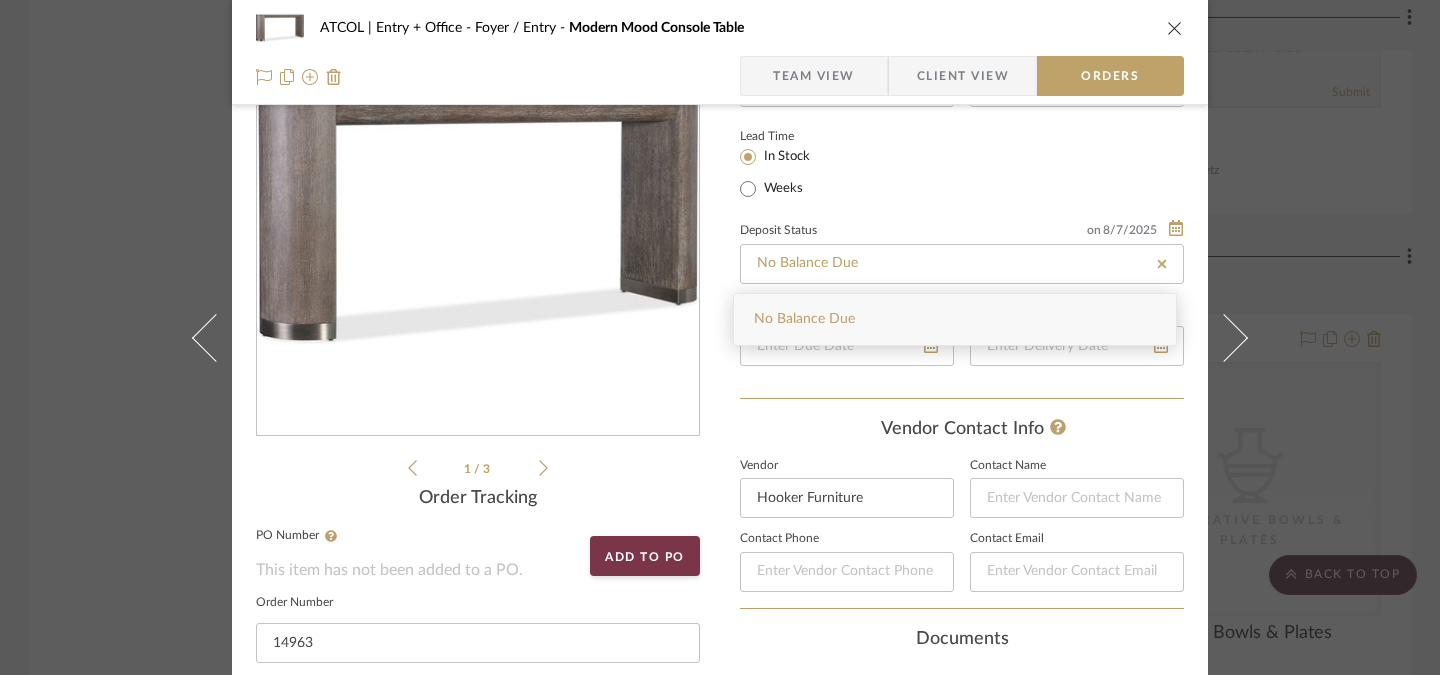 click 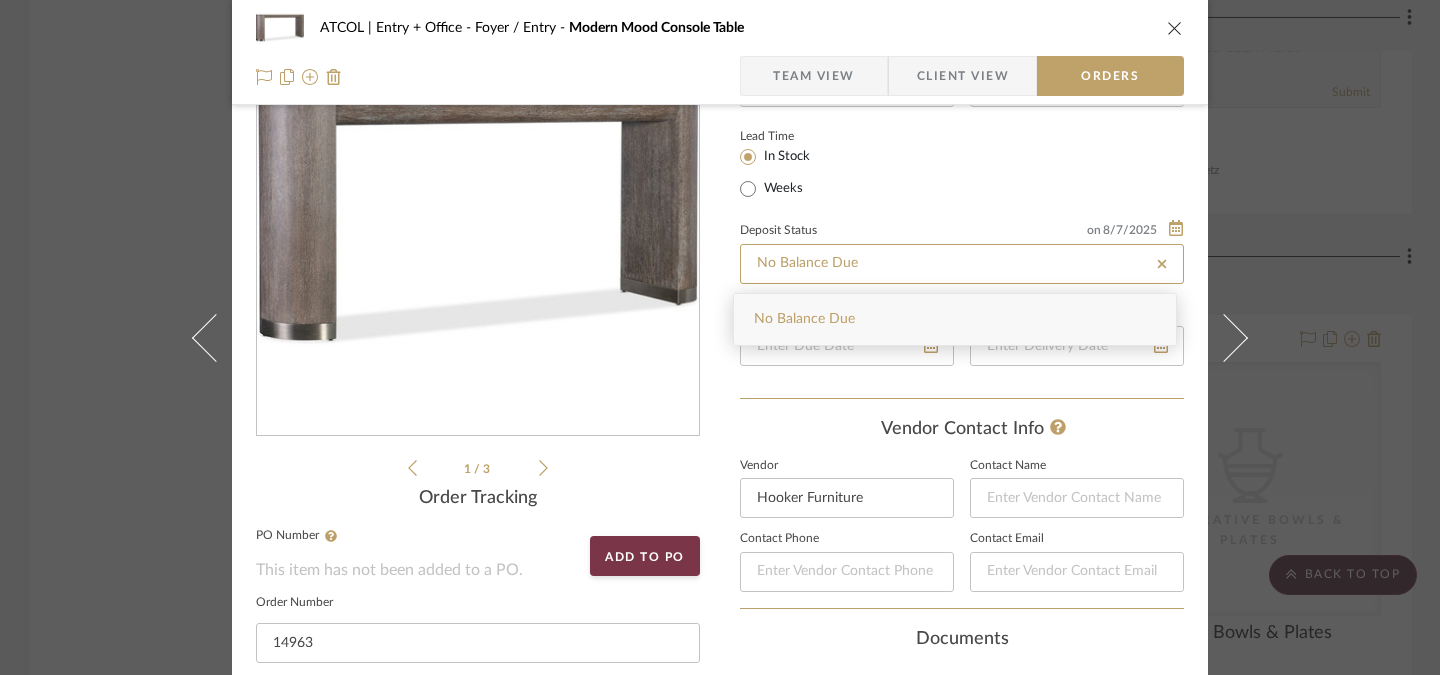 type 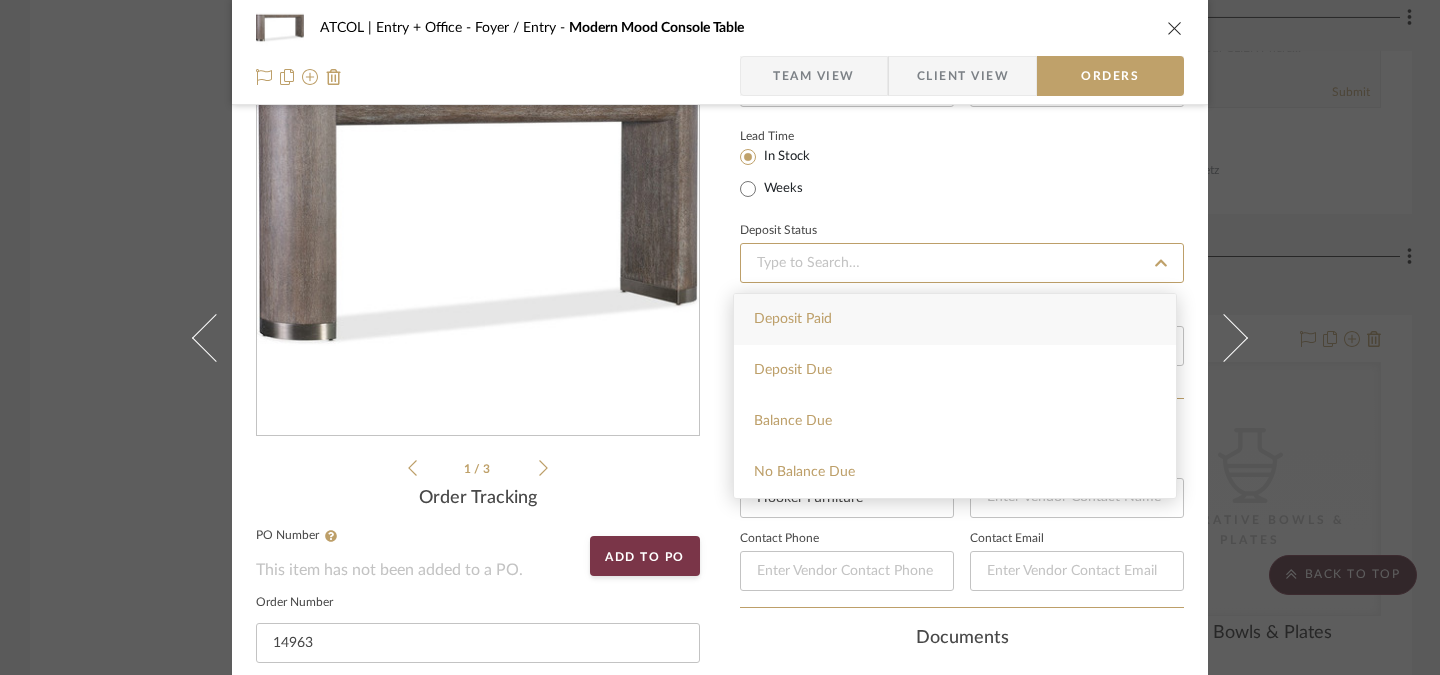 type 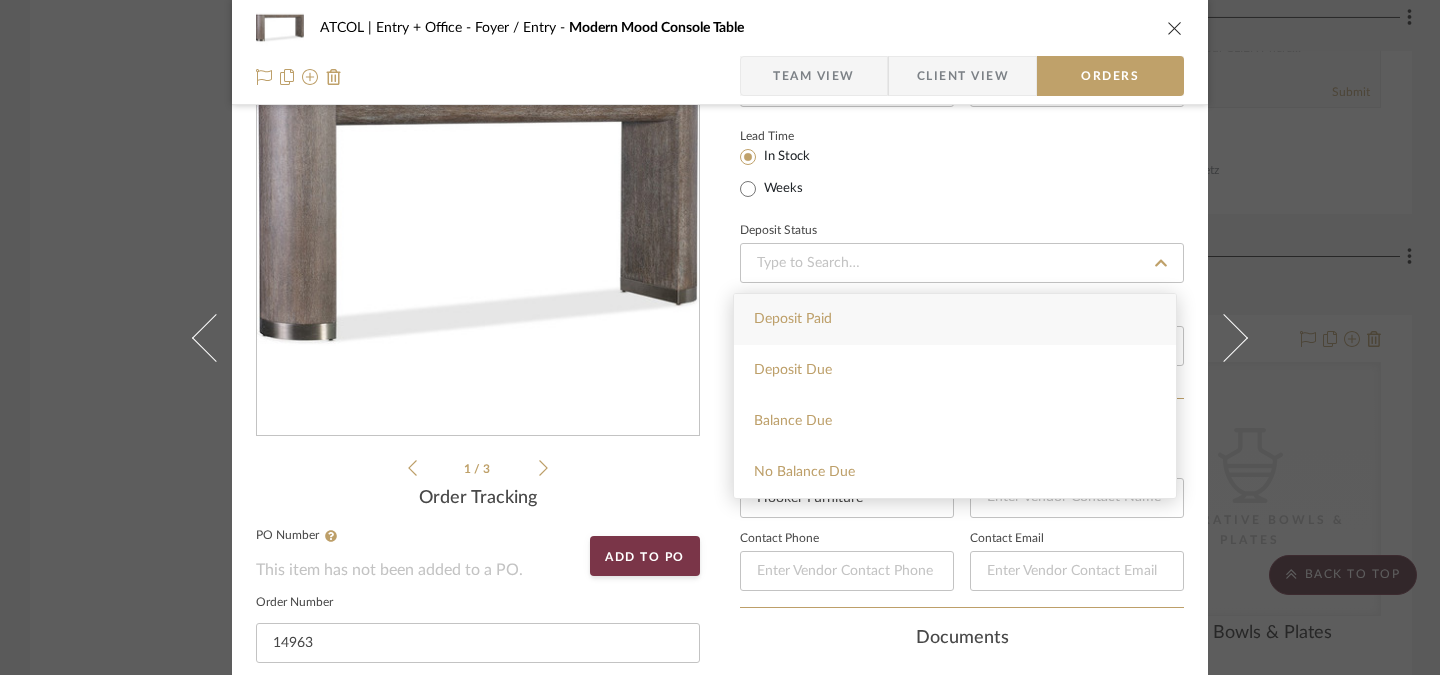 click on "Deposit Paid" at bounding box center [955, 319] 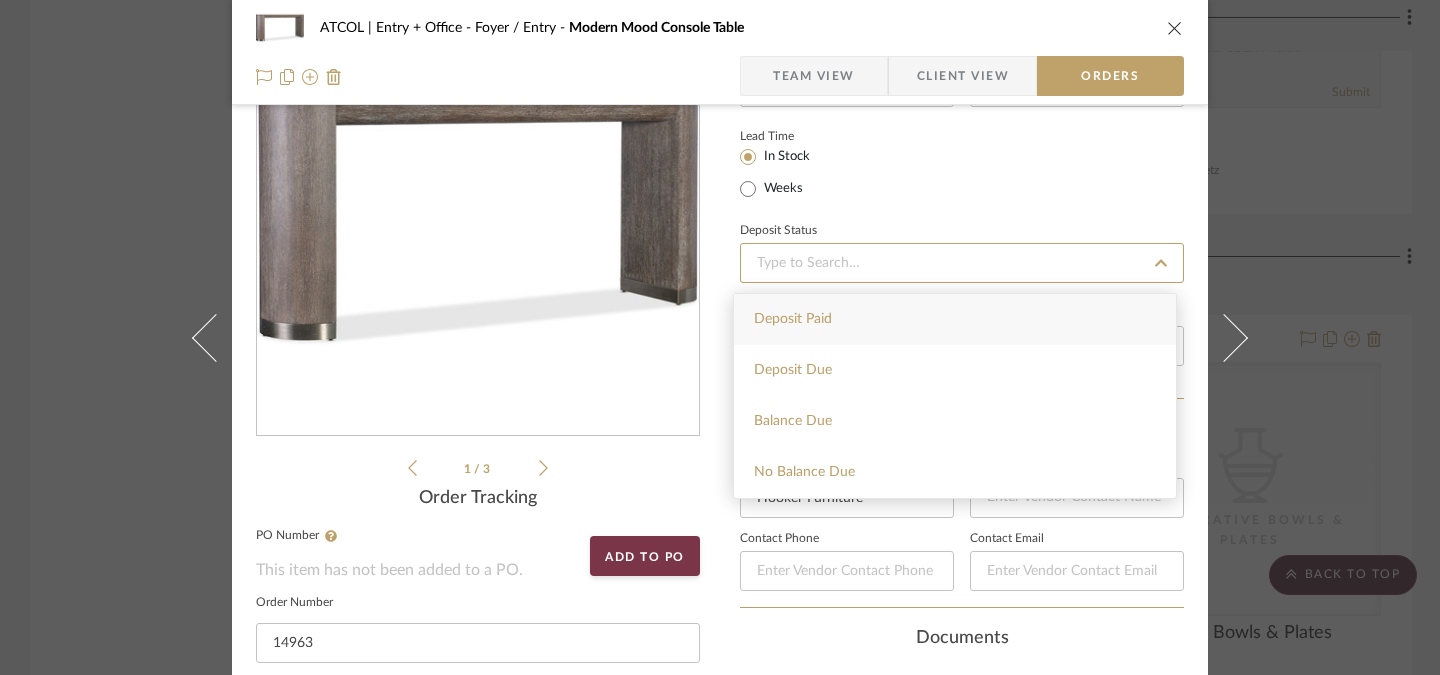 type on "8/7/2025" 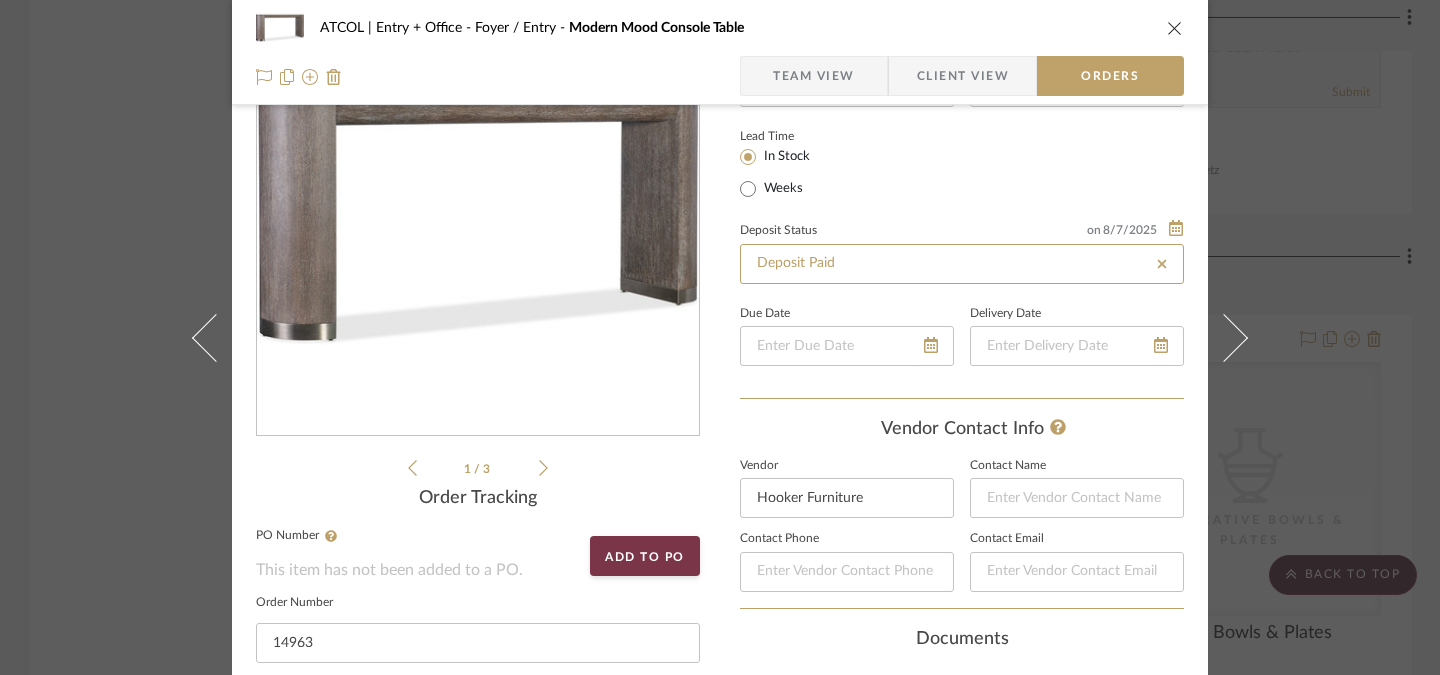 type 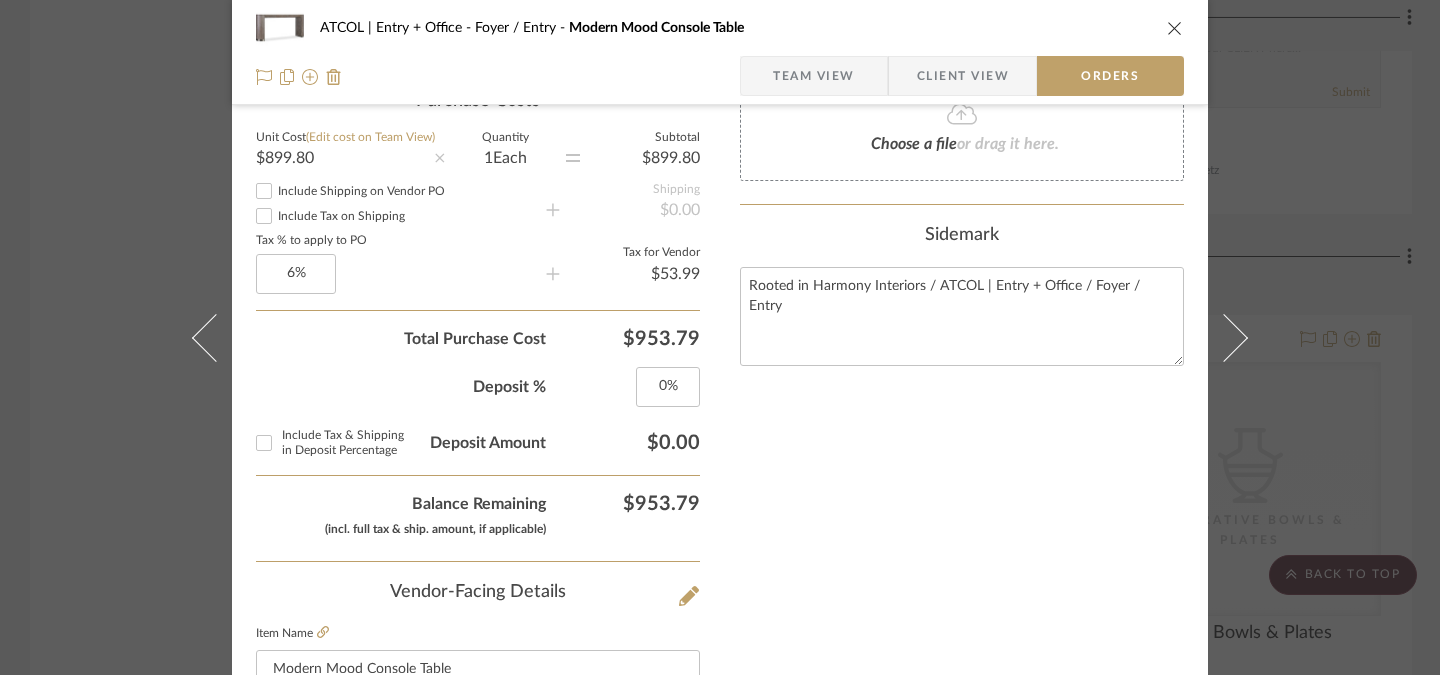 scroll, scrollTop: 1225, scrollLeft: 0, axis: vertical 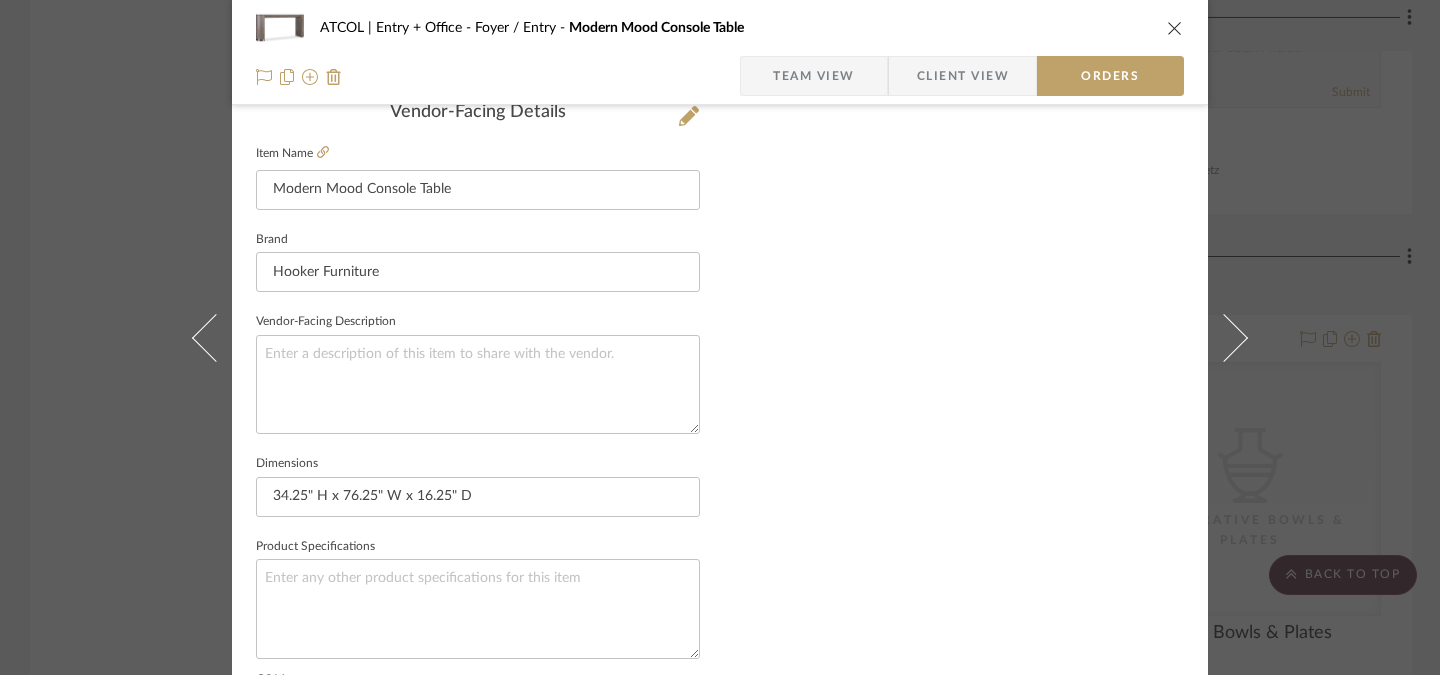 click on "ATCOL | Entry + Office Foyer / Entry Modern Mood Console Table Team View Client View Orders 1 / 3 Order Tracking  PO Number  This item has not been added to a PO.  Add to PO   Order Number  14963 Purchase Costs  Unit Cost  (Edit cost on Team View)  $899.80       Quantity   1    Each       Subtotal   $899.80  Include Shipping on Vendor PO Include Tax on Shipping      Shipping   $0.00   Tax % to apply to PO  6%      Tax for Vendor   $53.99  Total Purchase Cost  $953.79  Deposit % 0% Include Tax & Shipping in Deposit Percentage  Deposit Amount   $0.00   Balance Remaining  (incl. full tax & ship. amount, if applicable)   $953.79   Vendor-Facing Details   Item Name  Modern Mood Console Table  Brand  Hooker Furniture  Vendor-Facing Description   Dimensions  34.25" H x 76.25" W x 16.25" D  Product Specifications   COM   SKU  Nothing here shares to Dashboard. Vendor Status on 8/7/2025 8/7/2025 Spec Submitted to Purchasing Agent Payment Status on 8/7/2025 8/7/2025 Paid in Full w/ Freight  Lead Time  In Stock on" at bounding box center [720, -154] 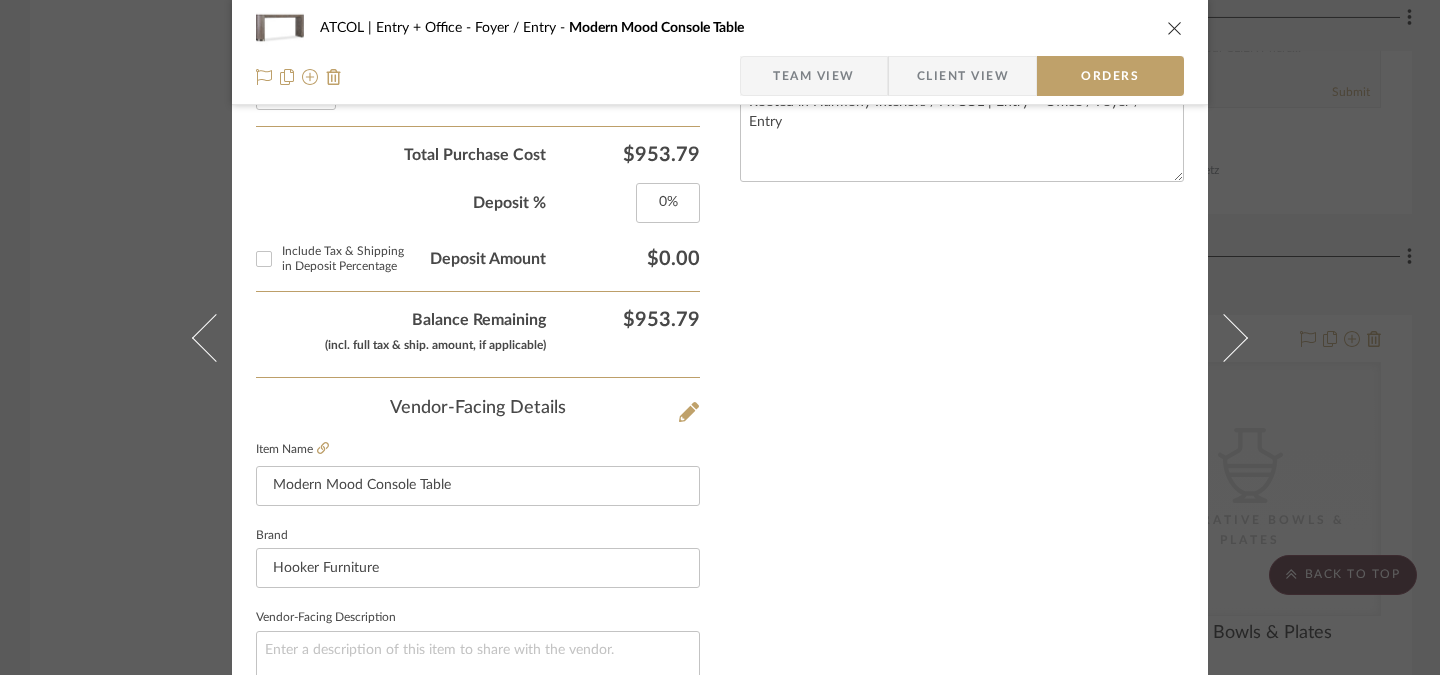 scroll, scrollTop: 897, scrollLeft: 0, axis: vertical 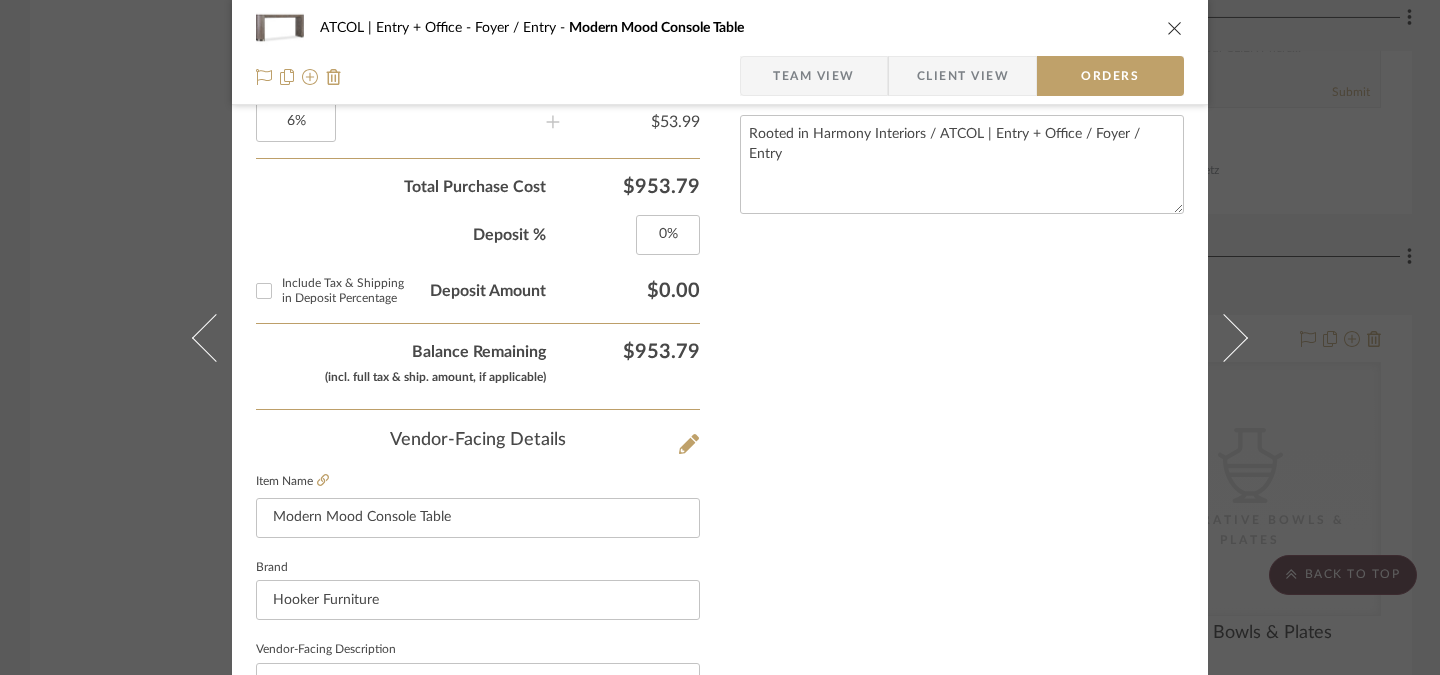click on "$0.00" 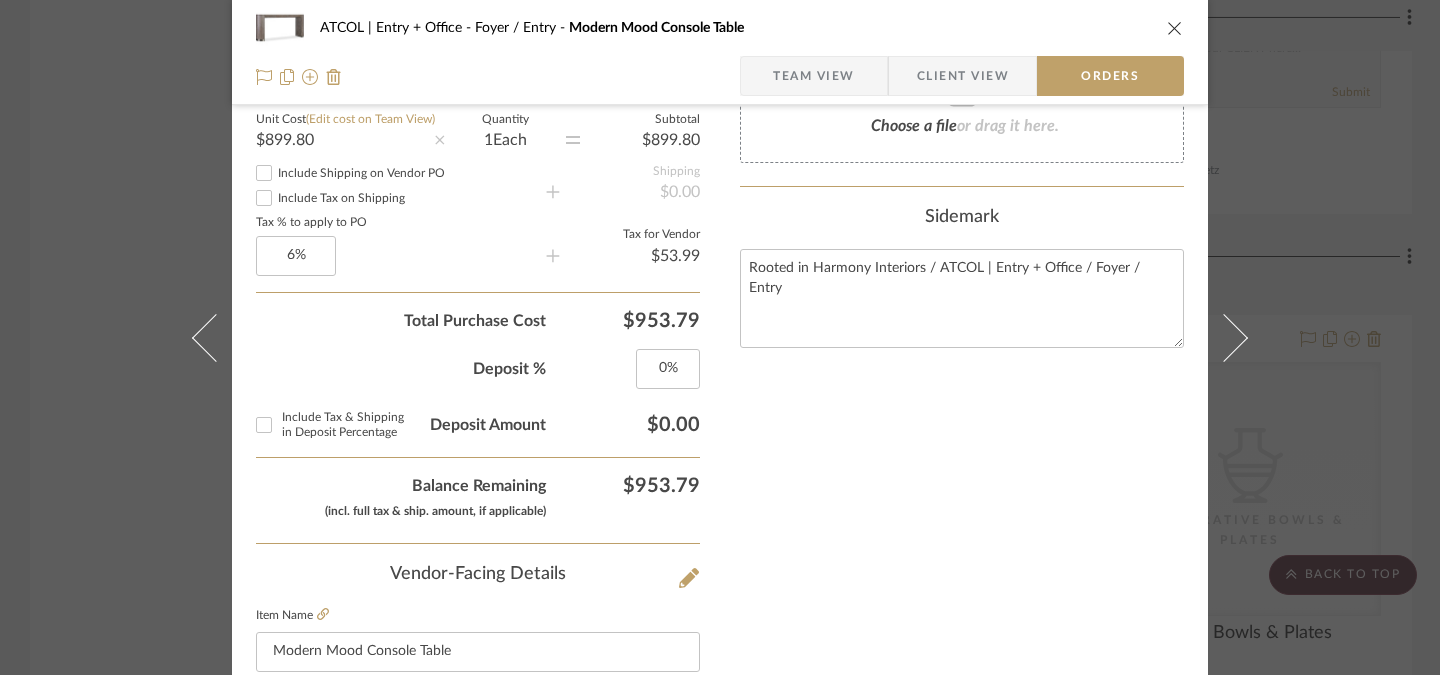 scroll, scrollTop: 739, scrollLeft: 0, axis: vertical 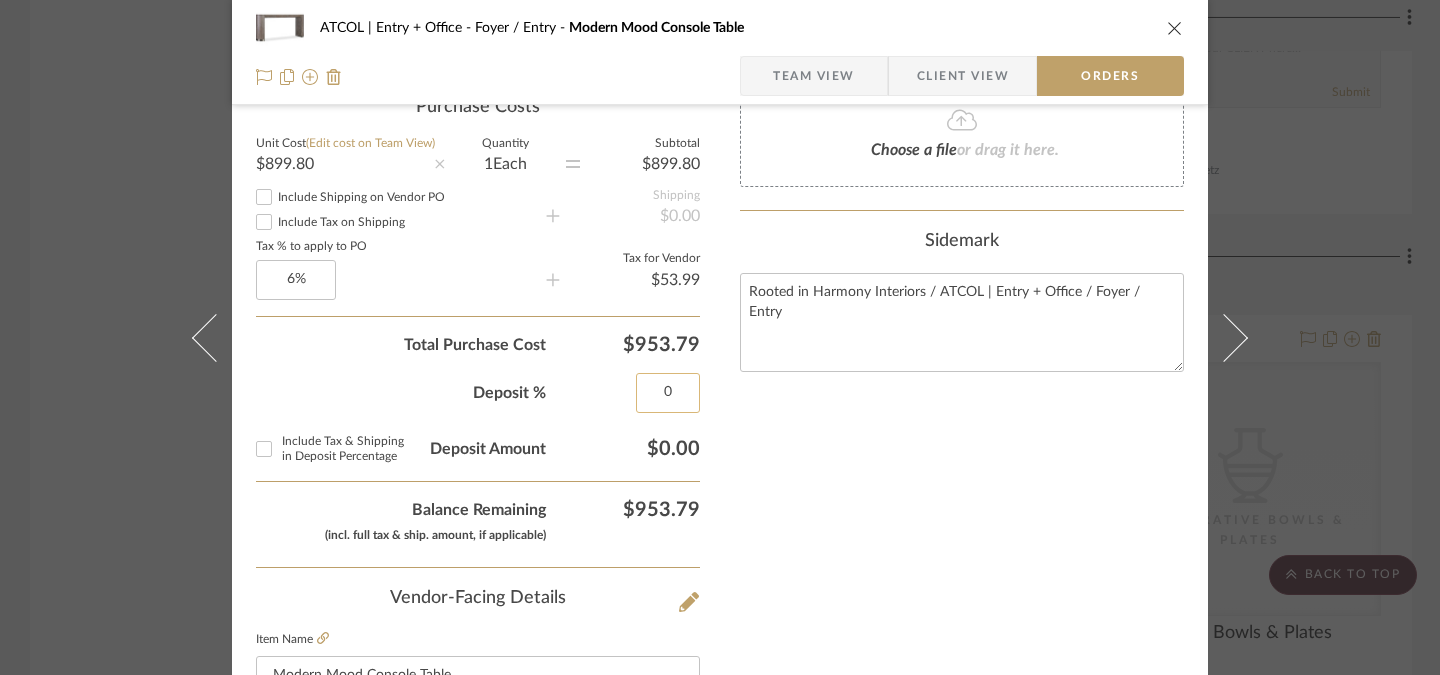 click on "0" 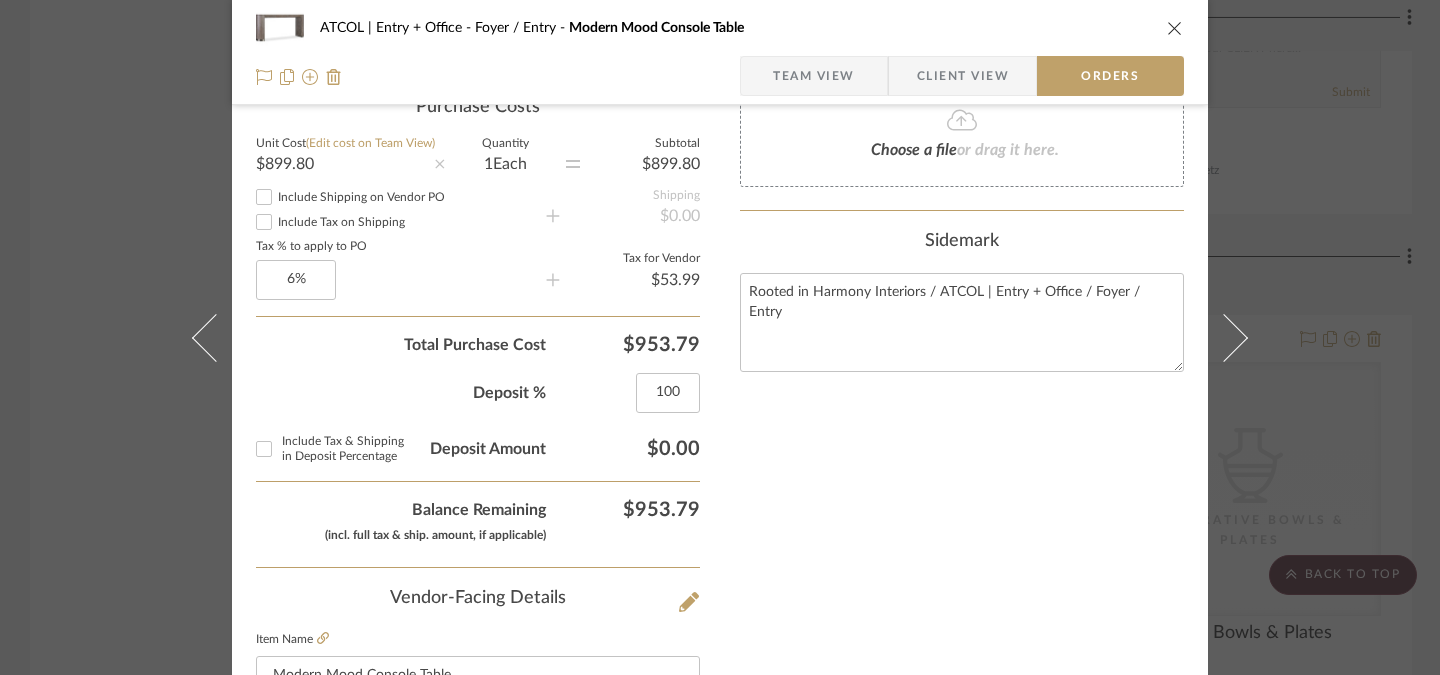 type on "100%" 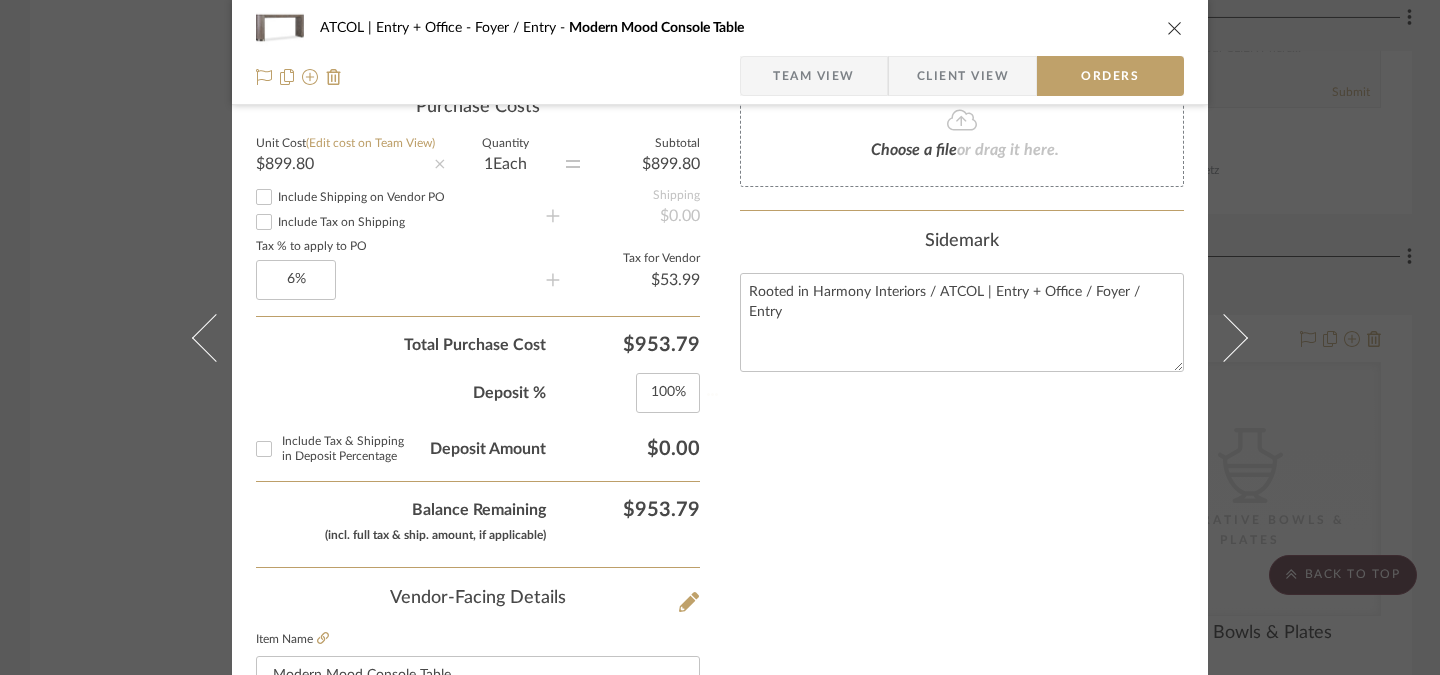 click on "Nothing here shares to Dashboard. Vendor Status on 8/7/2025 8/7/2025 Spec Submitted to Purchasing Agent Payment Status on 8/7/2025 8/7/2025 Paid in Full w/ Freight  Lead Time  In Stock Weeks Deposit Status on 8/7/2025 8/7/2025 Deposit Paid  Due Date   Delivery Date  Vendor Contact Info  Vendor  Hooker Furniture  Contact Name   Contact Phone   Contact Email   Documents  Choose a file  or drag it here. Sidemark Rooted in Harmony Interiors / ATCOL | Entry + Office / Foyer / Entry" at bounding box center (962, 352) 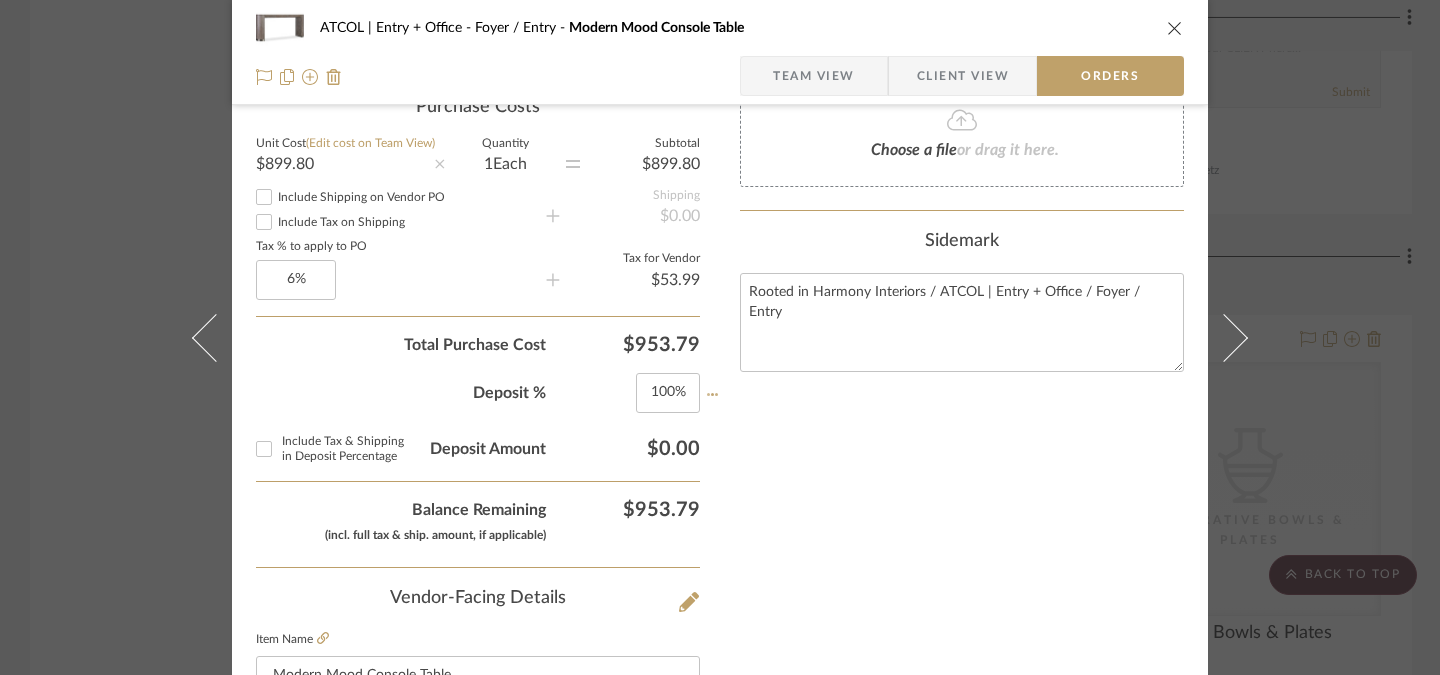 type 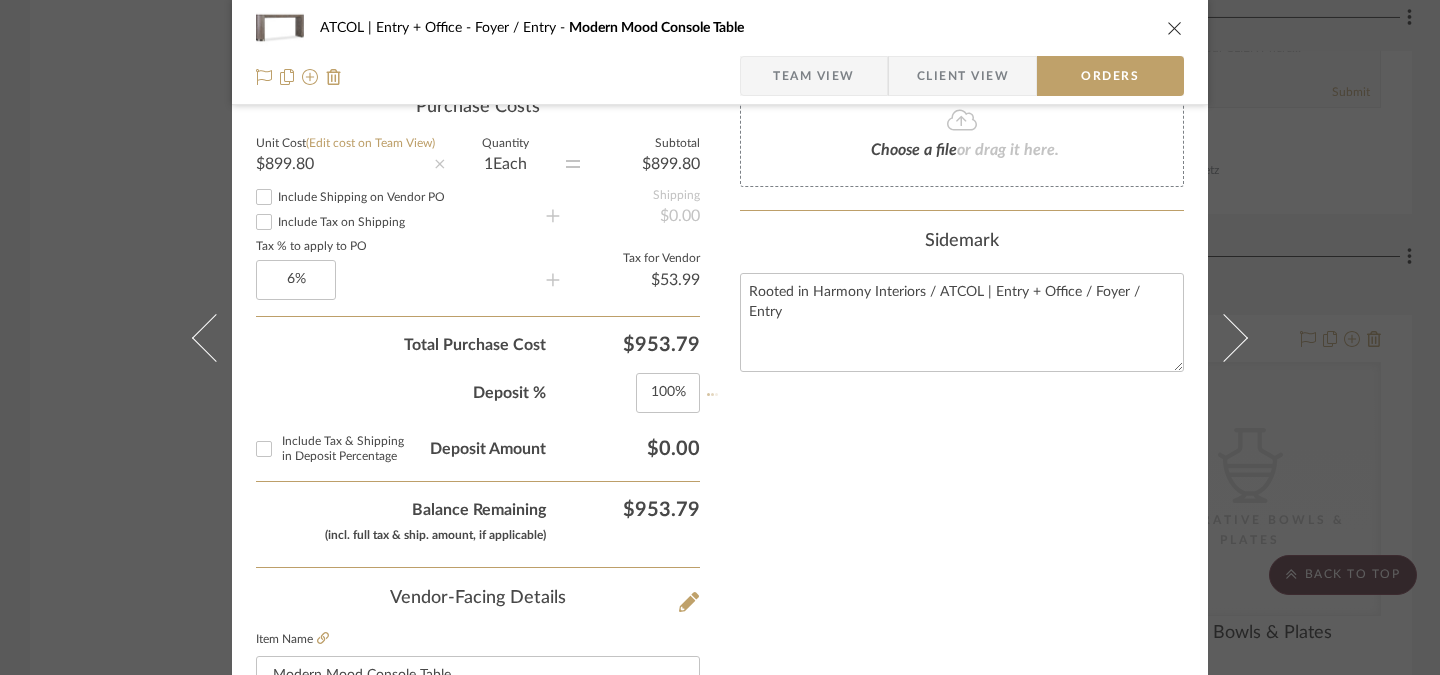 type 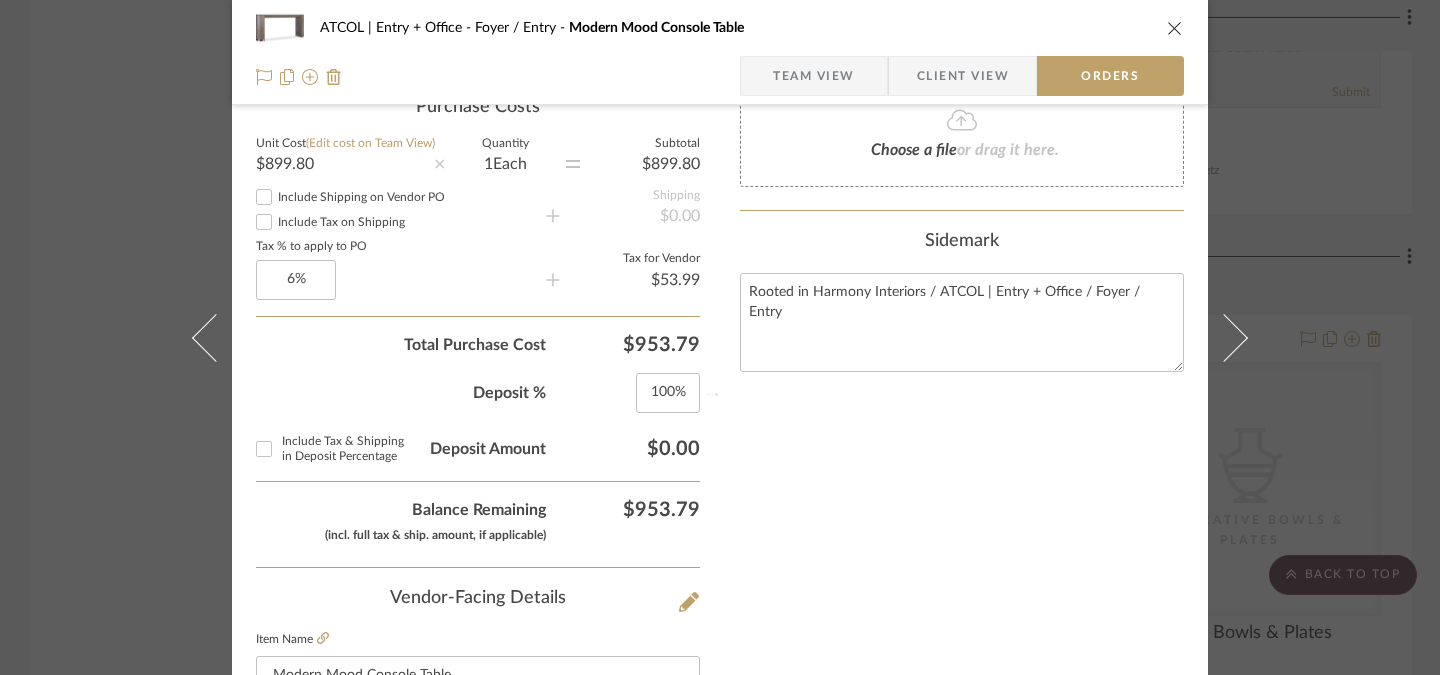 type 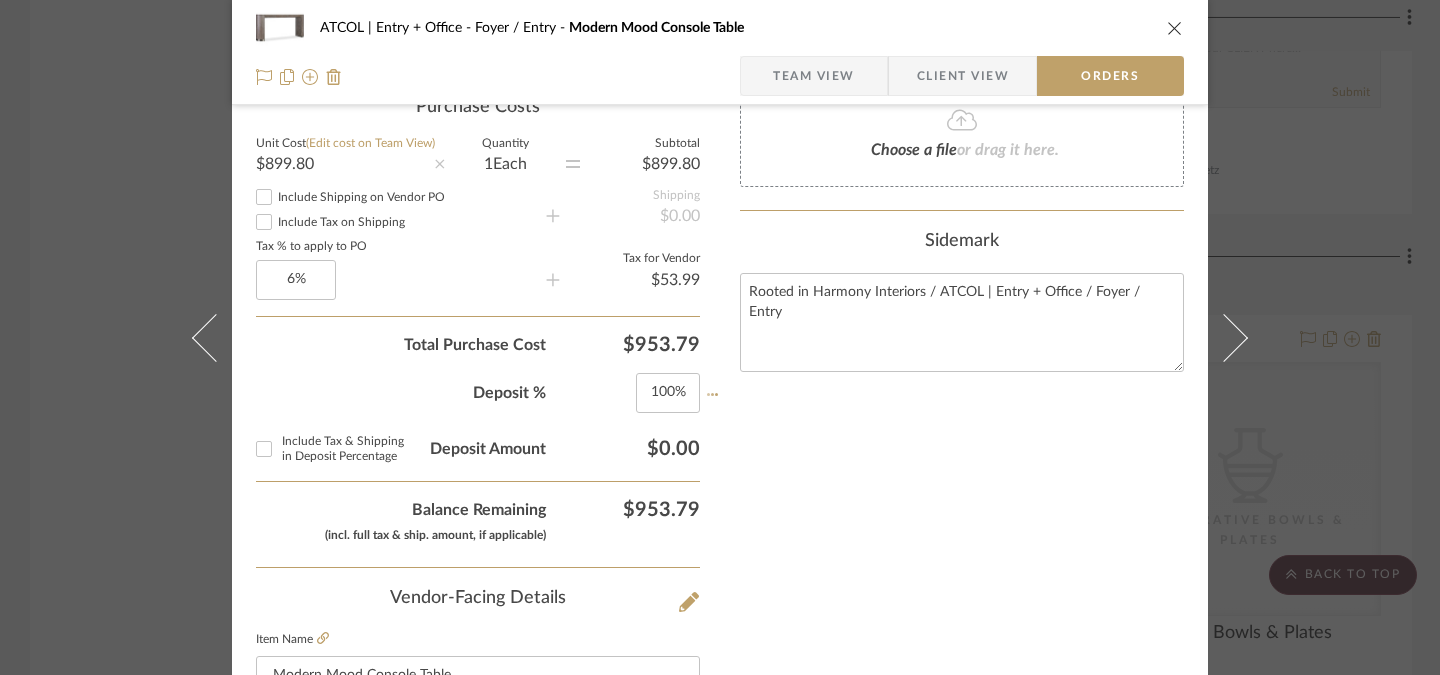 type 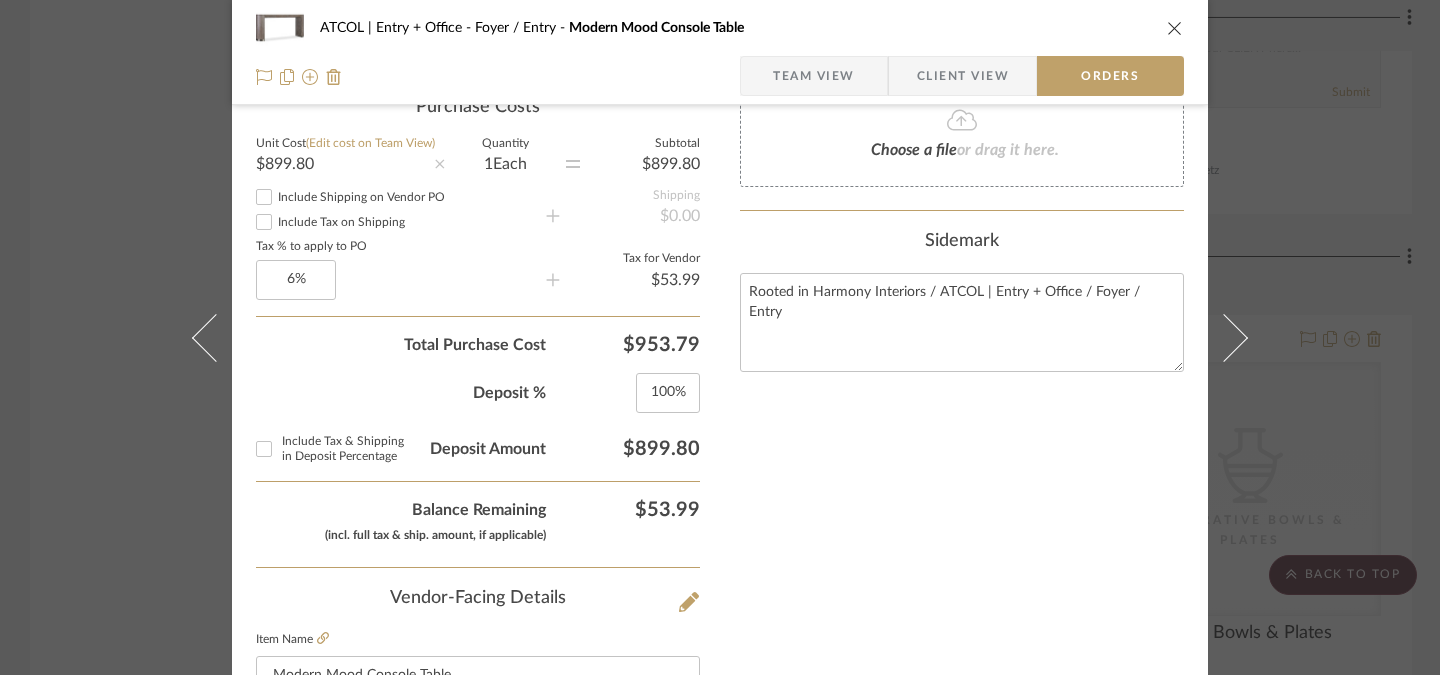 click on "Include Tax & Shipping in Deposit Percentage" at bounding box center [264, 449] 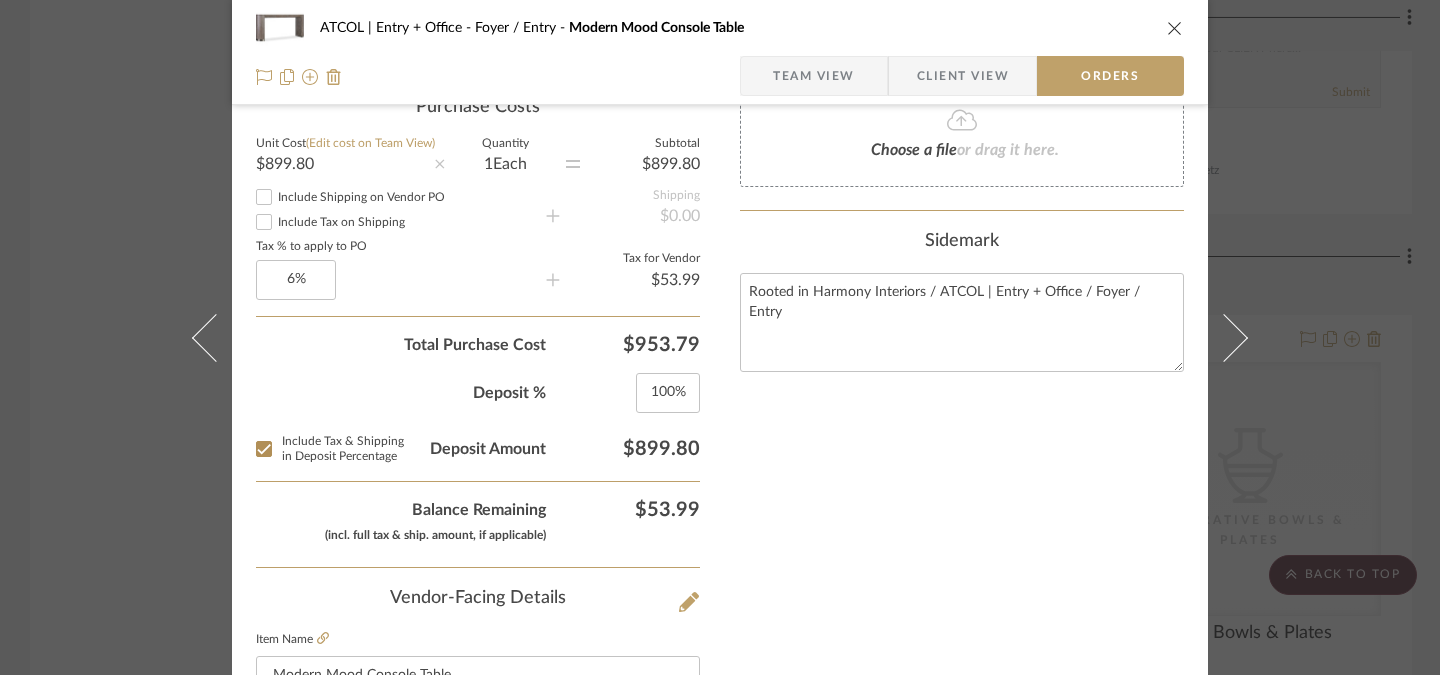 checkbox on "true" 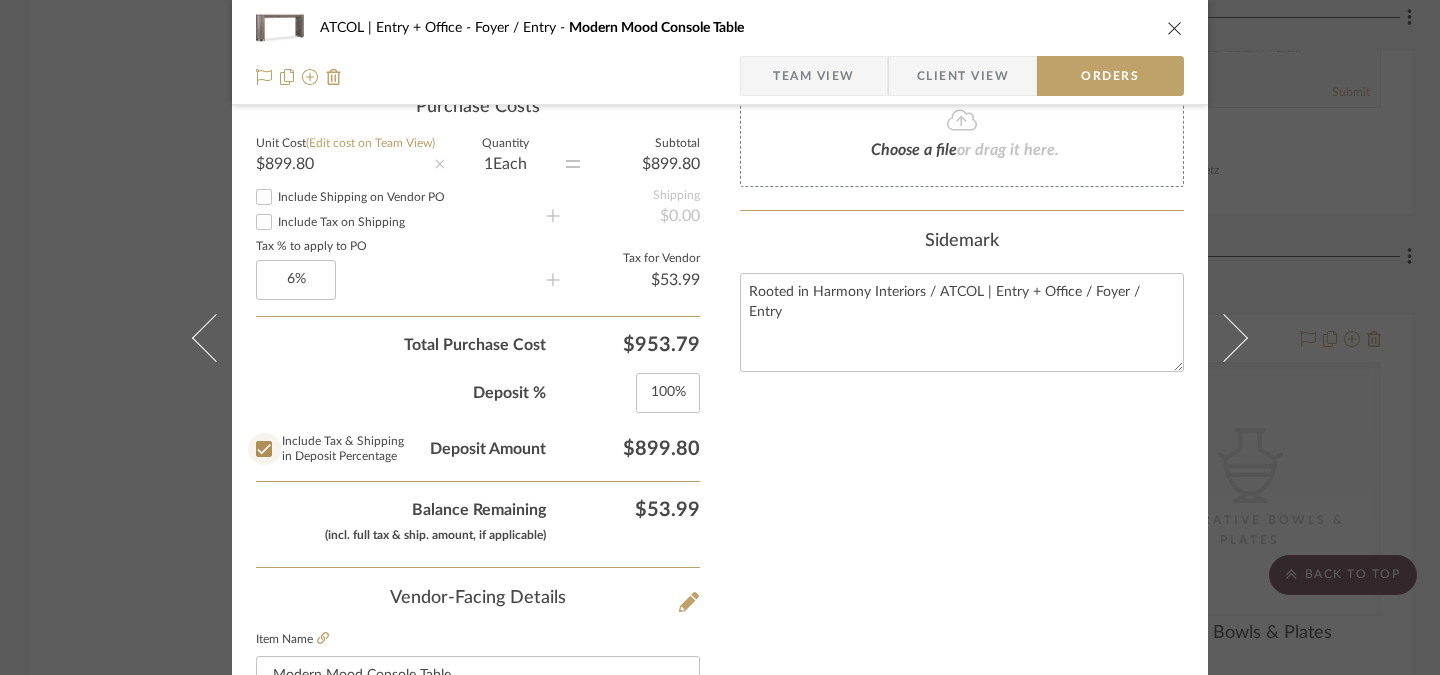 type 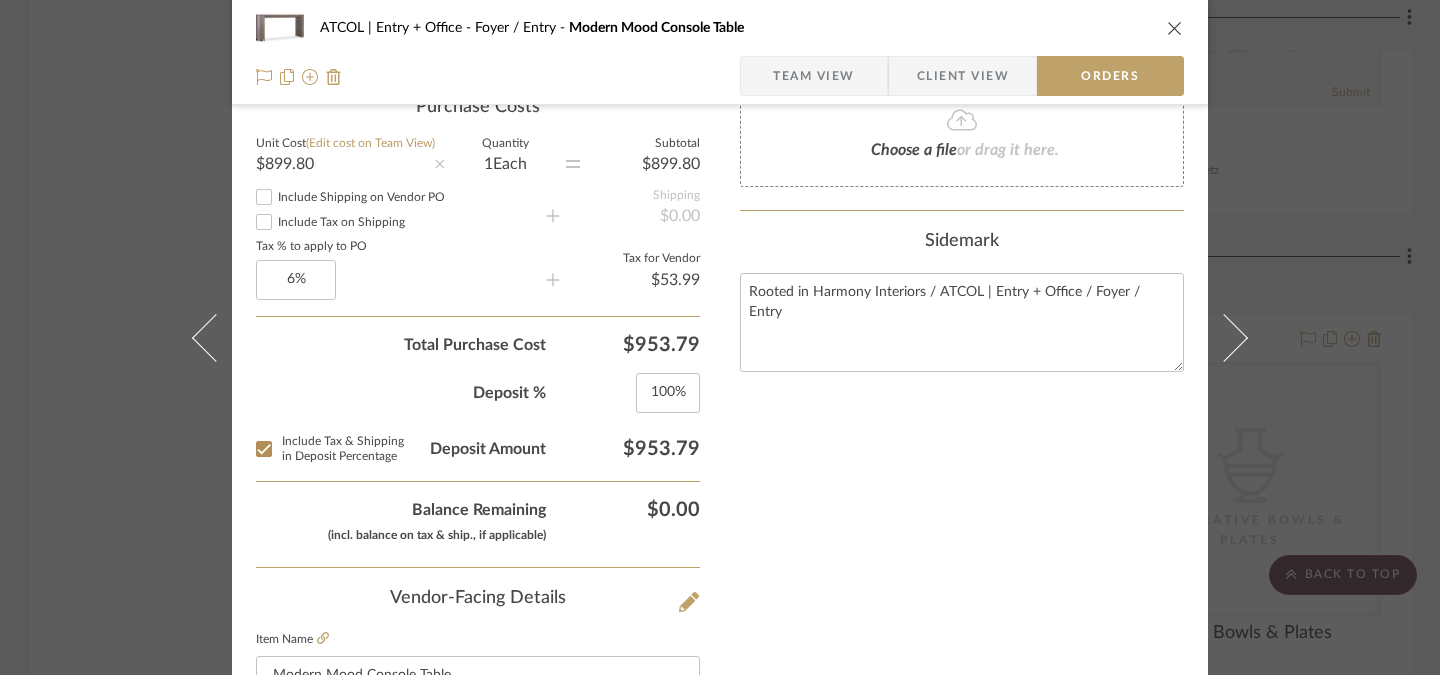 click at bounding box center (1175, 28) 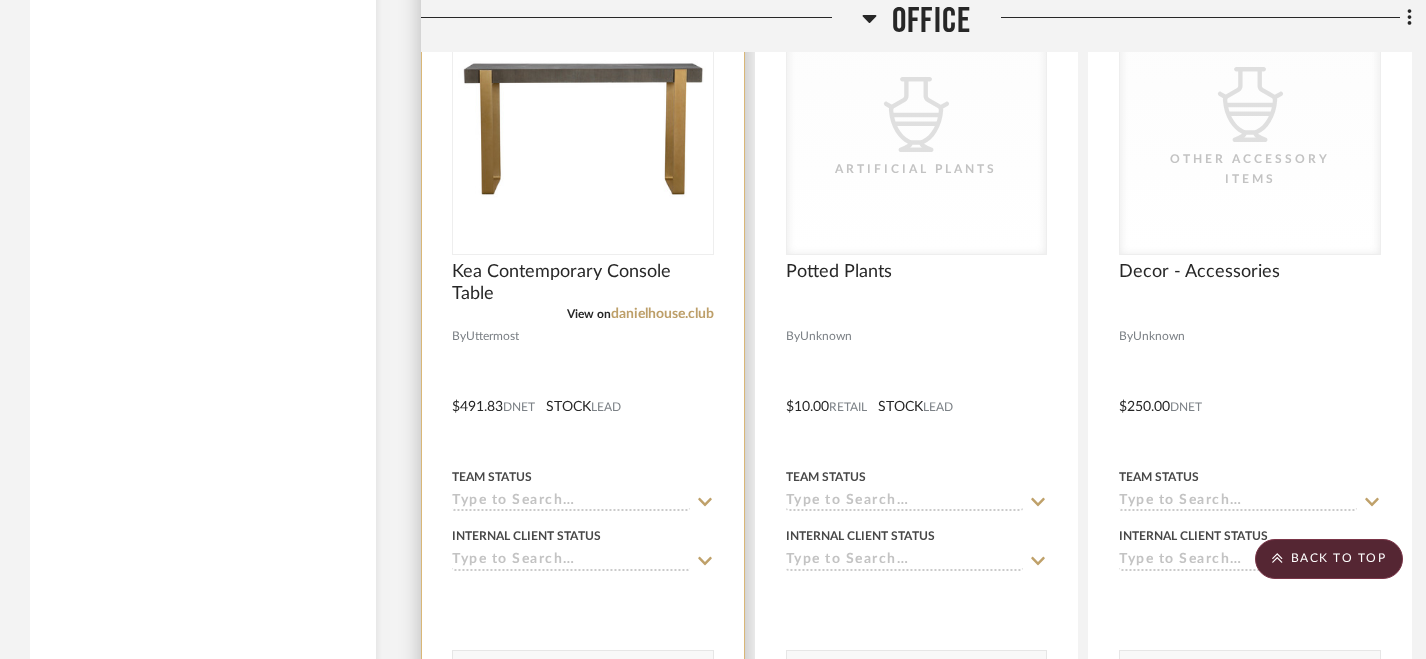 scroll, scrollTop: 4490, scrollLeft: 0, axis: vertical 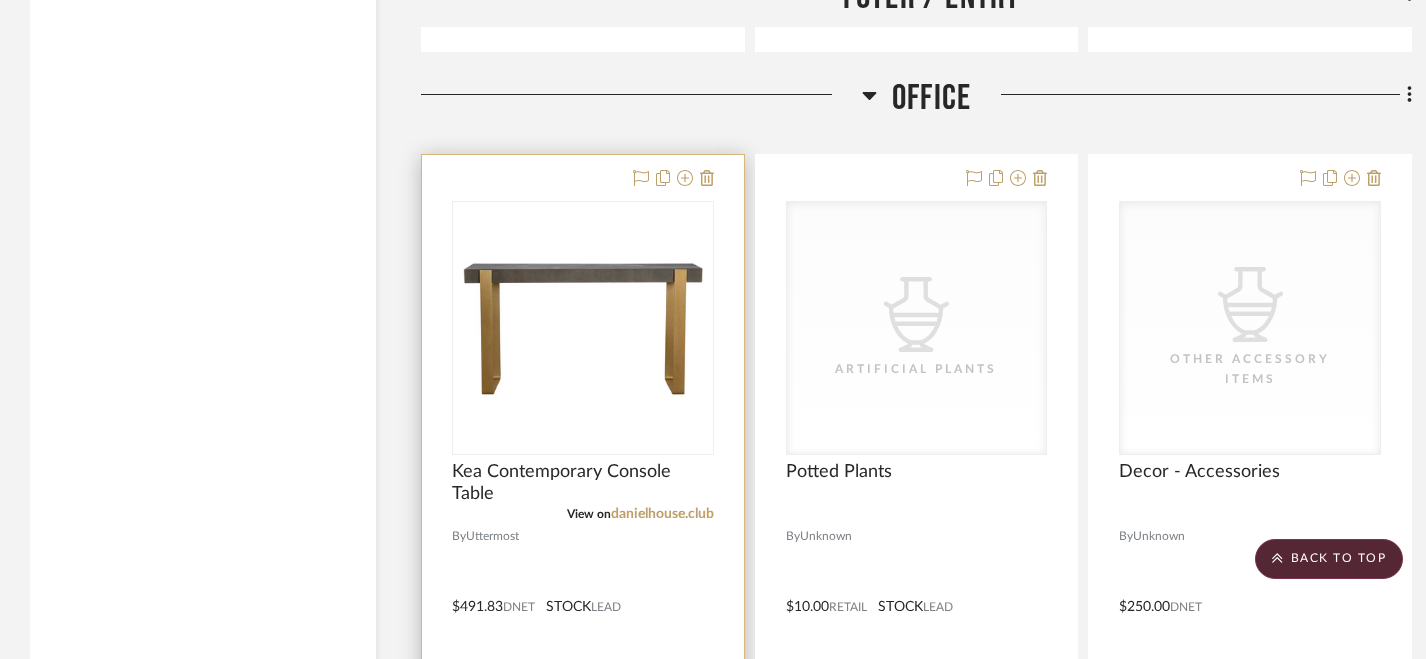 click at bounding box center [583, 592] 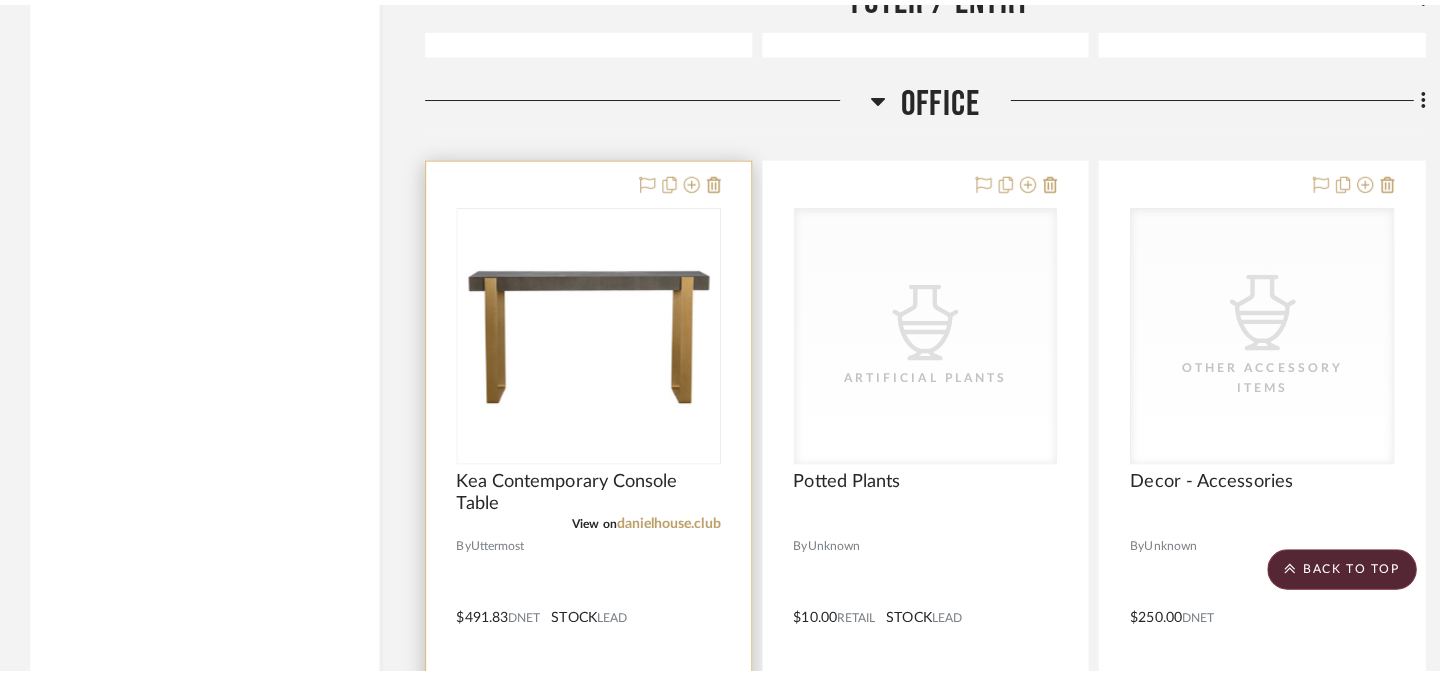 scroll, scrollTop: 0, scrollLeft: 0, axis: both 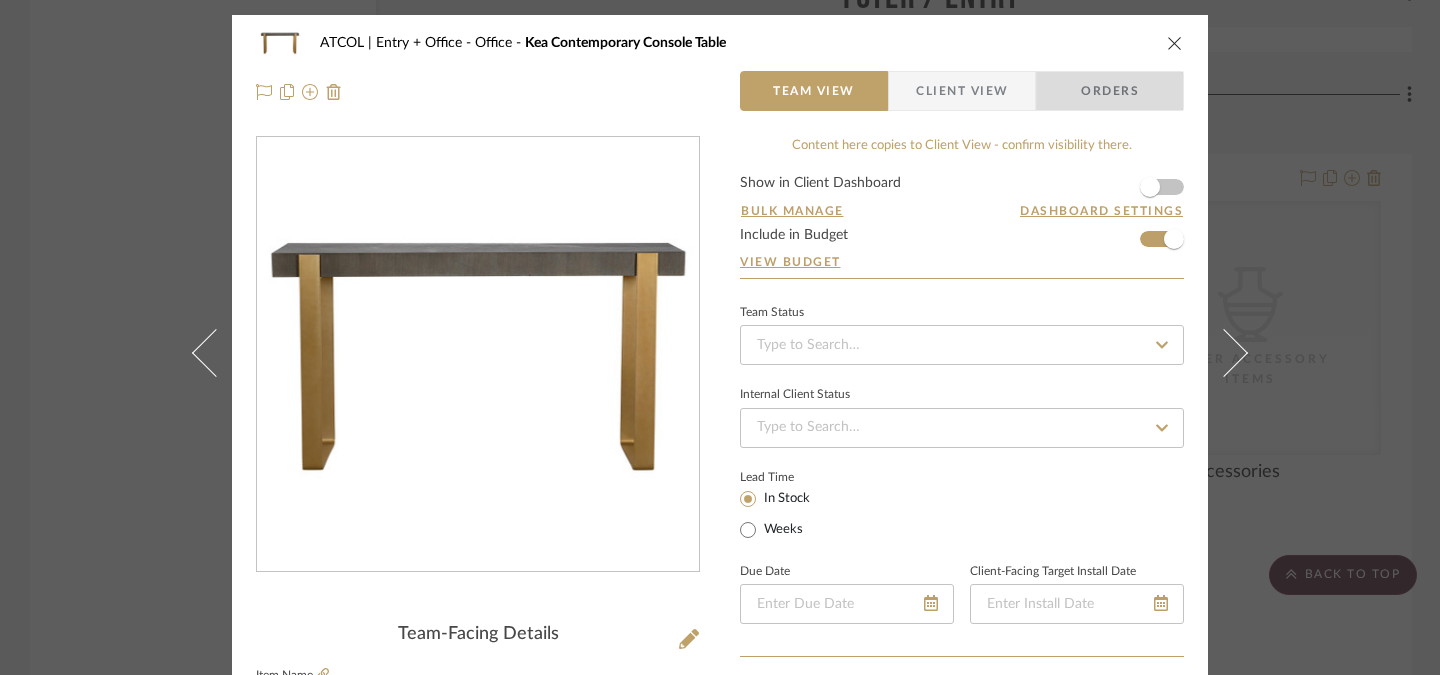 click on "Orders" at bounding box center [1110, 91] 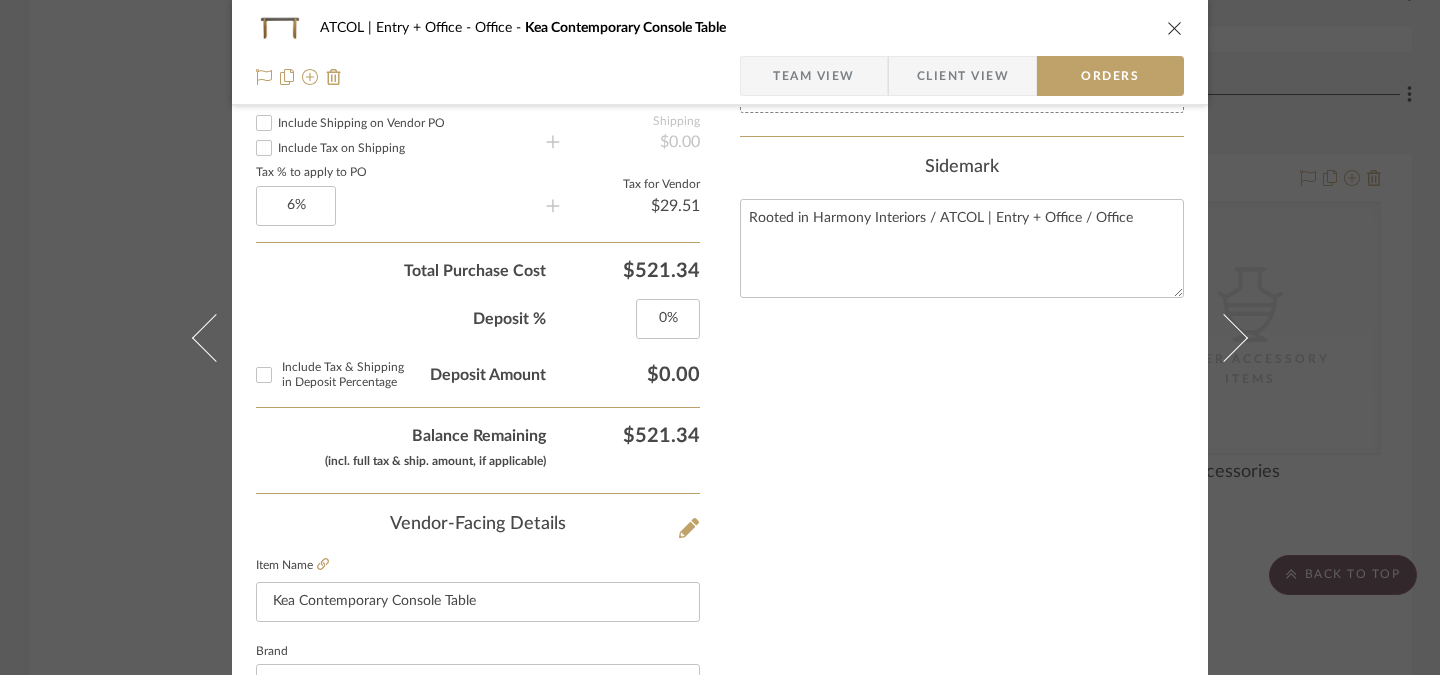scroll, scrollTop: 792, scrollLeft: 0, axis: vertical 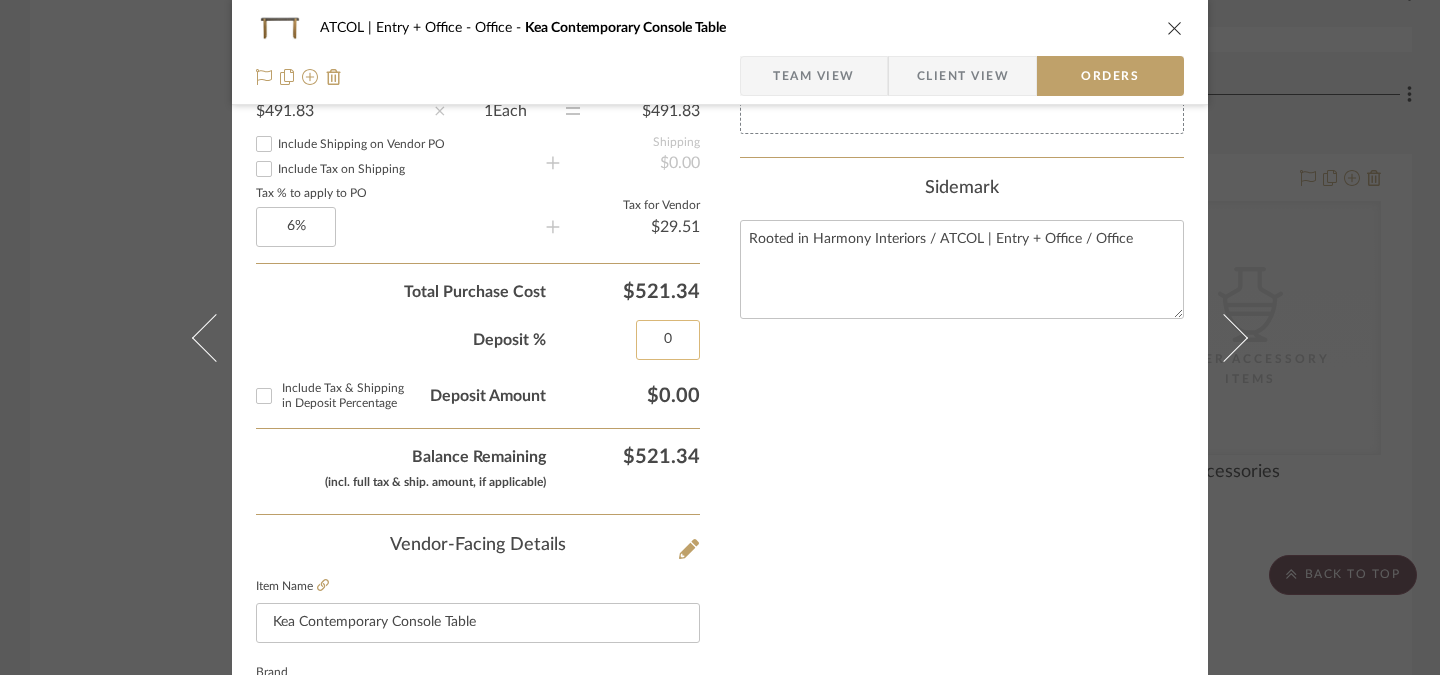 click on "0" 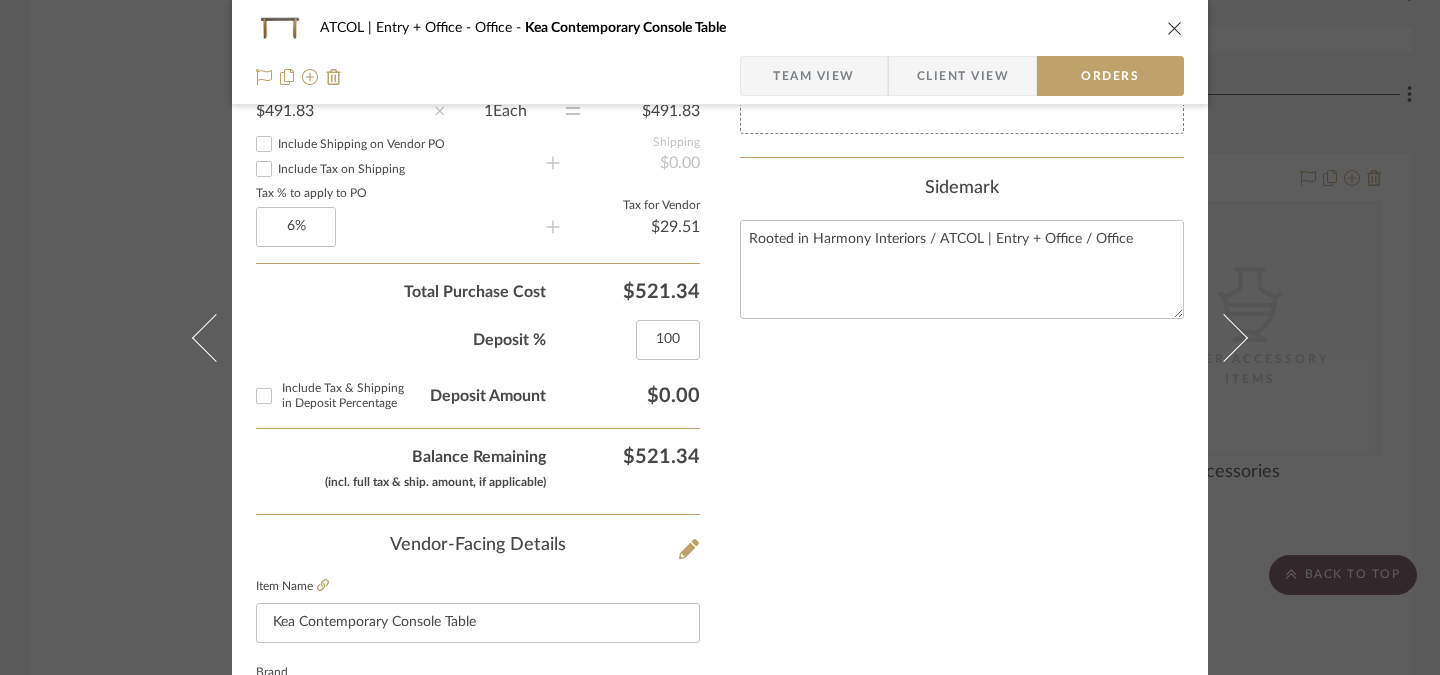 type on "100%" 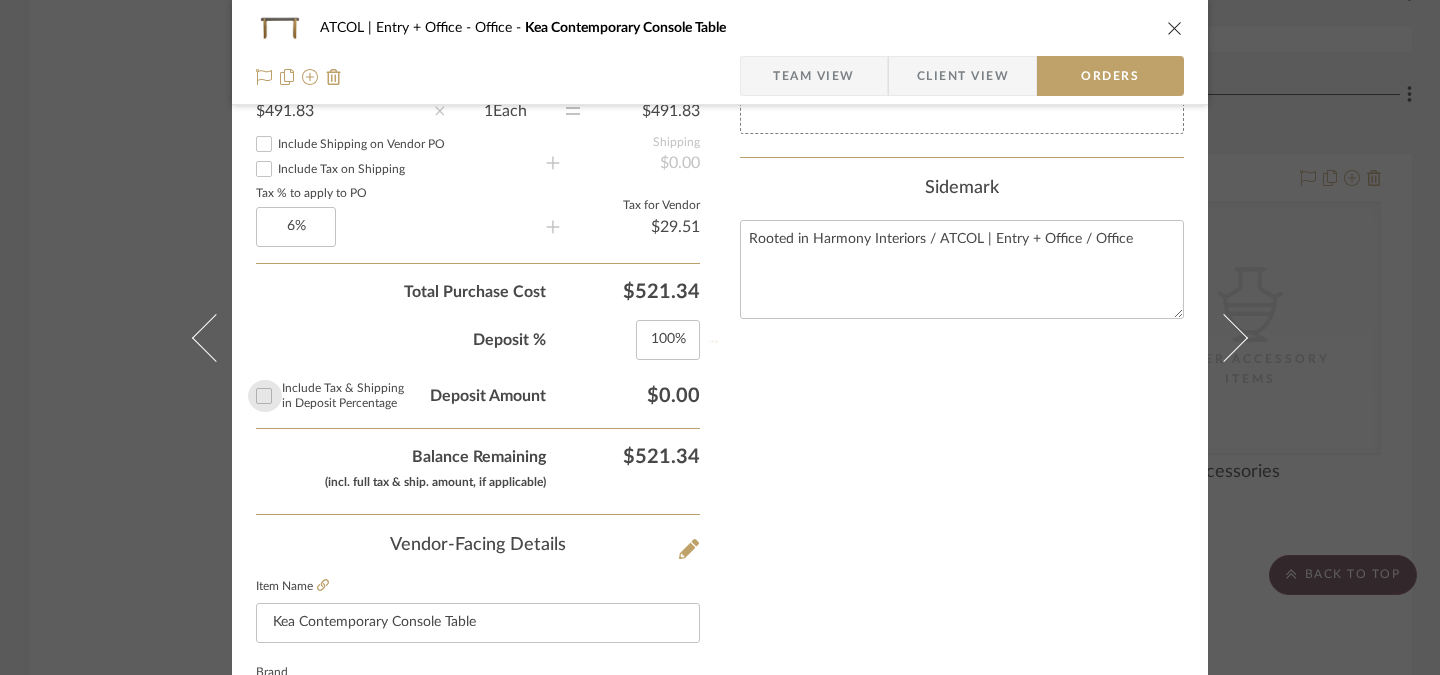 click on "Include Tax & Shipping in Deposit Percentage" at bounding box center [264, 396] 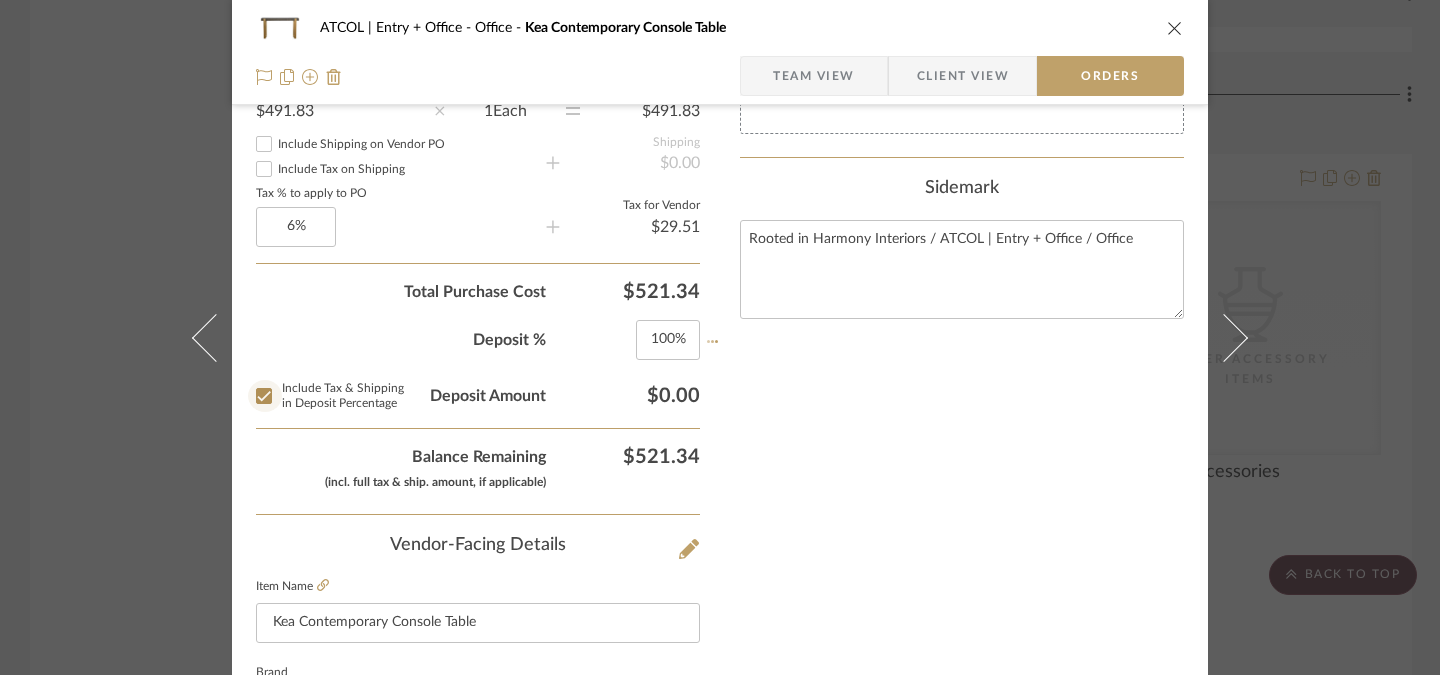 checkbox on "true" 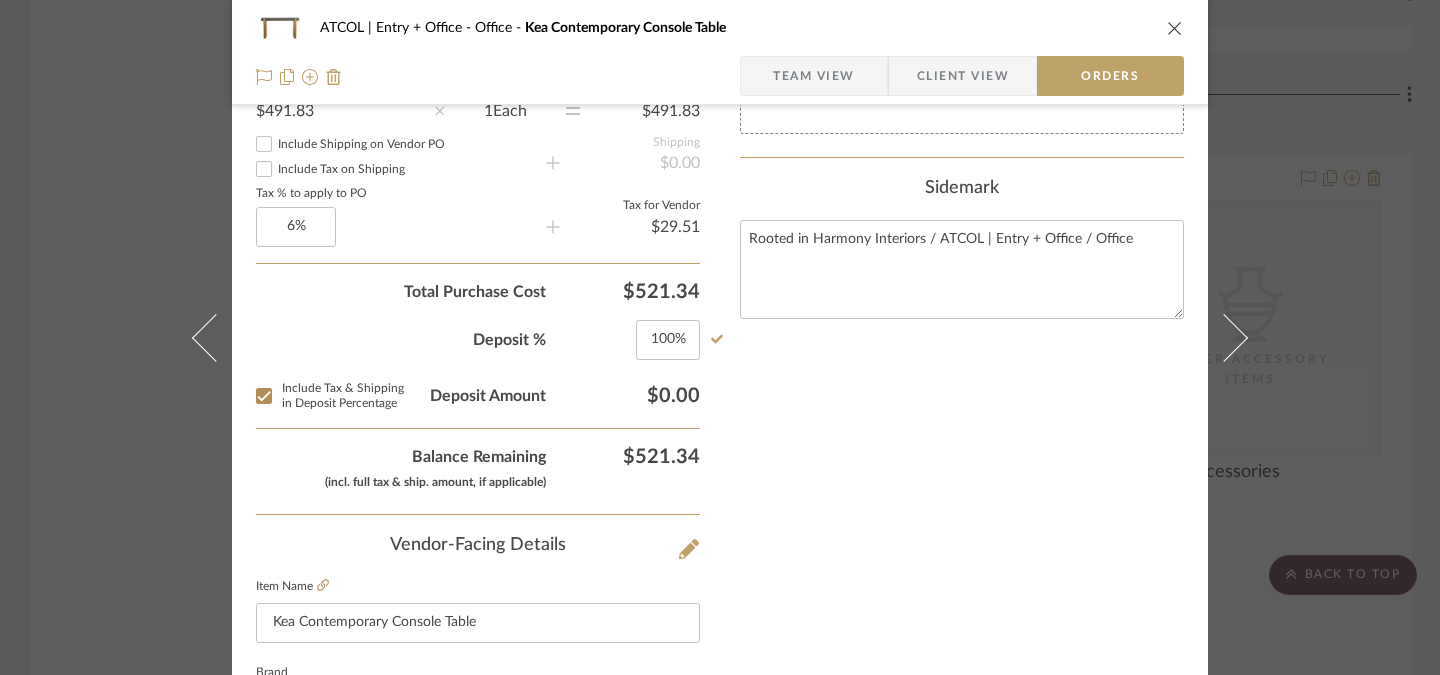 type 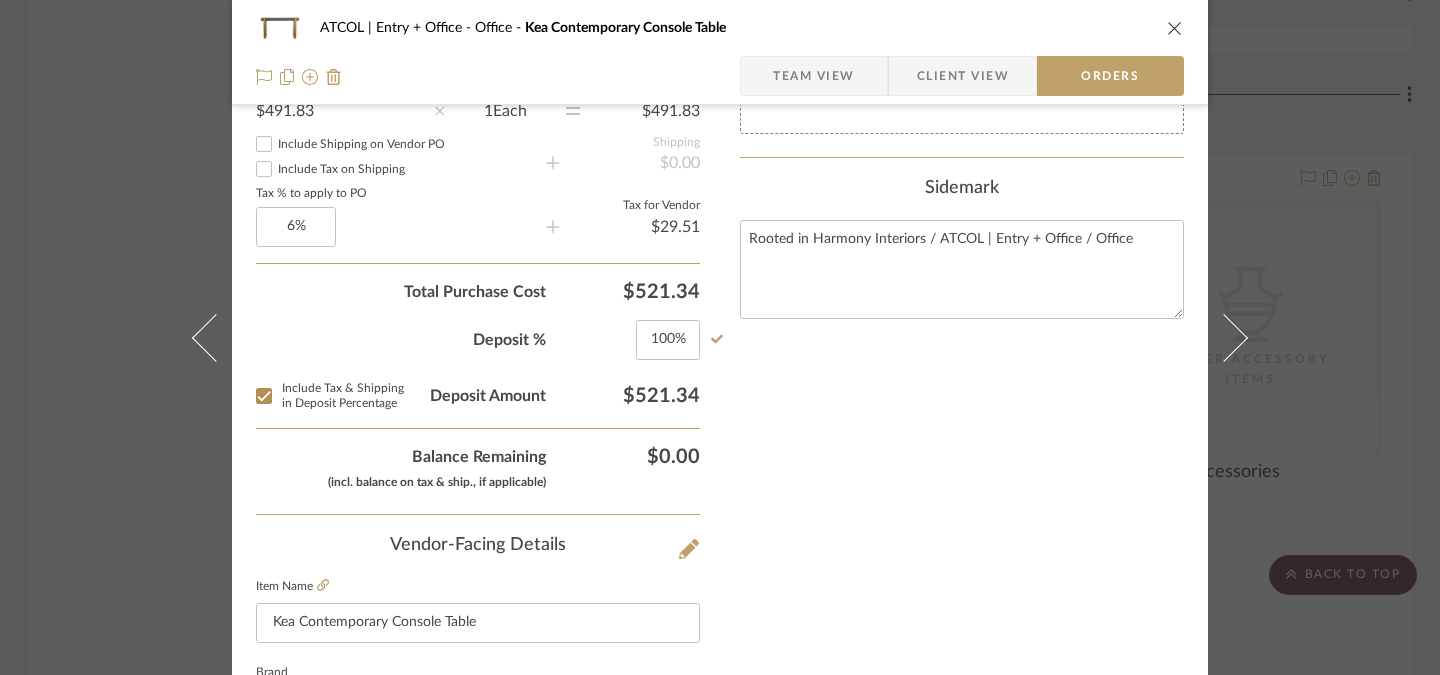 click at bounding box center [1175, 28] 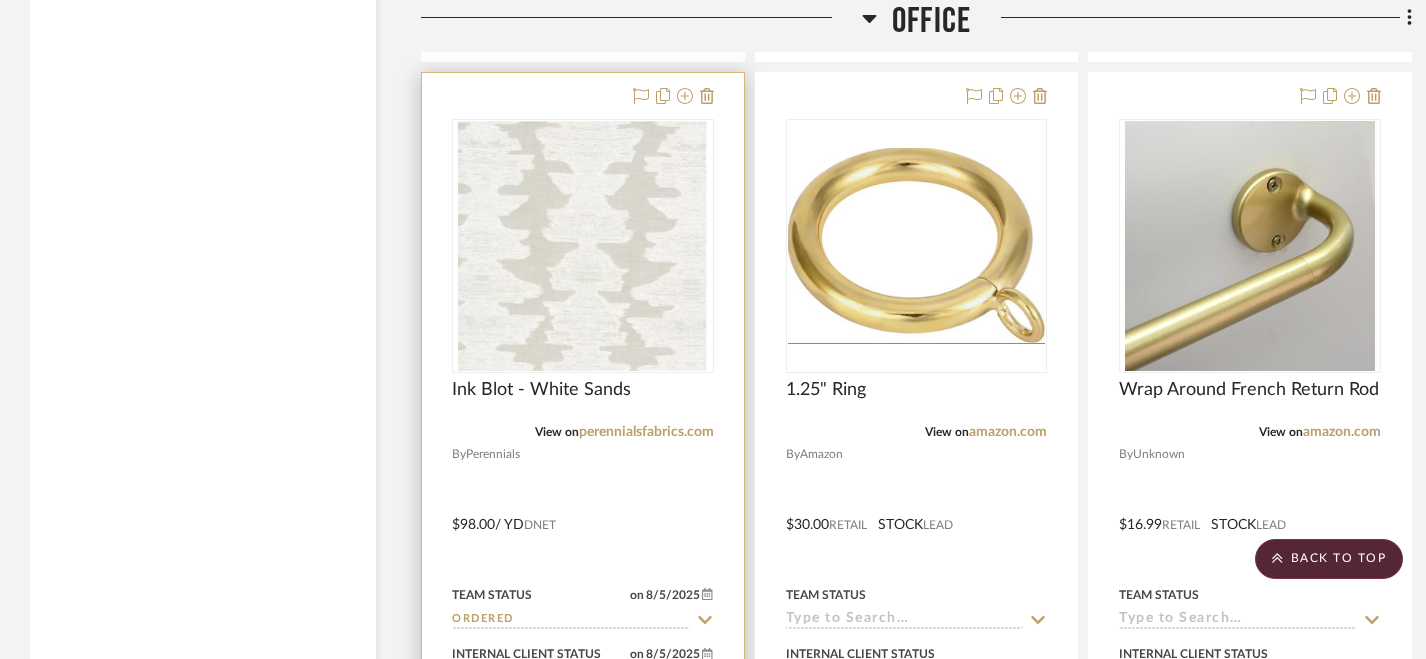 scroll, scrollTop: 5424, scrollLeft: 0, axis: vertical 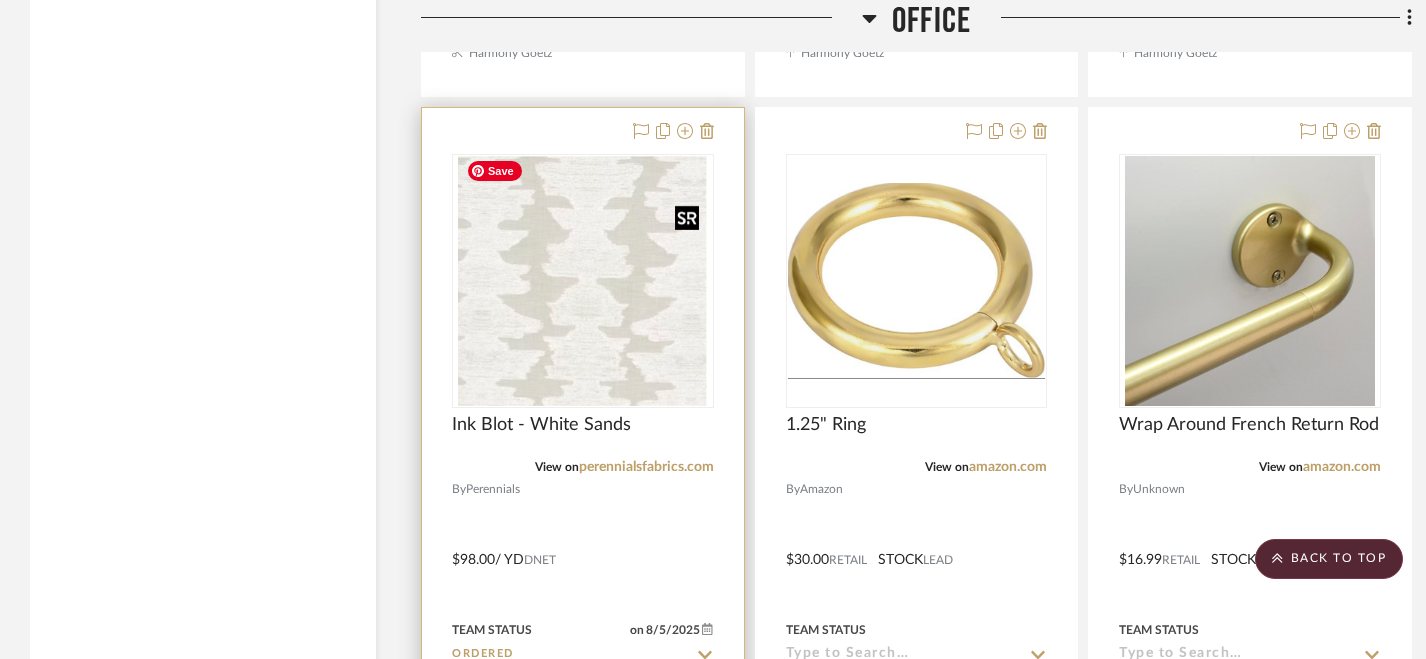 click at bounding box center (582, 281) 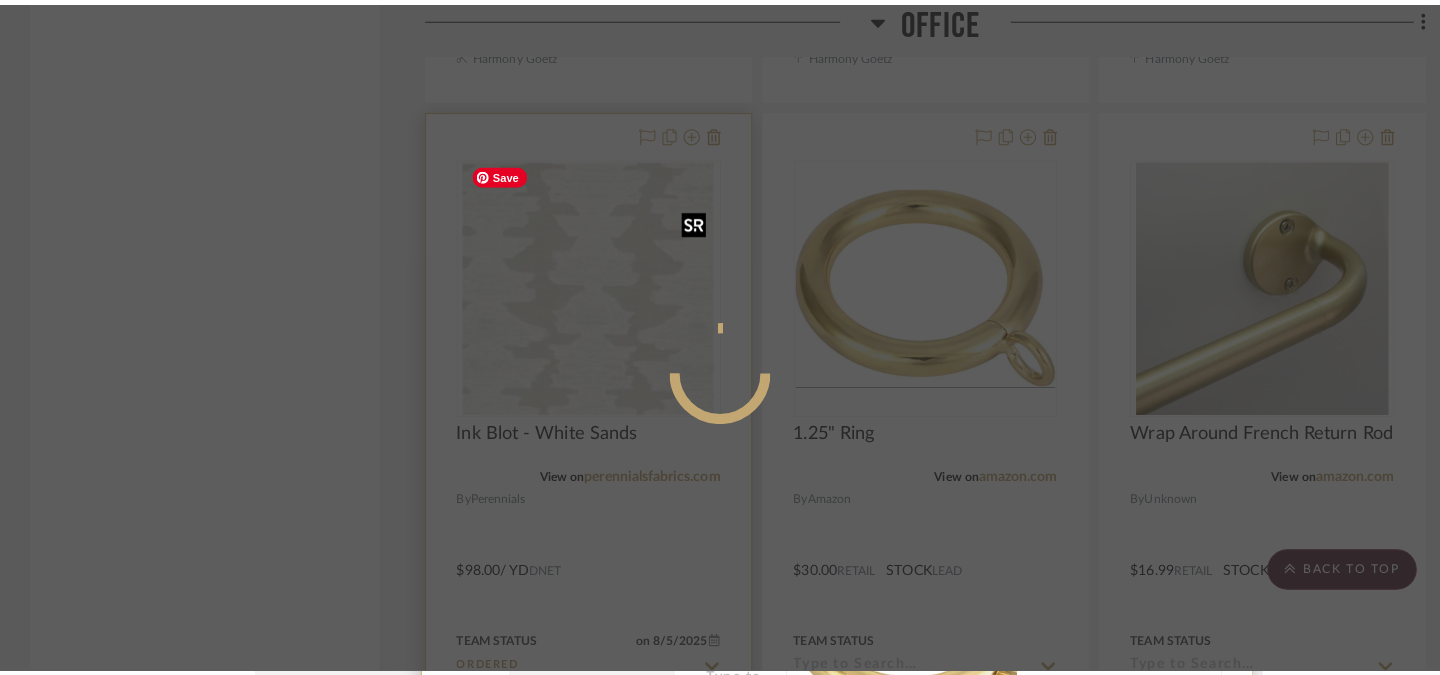 scroll, scrollTop: 0, scrollLeft: 0, axis: both 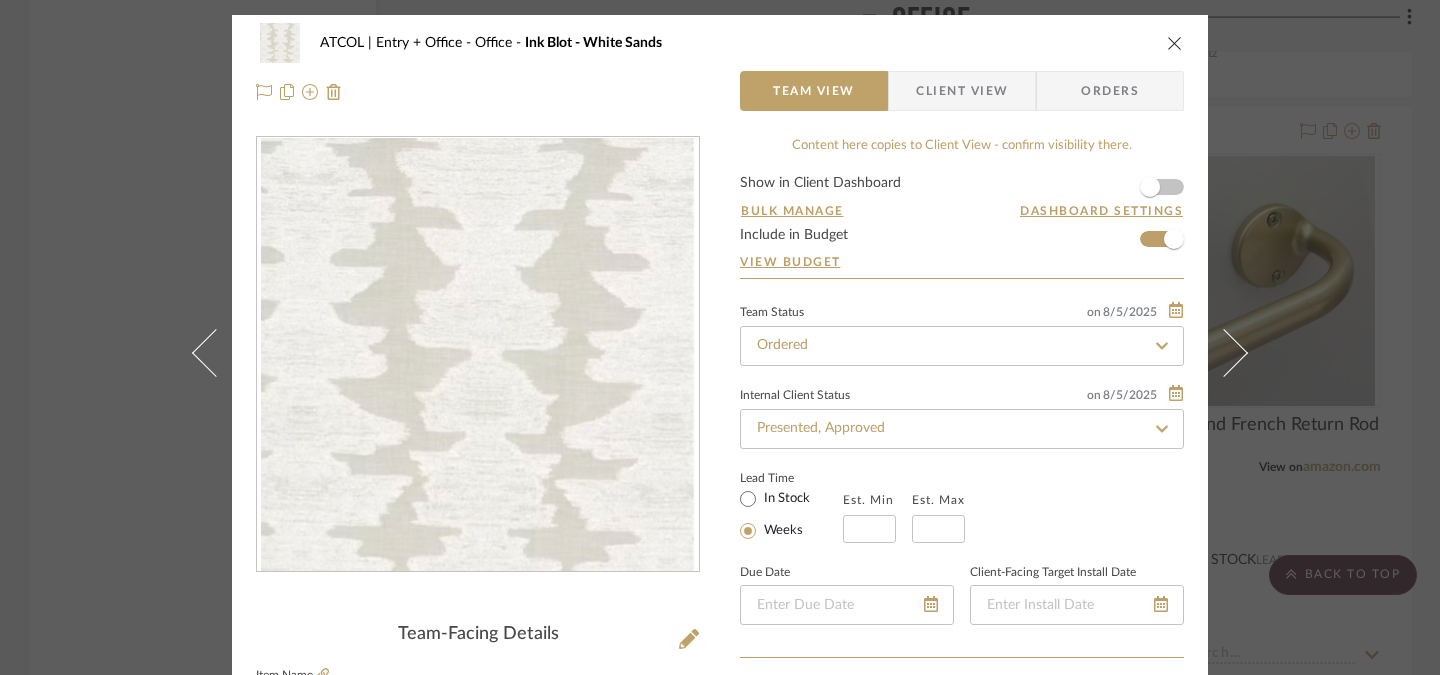 click on "Orders" at bounding box center (1110, 91) 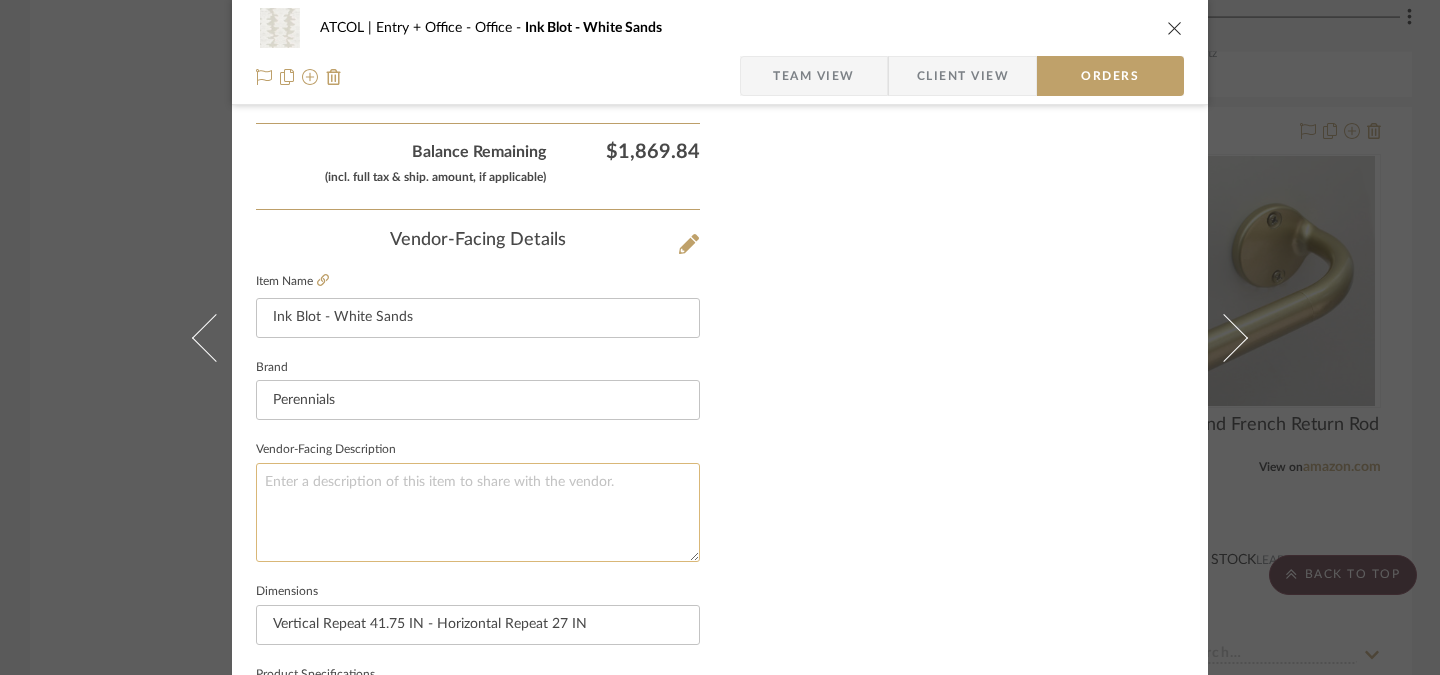 scroll, scrollTop: 998, scrollLeft: 0, axis: vertical 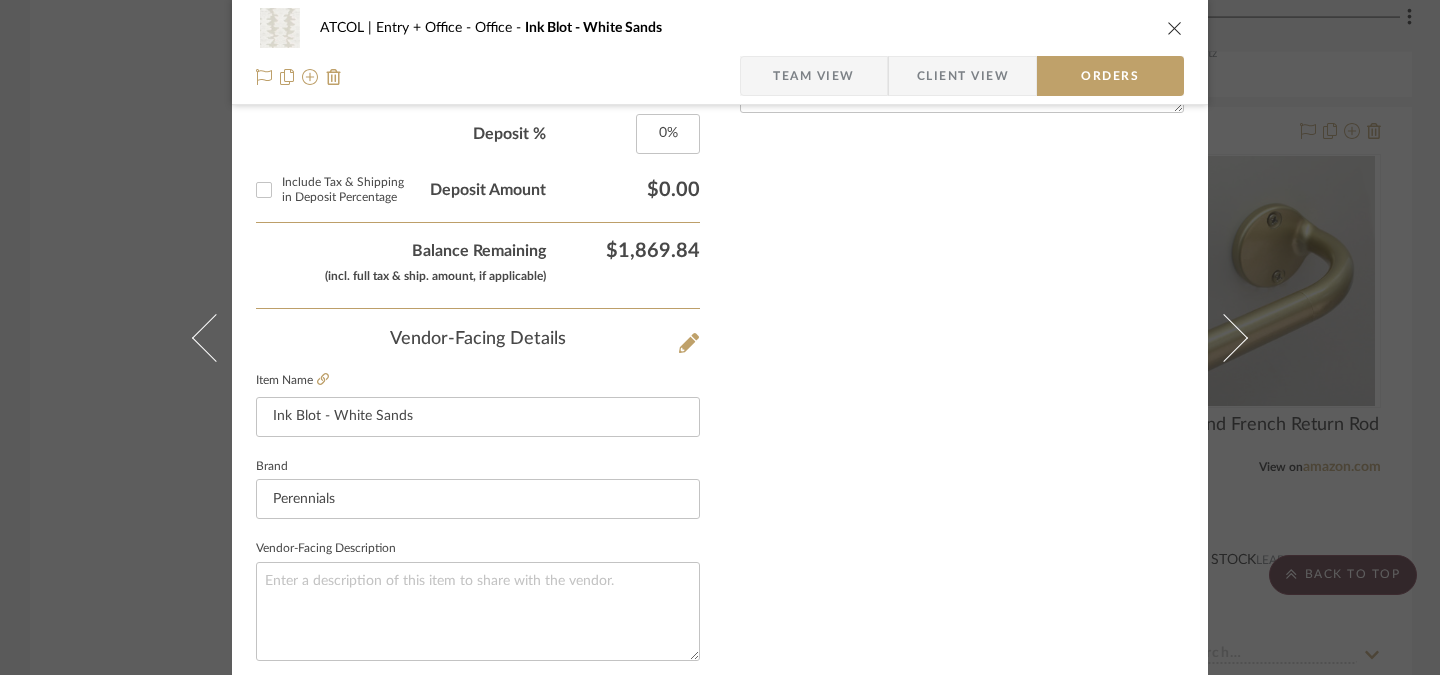 click on "Include Tax & Shipping in Deposit Percentage" at bounding box center [264, 190] 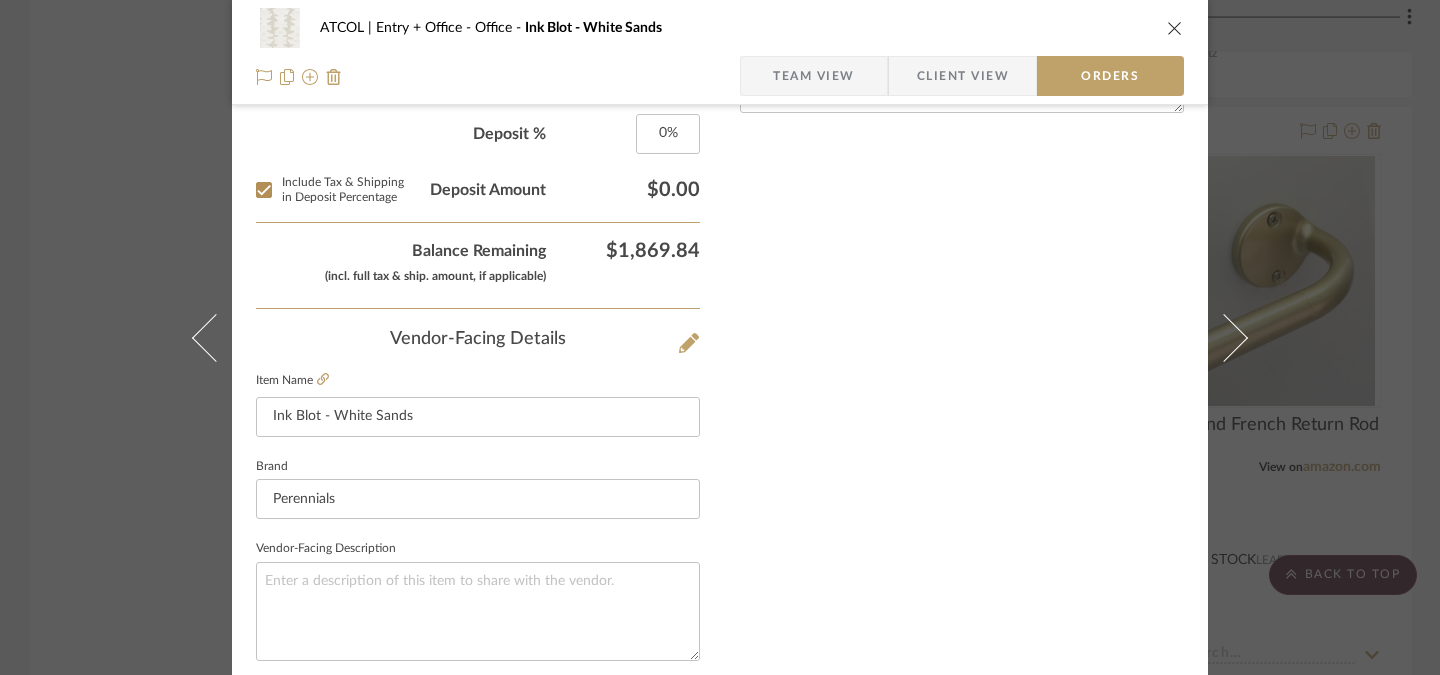 checkbox on "true" 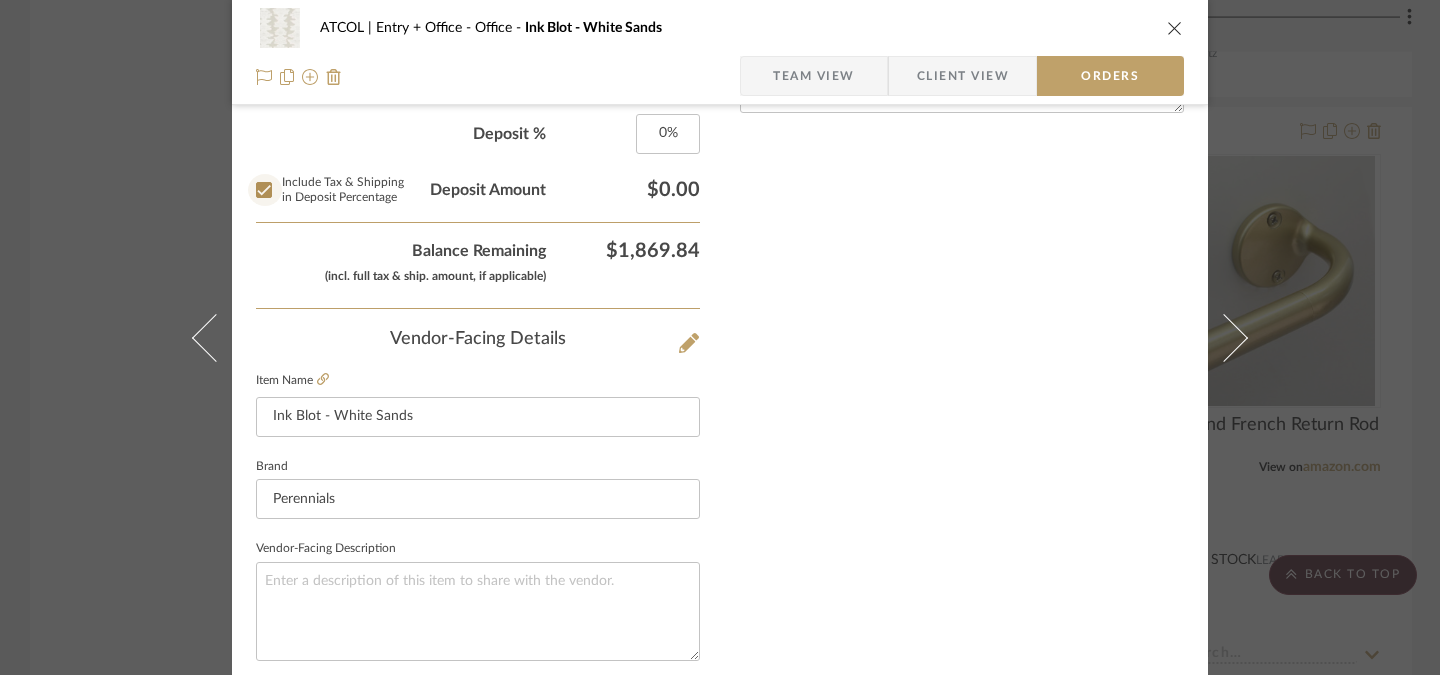 type 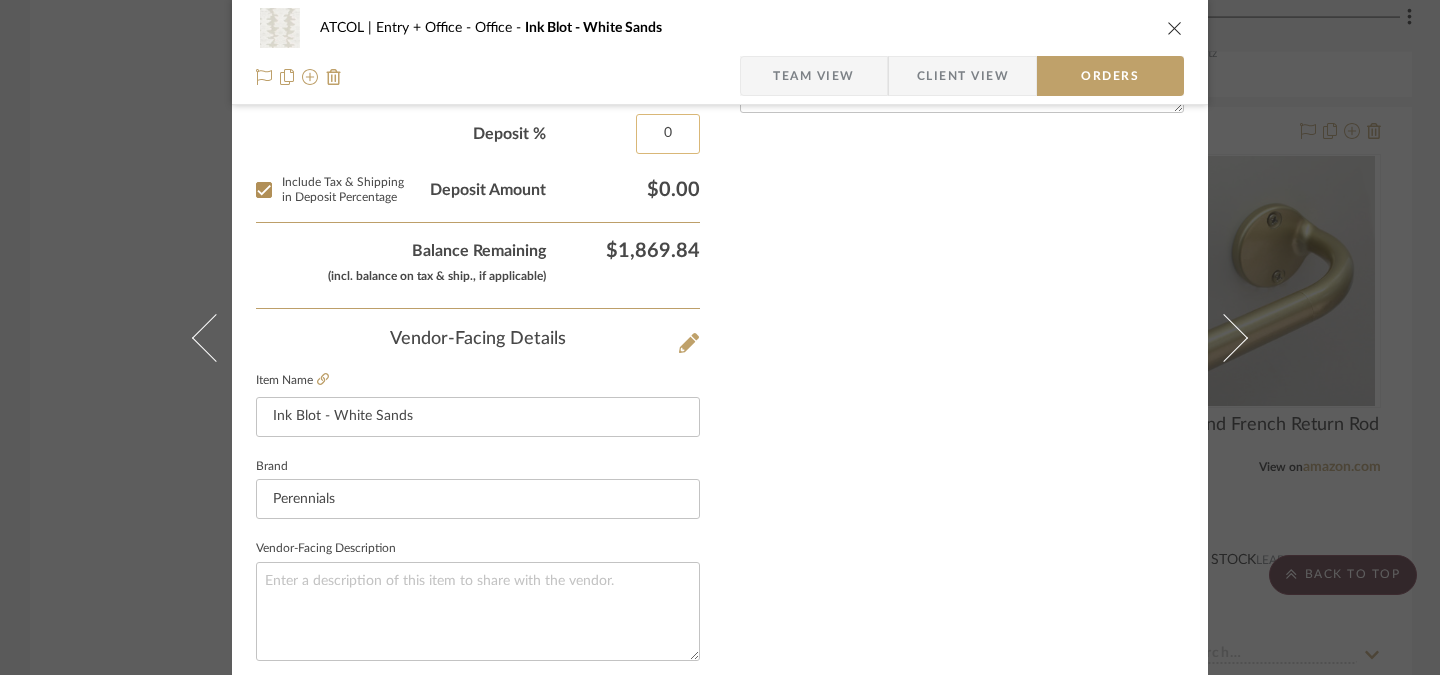 click on "0" 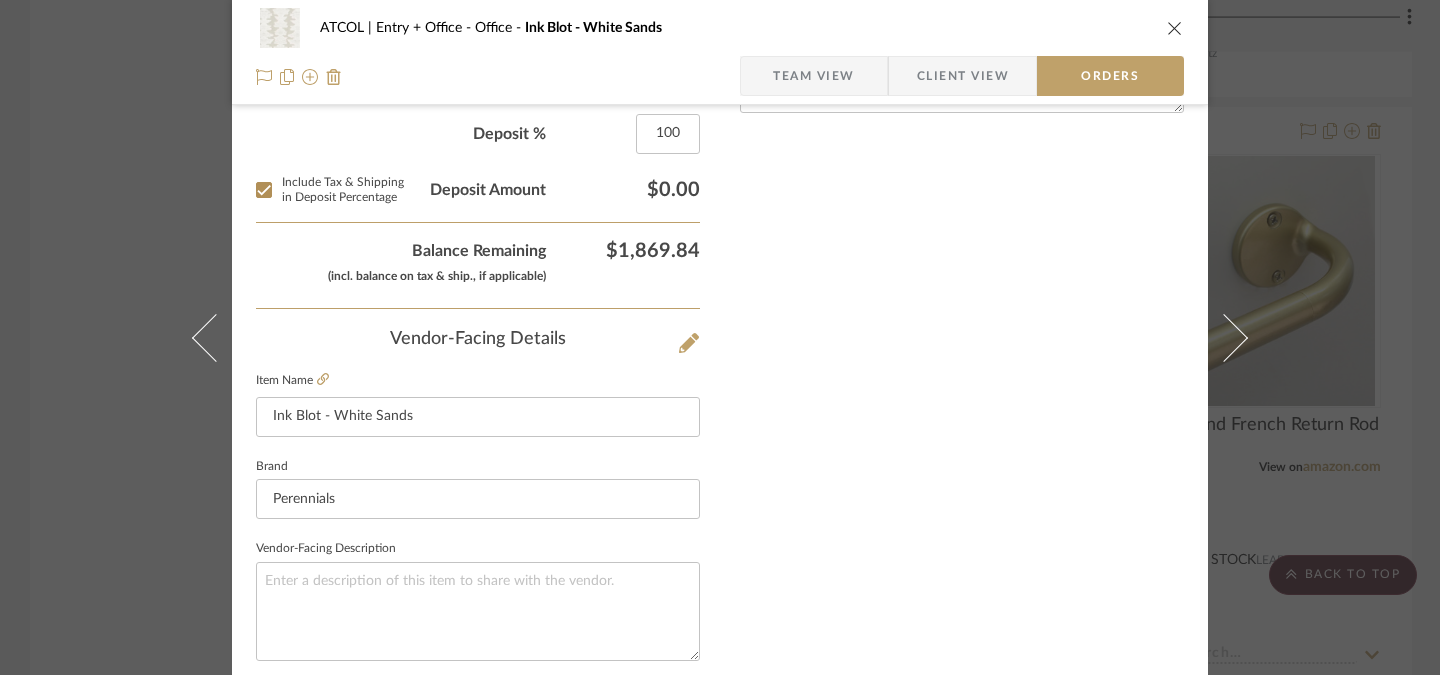 type on "100%" 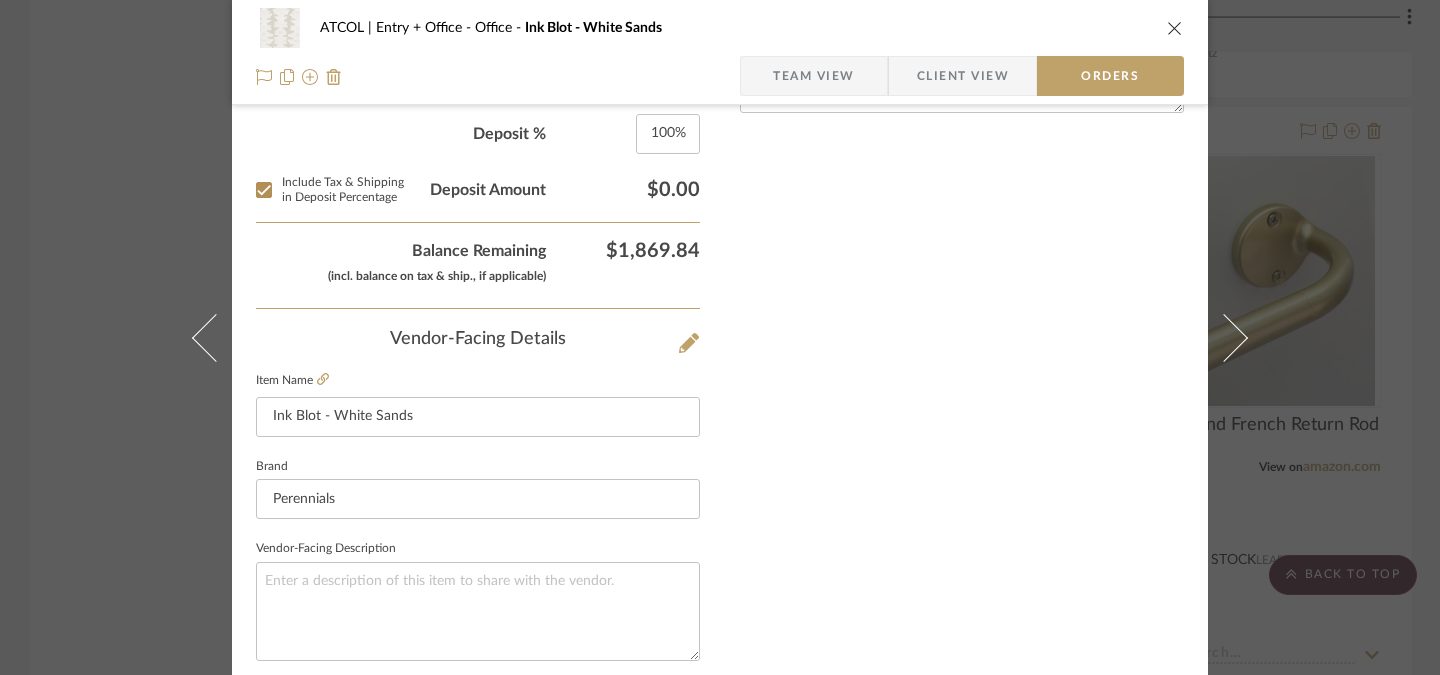 click on "Nothing here shares to Dashboard. Vendor Status on 8/5/2025 8/5/2025 Order in Progress Payment Status on 8/5/2025 8/5/2025 Paid in Full w/ Freight  Lead Time  In Stock Weeks  Est. Min   Est. Max  Deposit Status on 8/5/2025 8/5/2025 No Balance Due  Due Date   Delivery Date  Vendor Contact Info  Vendor  Perennials  Contact Name   Contact Phone   Contact Email   Documents  Choose a file  or drag it here. Sidemark Rooted in Harmony Interiors / ATCOL | Entry + Office / Office" at bounding box center [962, 93] 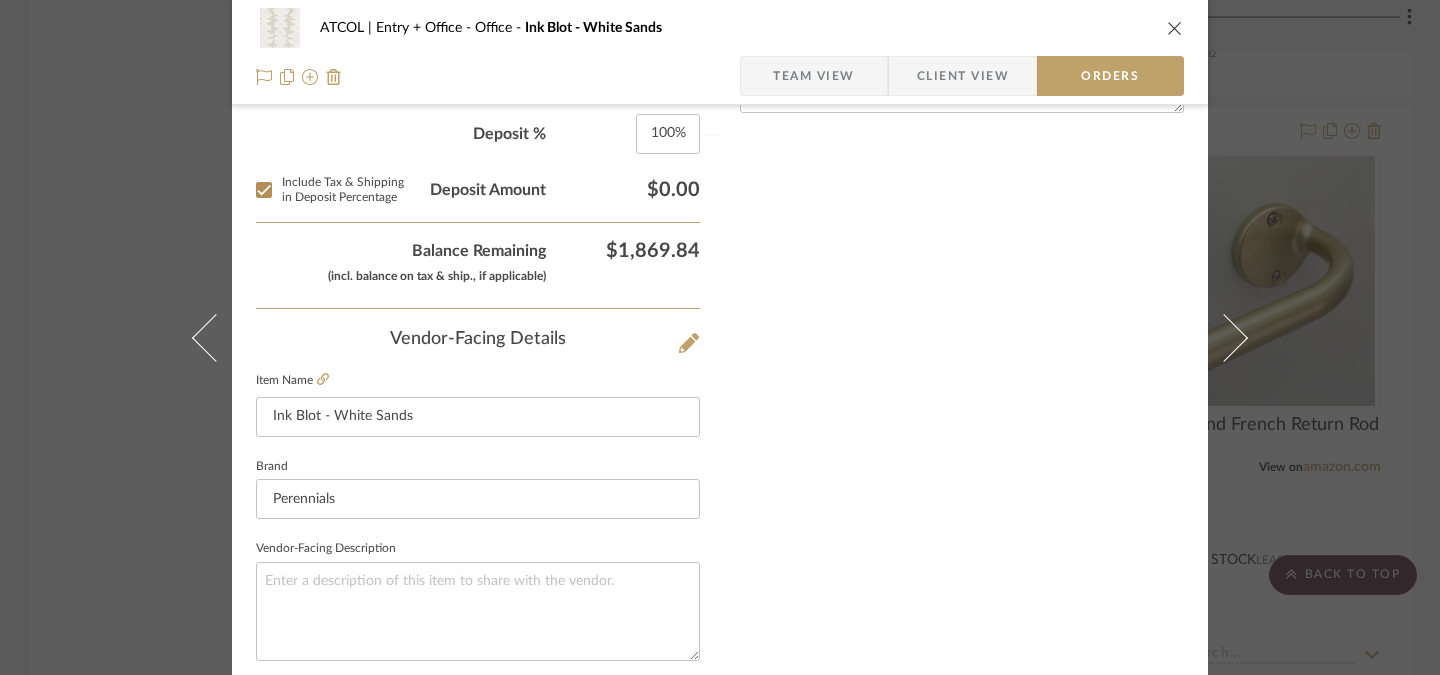 type 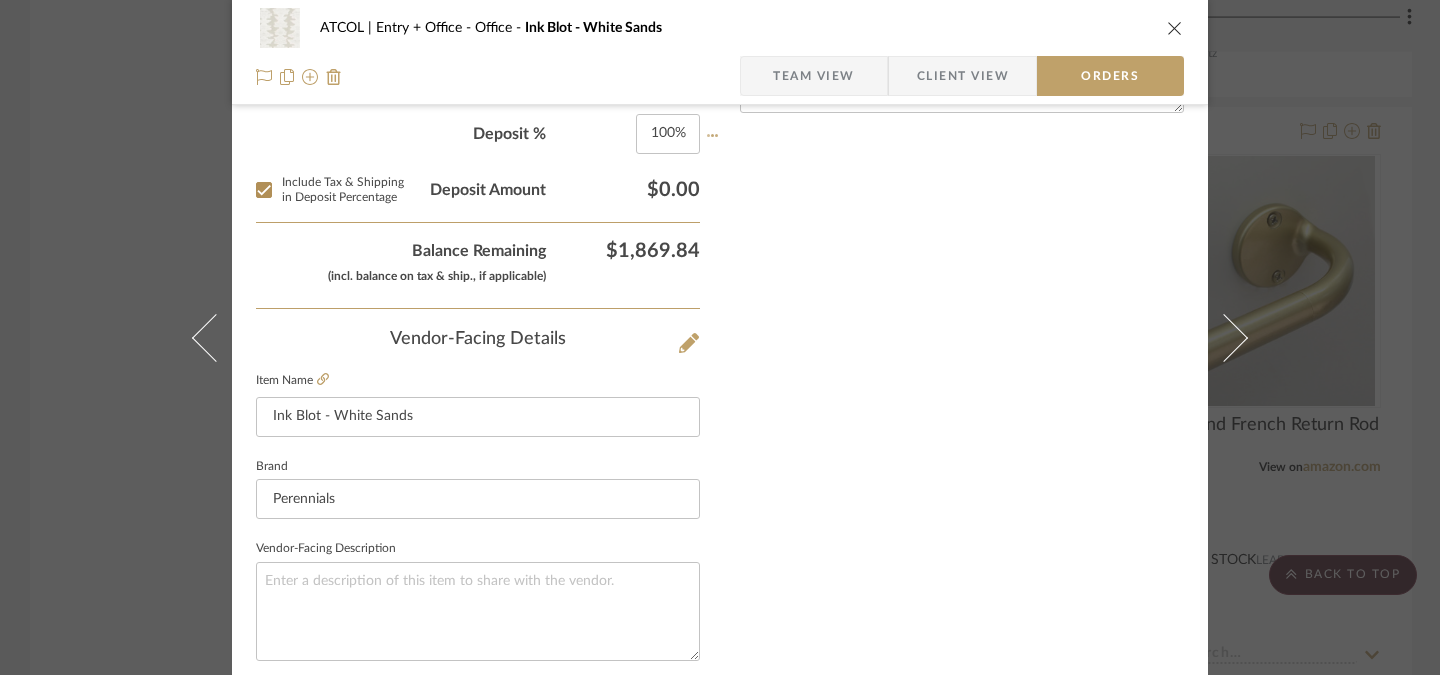 type 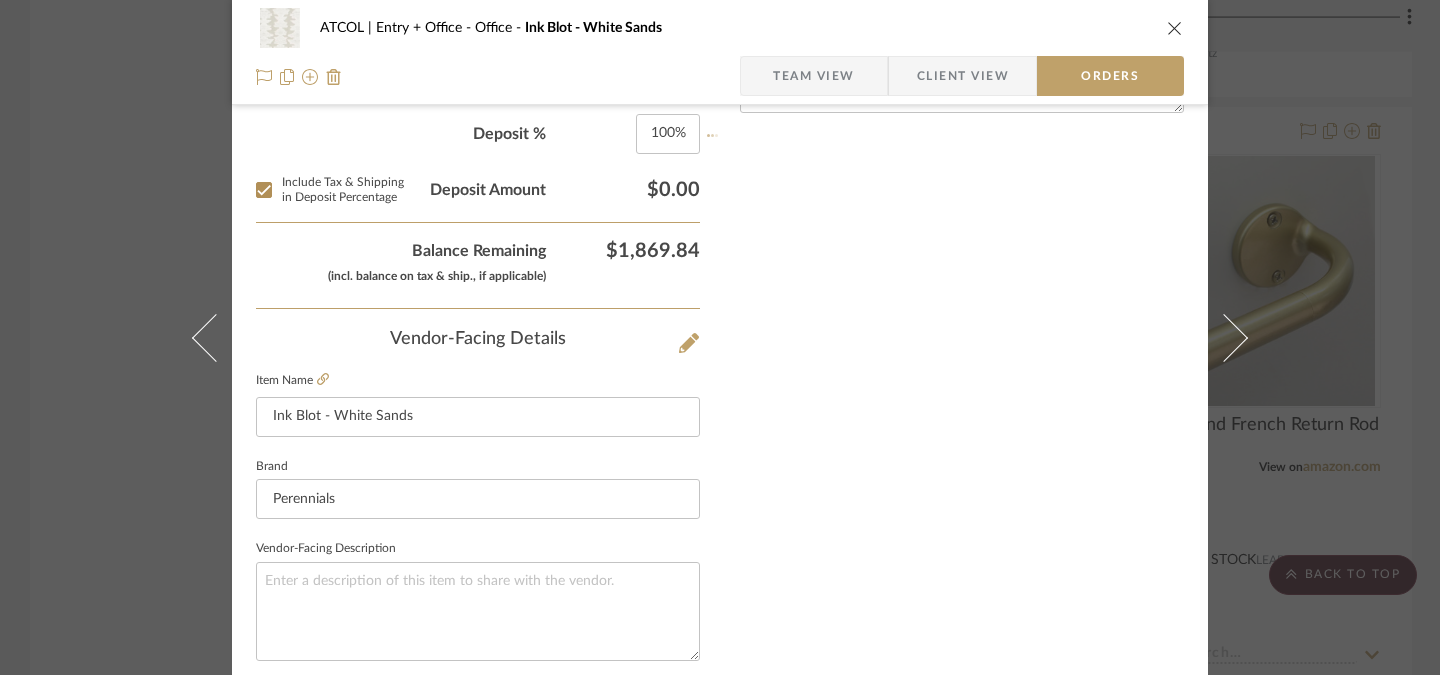 type 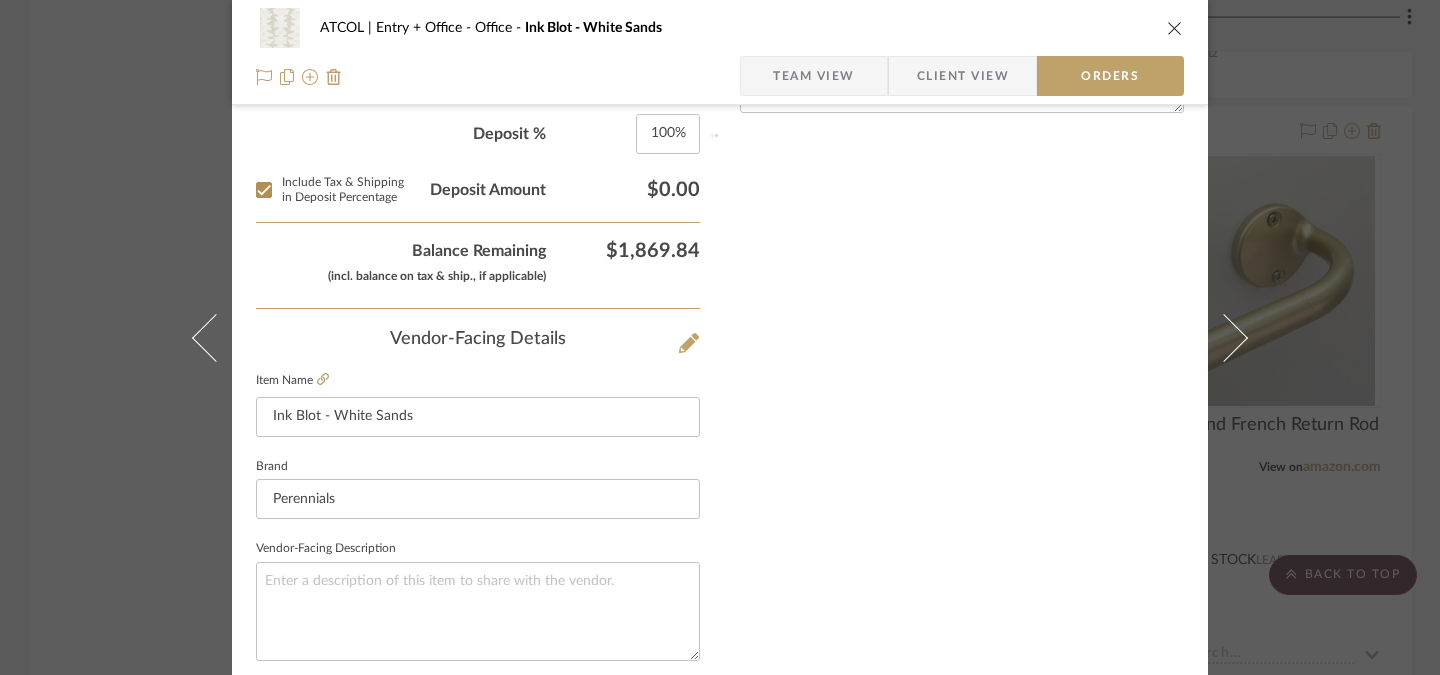 type 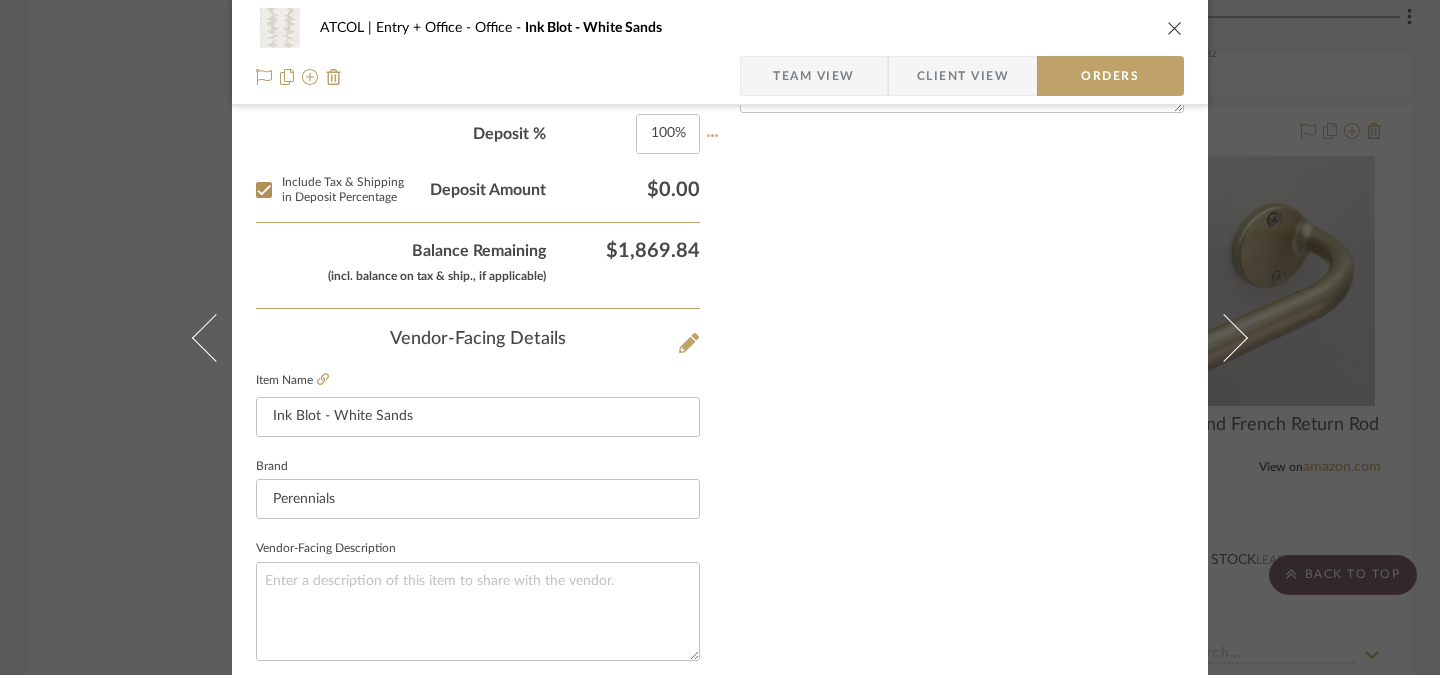 type 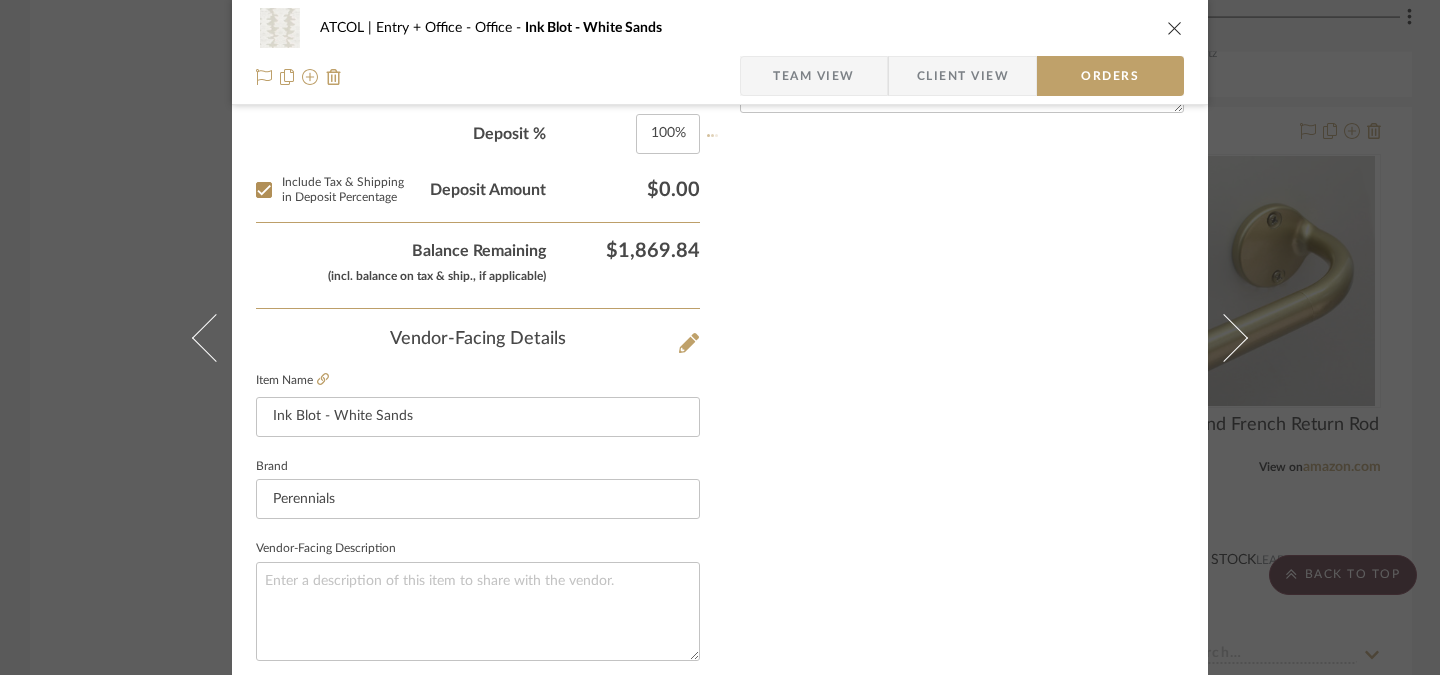 type 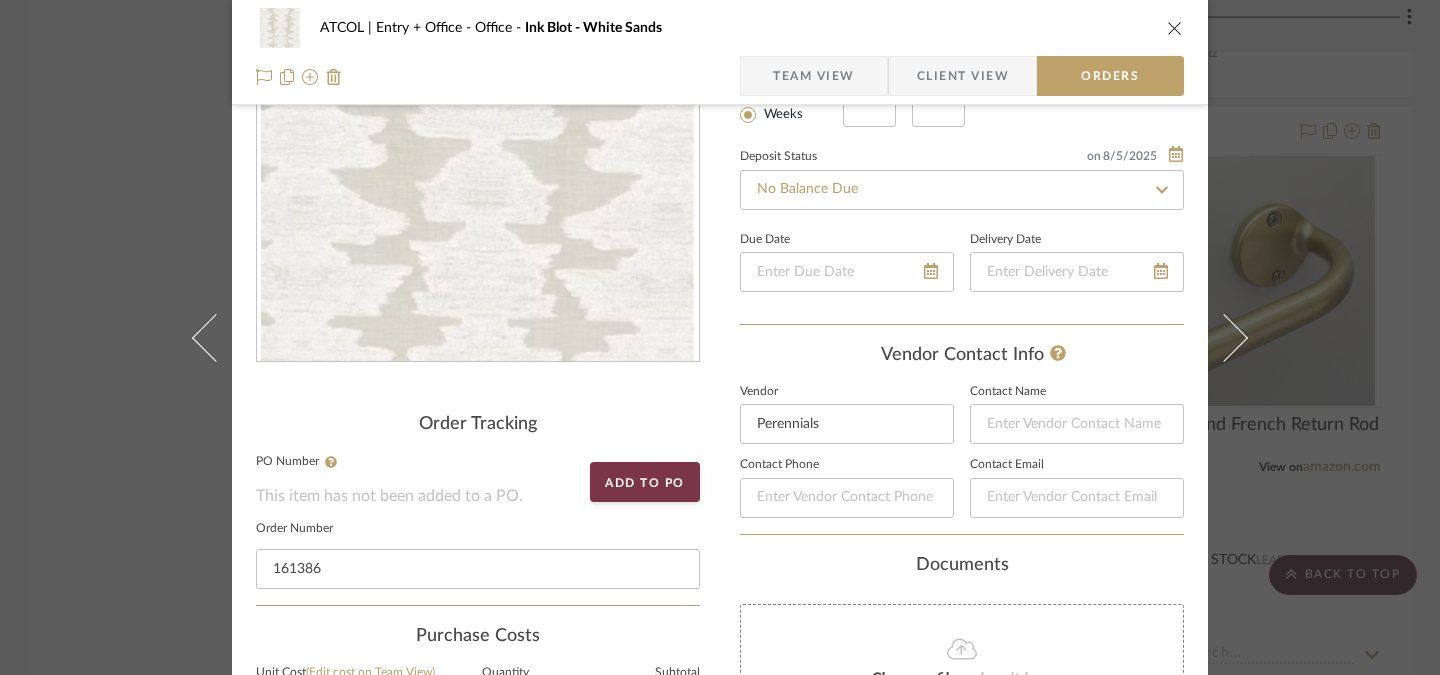 scroll, scrollTop: 0, scrollLeft: 0, axis: both 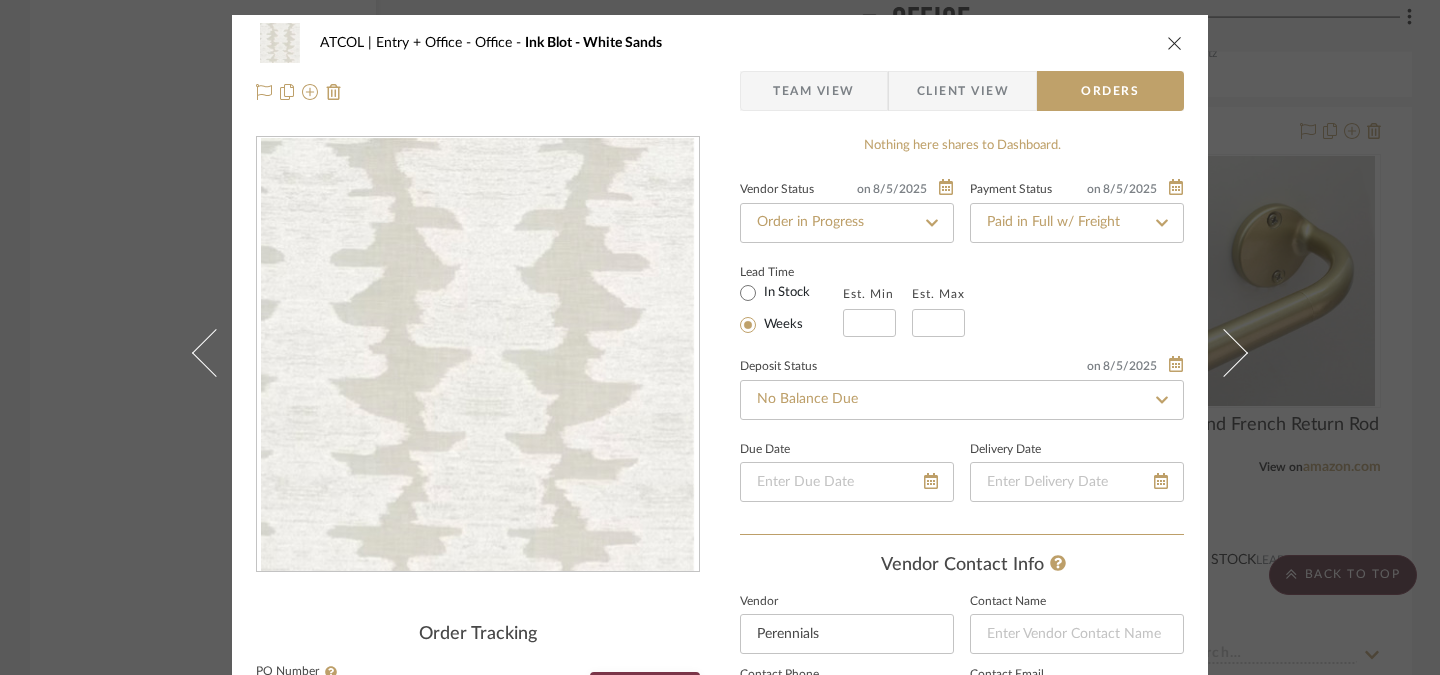 click at bounding box center (1175, 43) 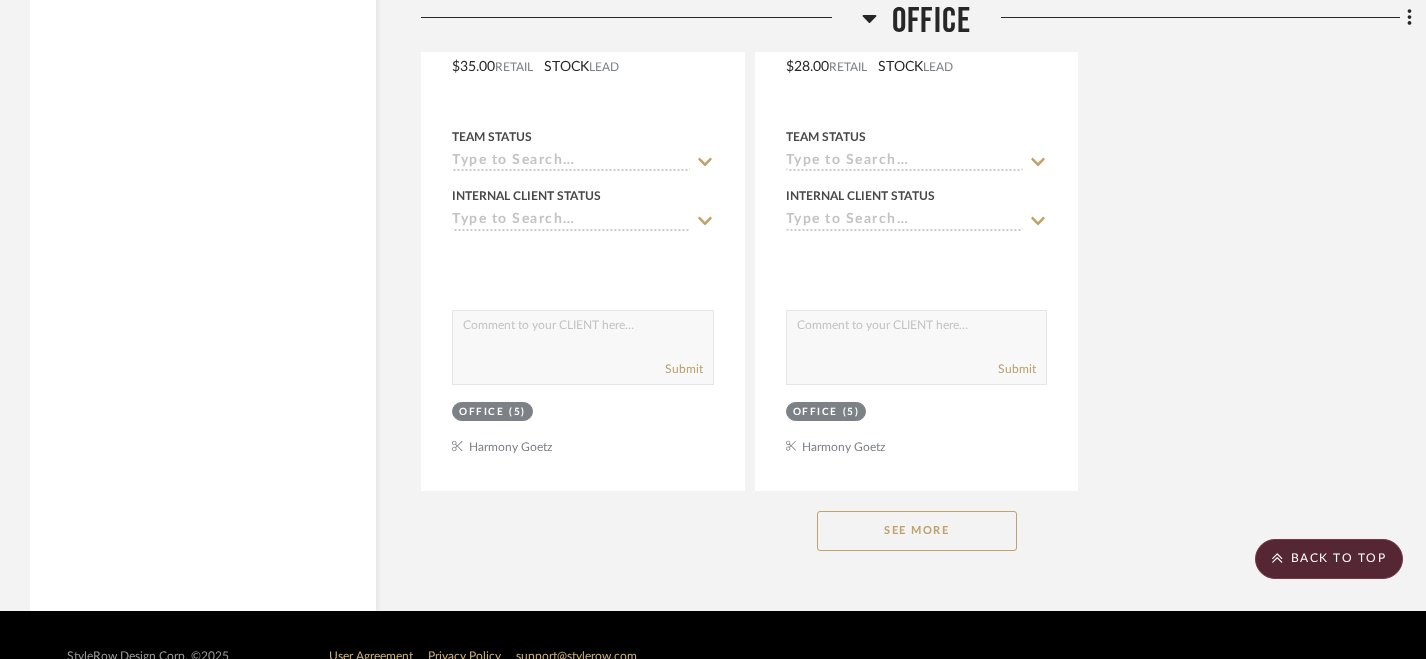 scroll, scrollTop: 6840, scrollLeft: 0, axis: vertical 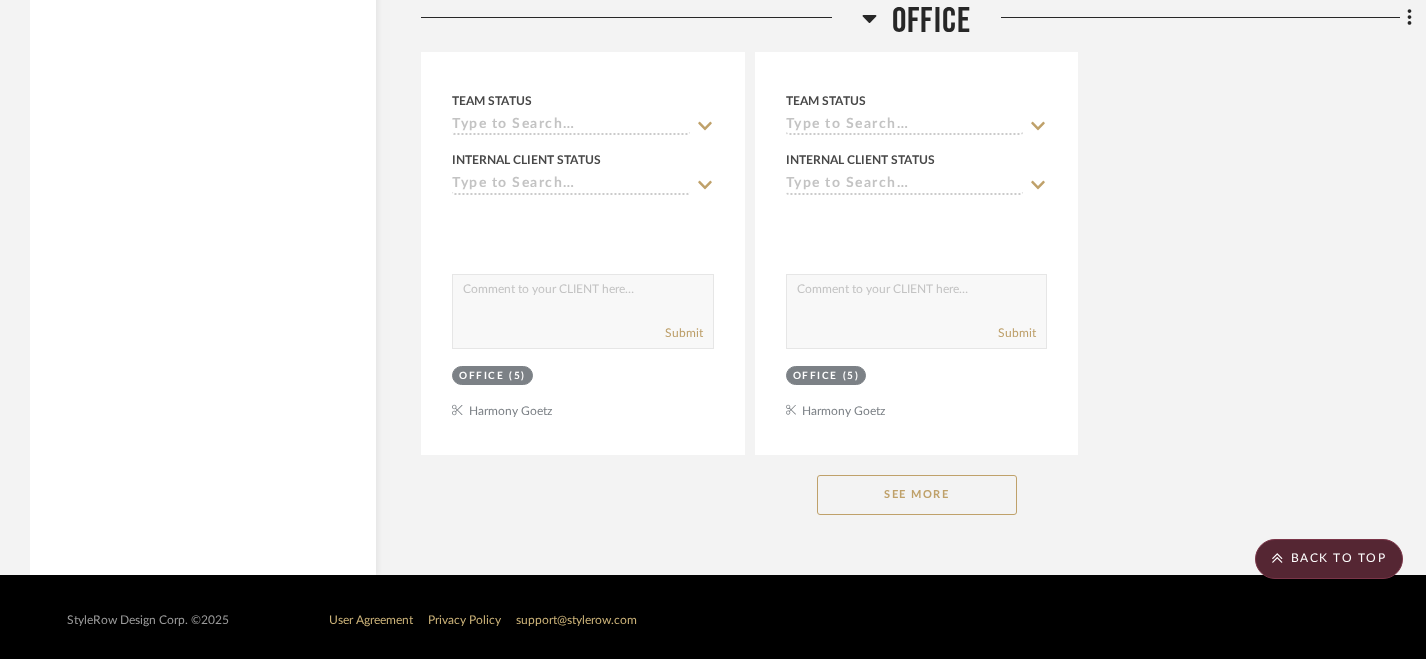 click on "See More" 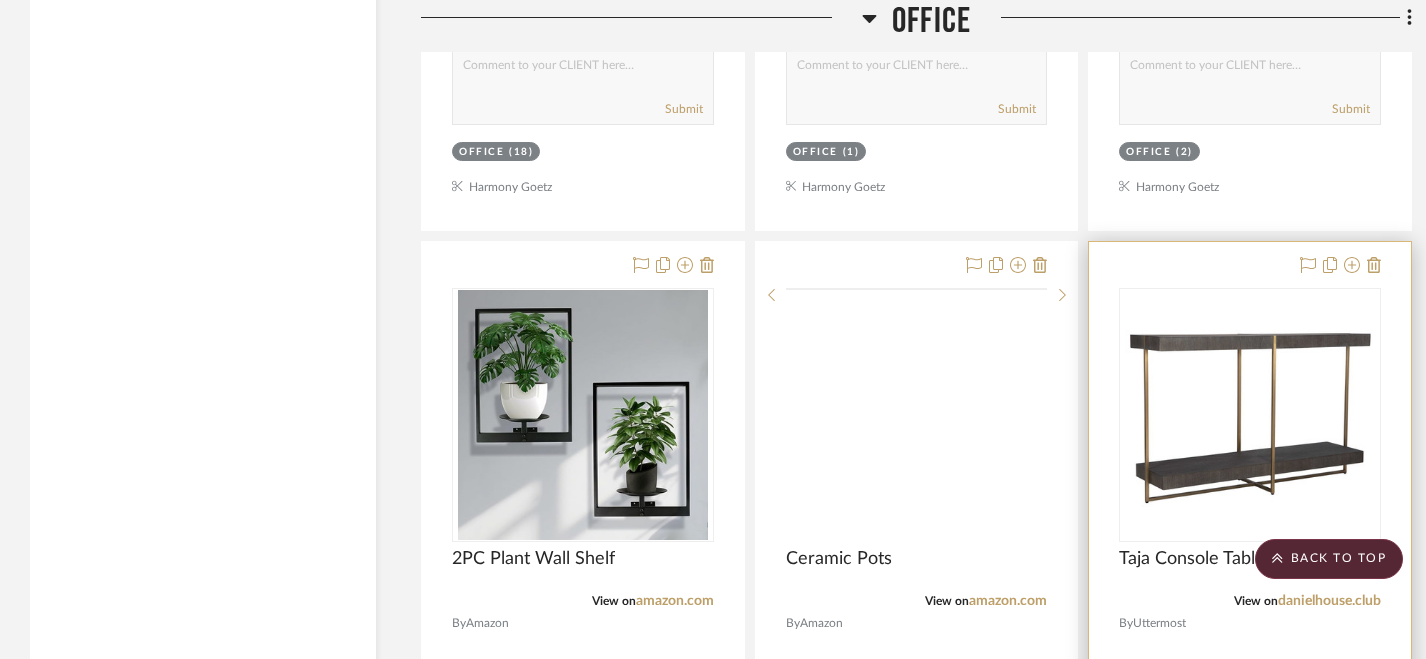 scroll, scrollTop: 6141, scrollLeft: 0, axis: vertical 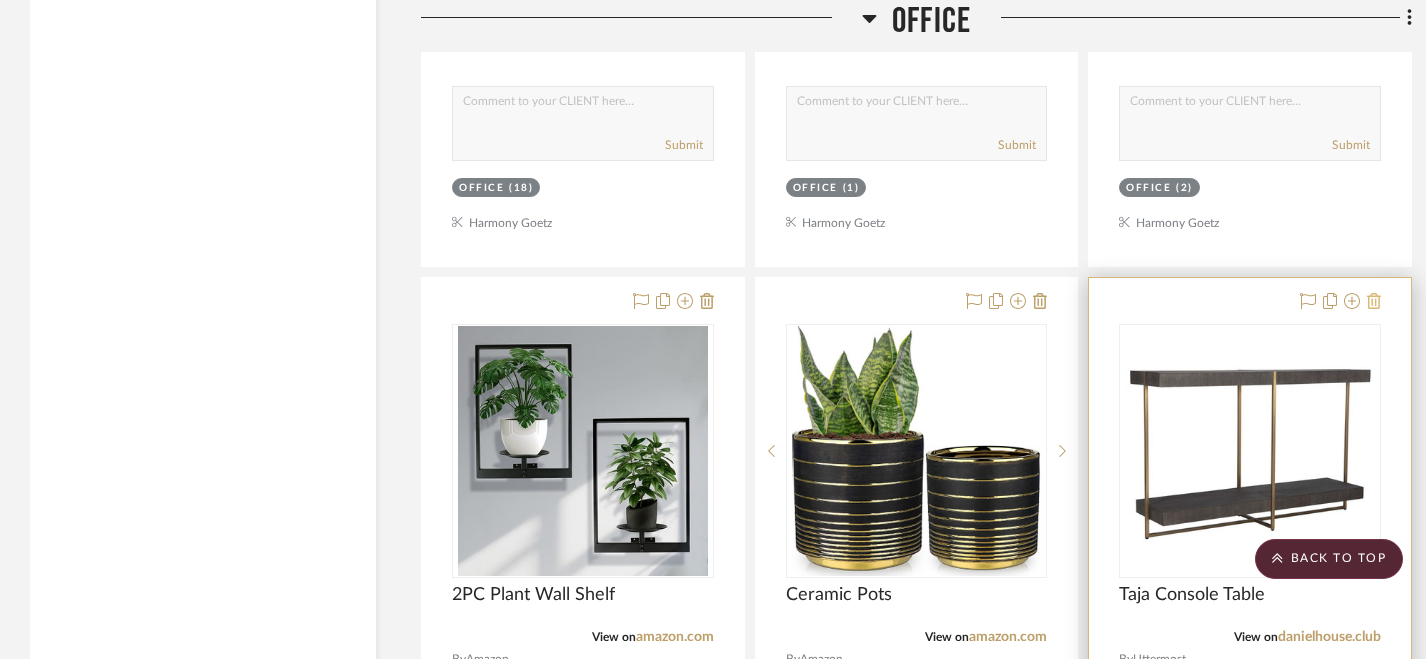 click 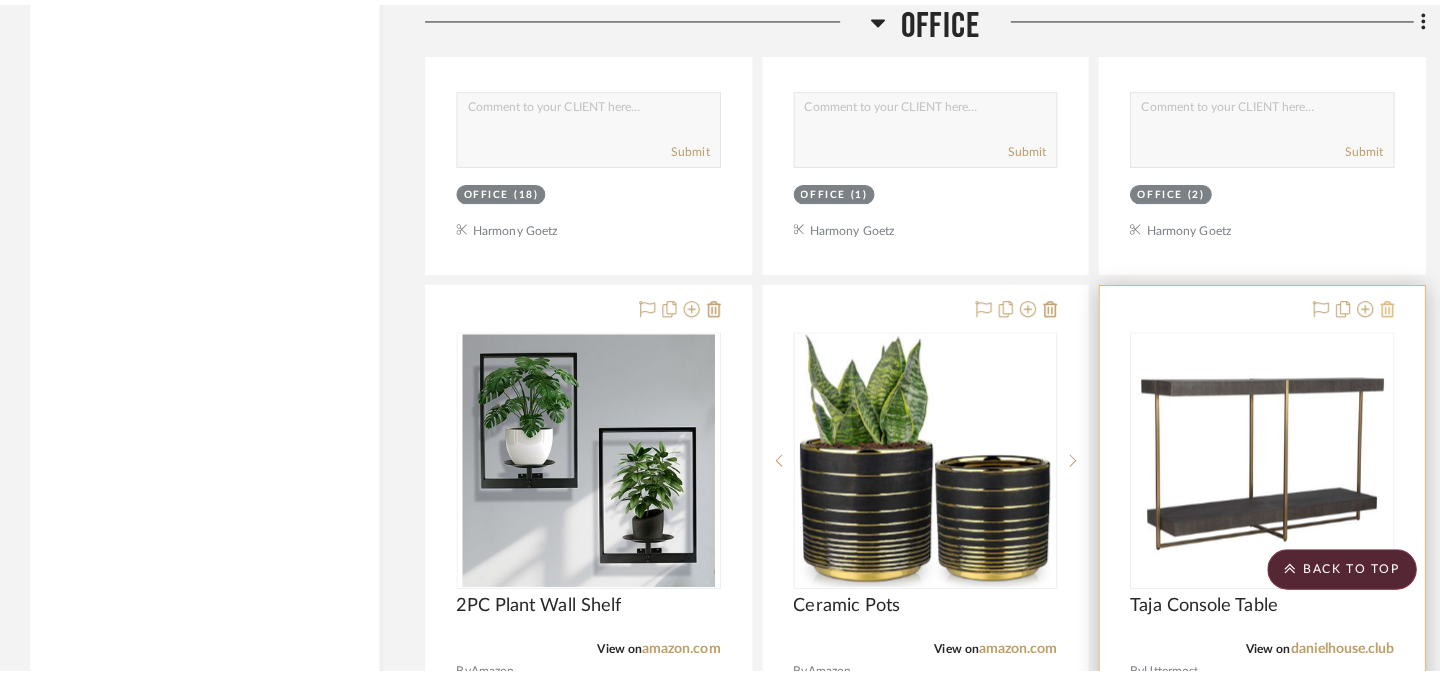 scroll, scrollTop: 0, scrollLeft: 0, axis: both 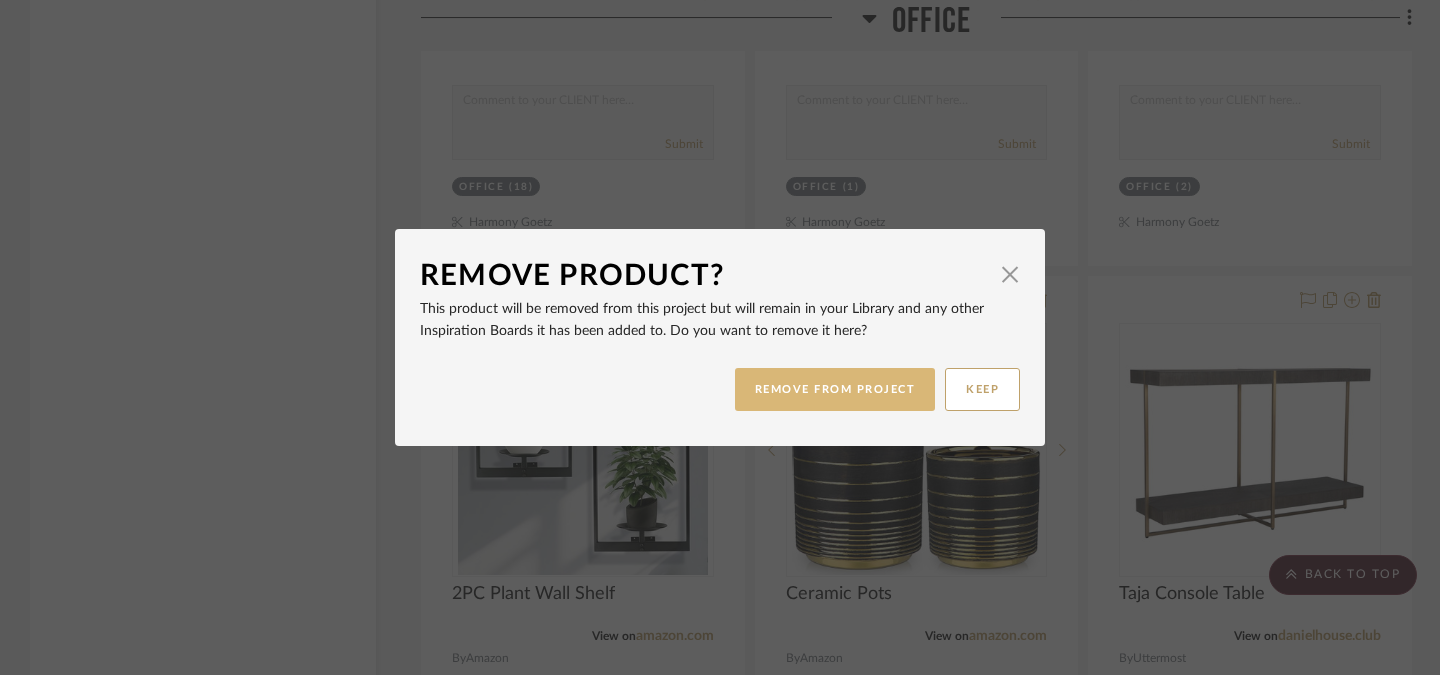 click on "REMOVE FROM PROJECT" at bounding box center [835, 389] 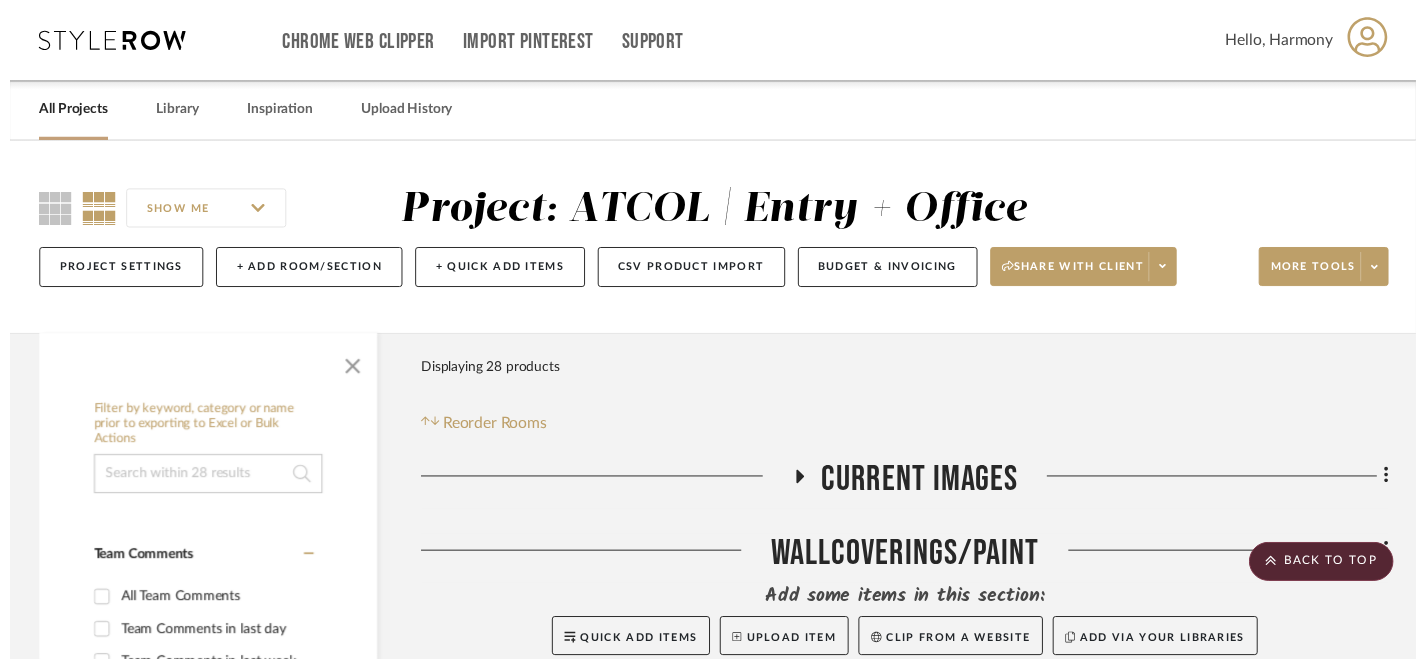scroll, scrollTop: 6141, scrollLeft: 0, axis: vertical 